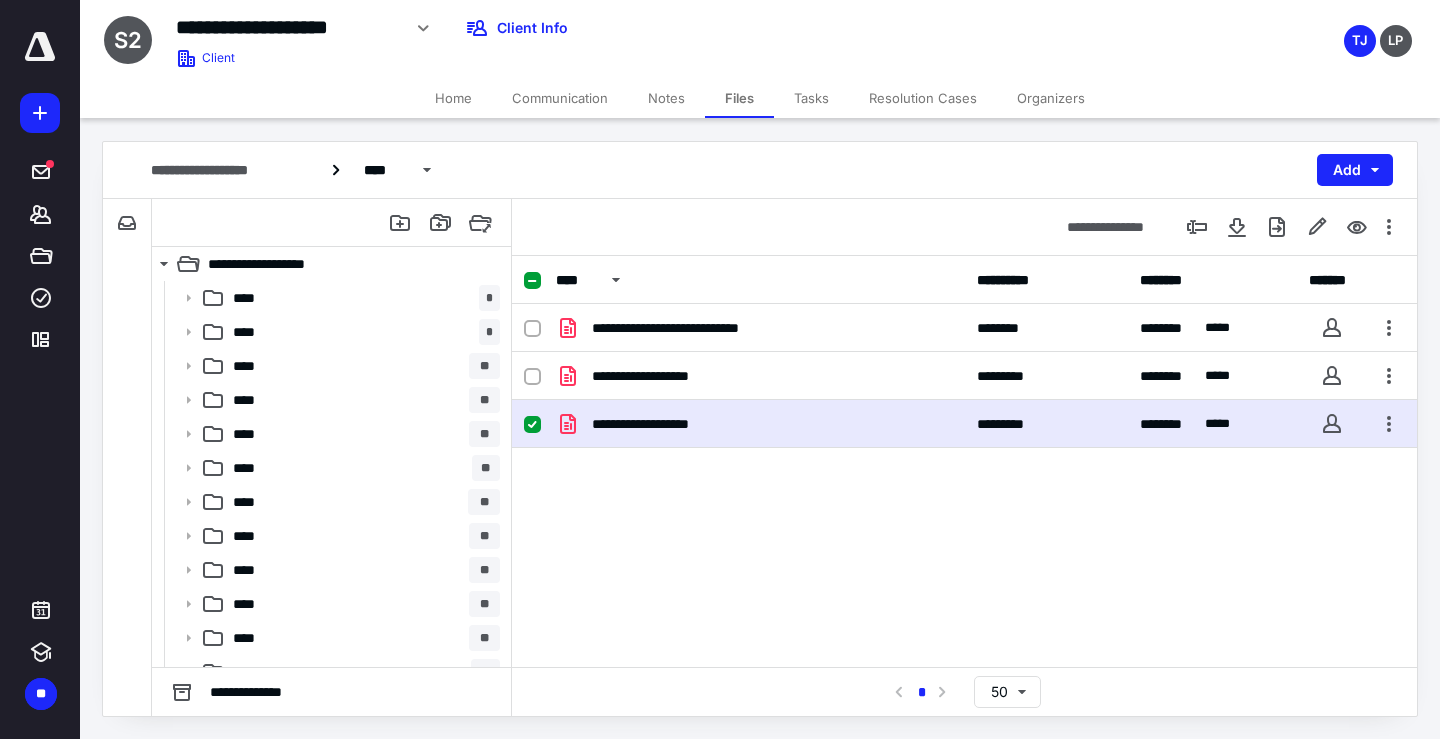 scroll, scrollTop: 0, scrollLeft: 0, axis: both 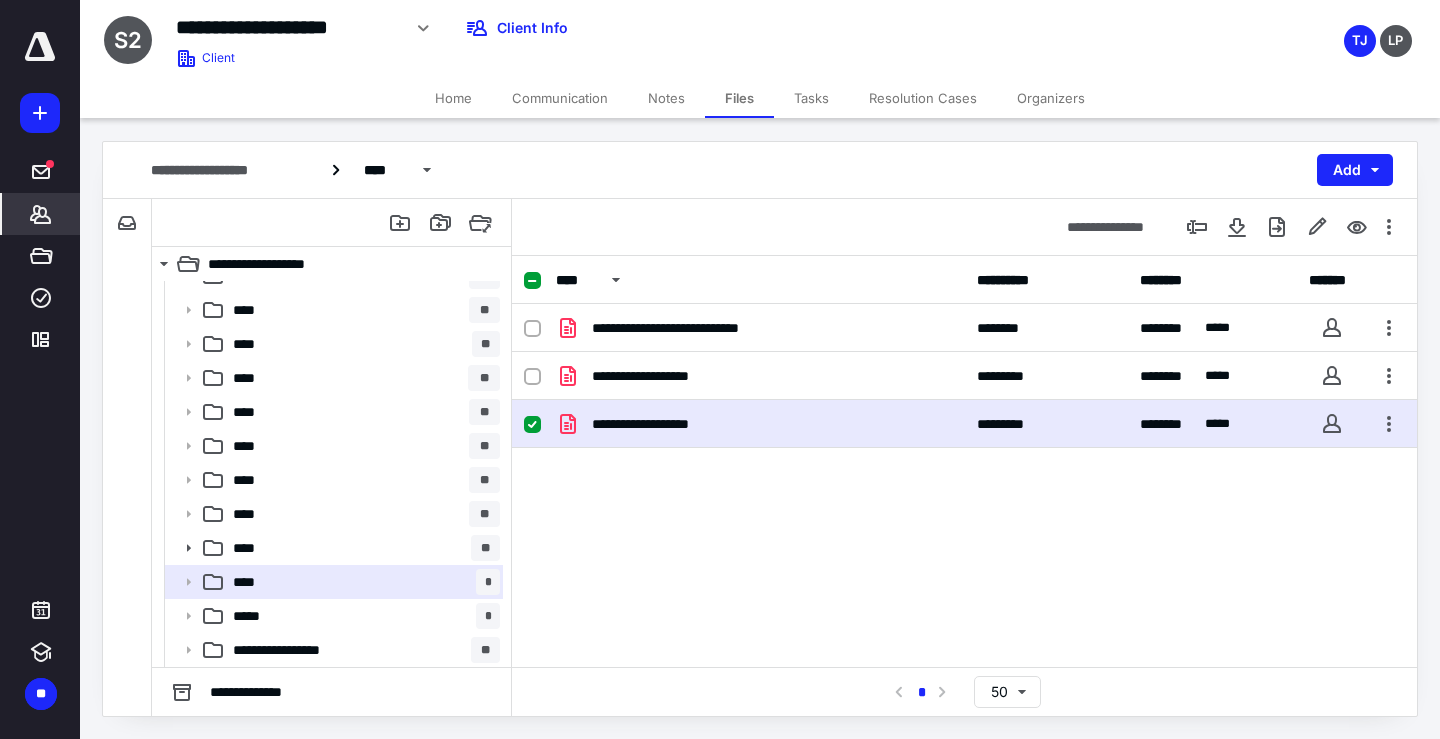 click on "*******" at bounding box center [41, 214] 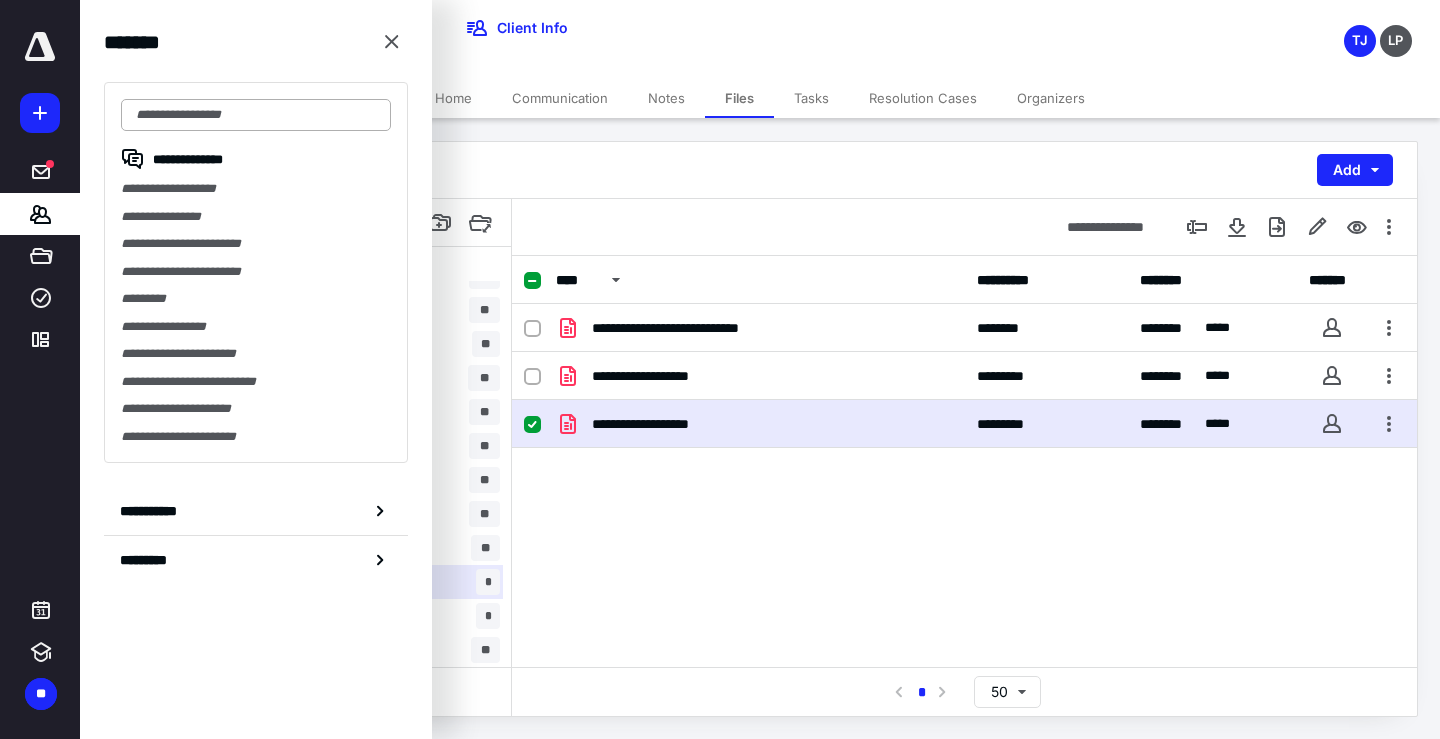 click at bounding box center (256, 115) 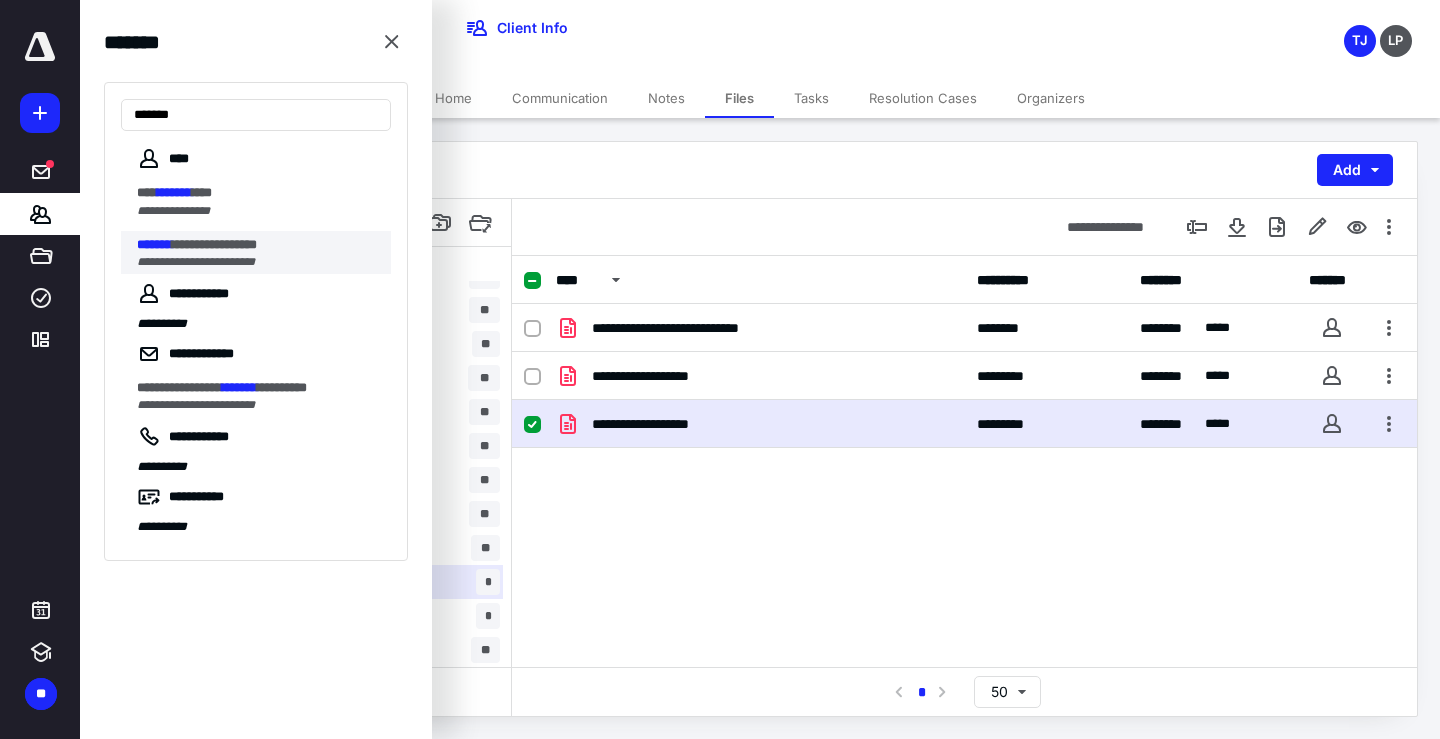 type on "*******" 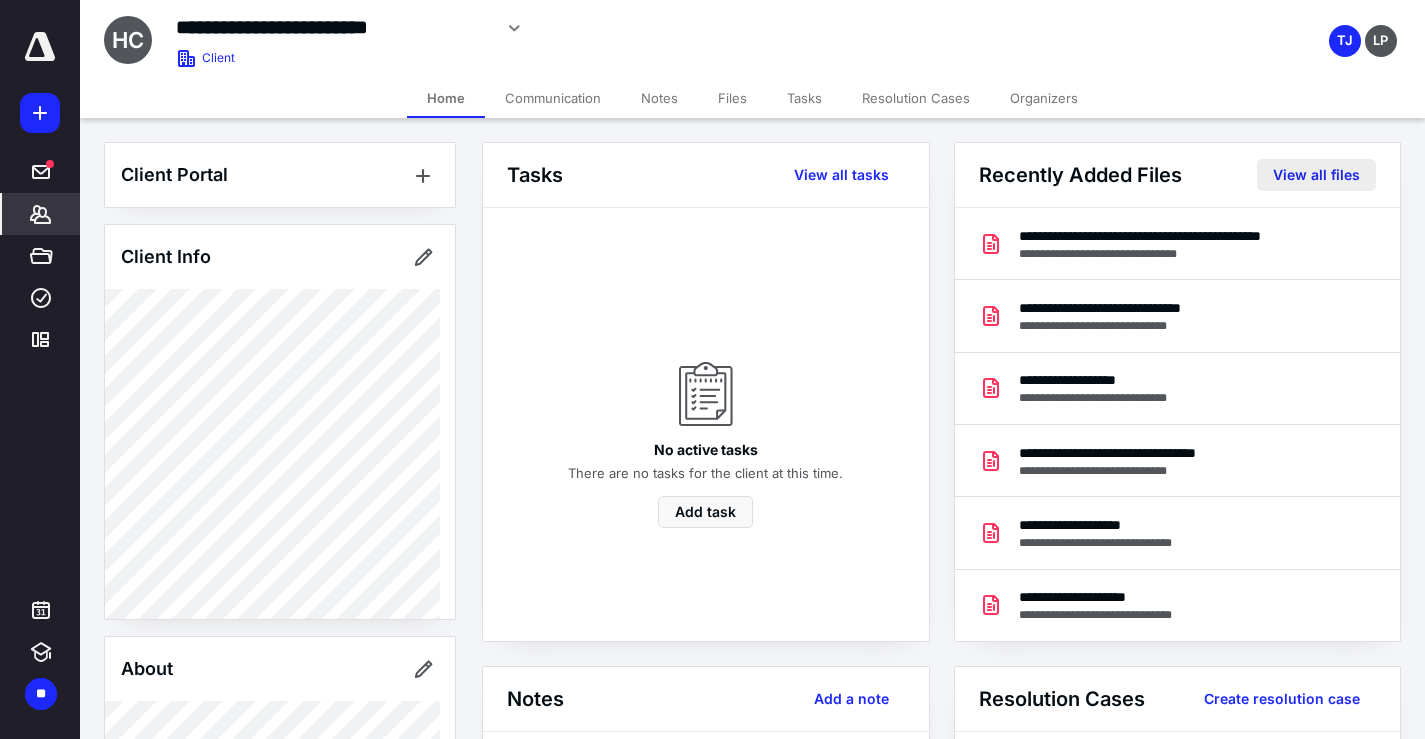 click on "View all files" at bounding box center [1316, 175] 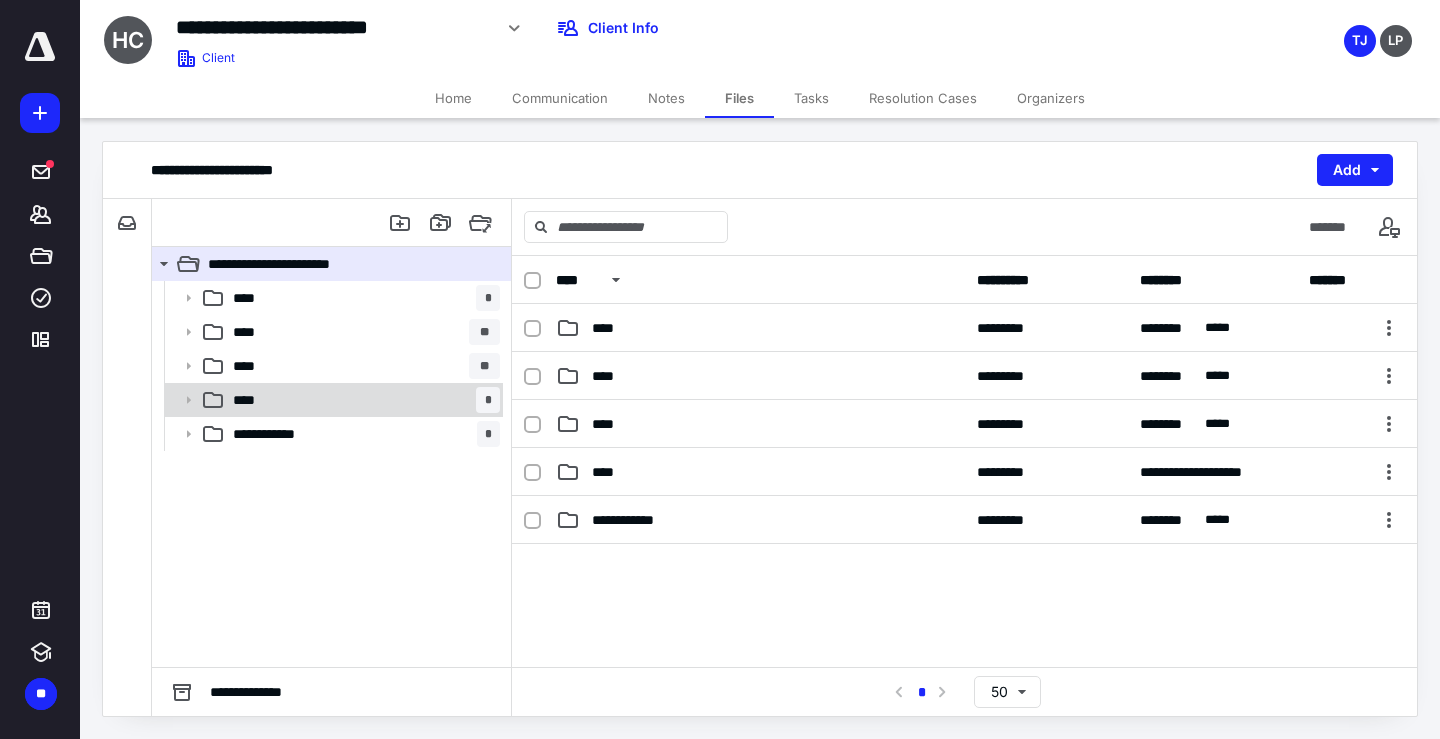 click on "**** *" at bounding box center [362, 400] 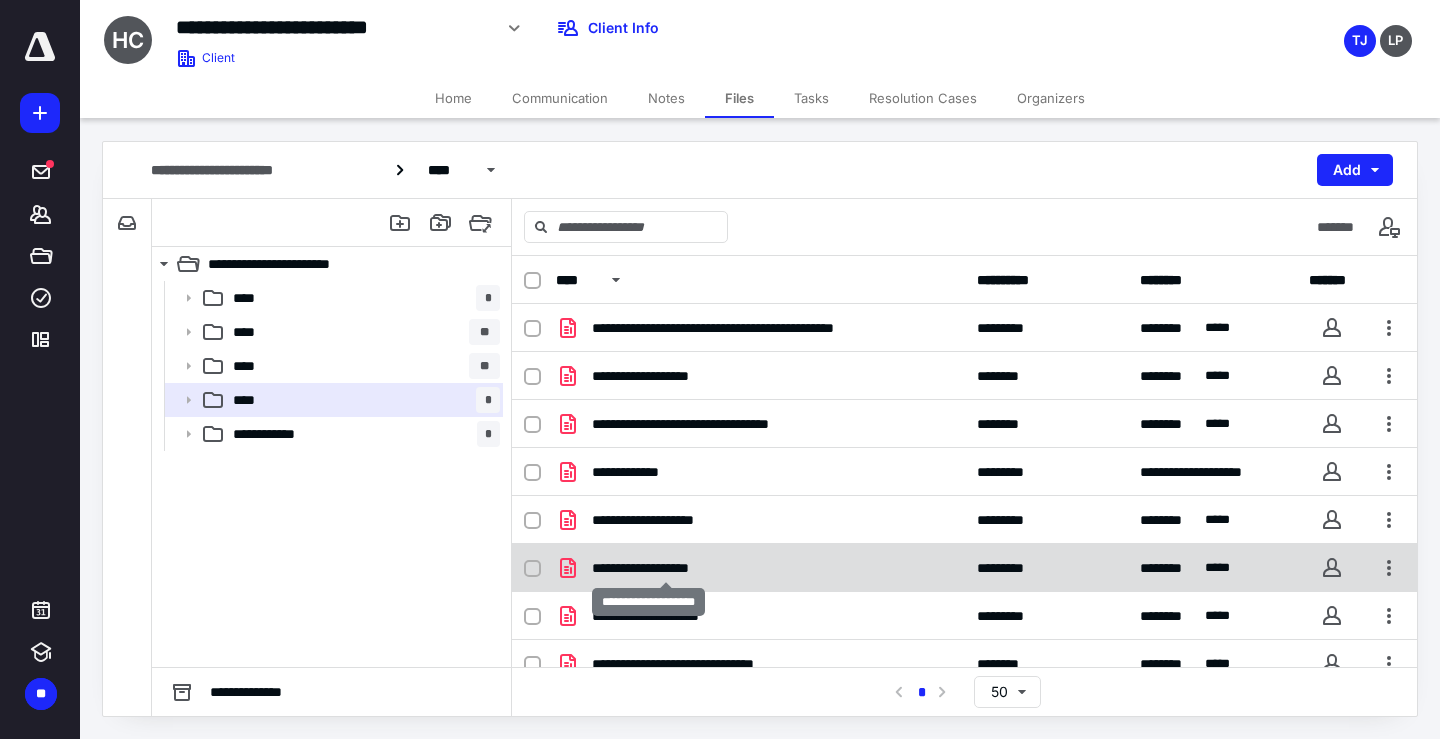 click on "**********" at bounding box center [666, 568] 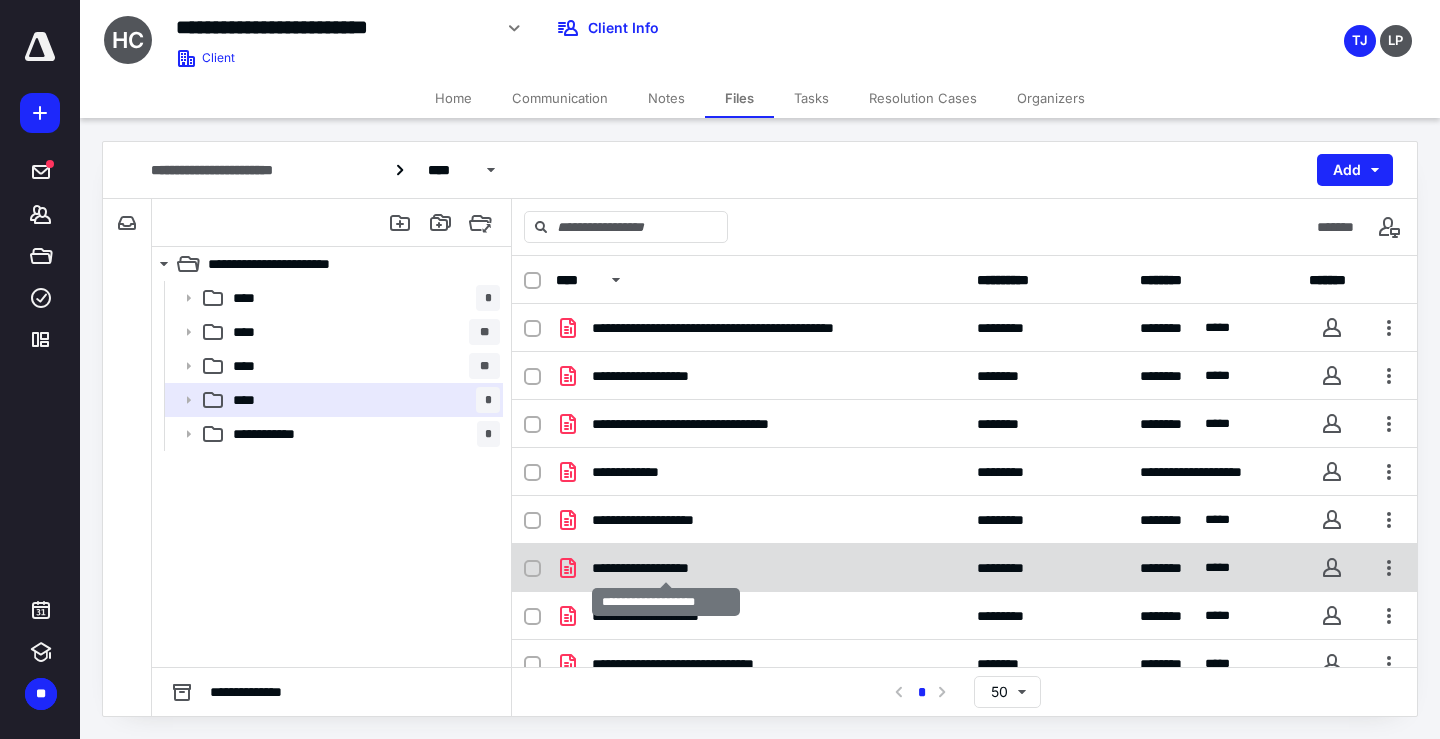 click on "**********" at bounding box center [666, 568] 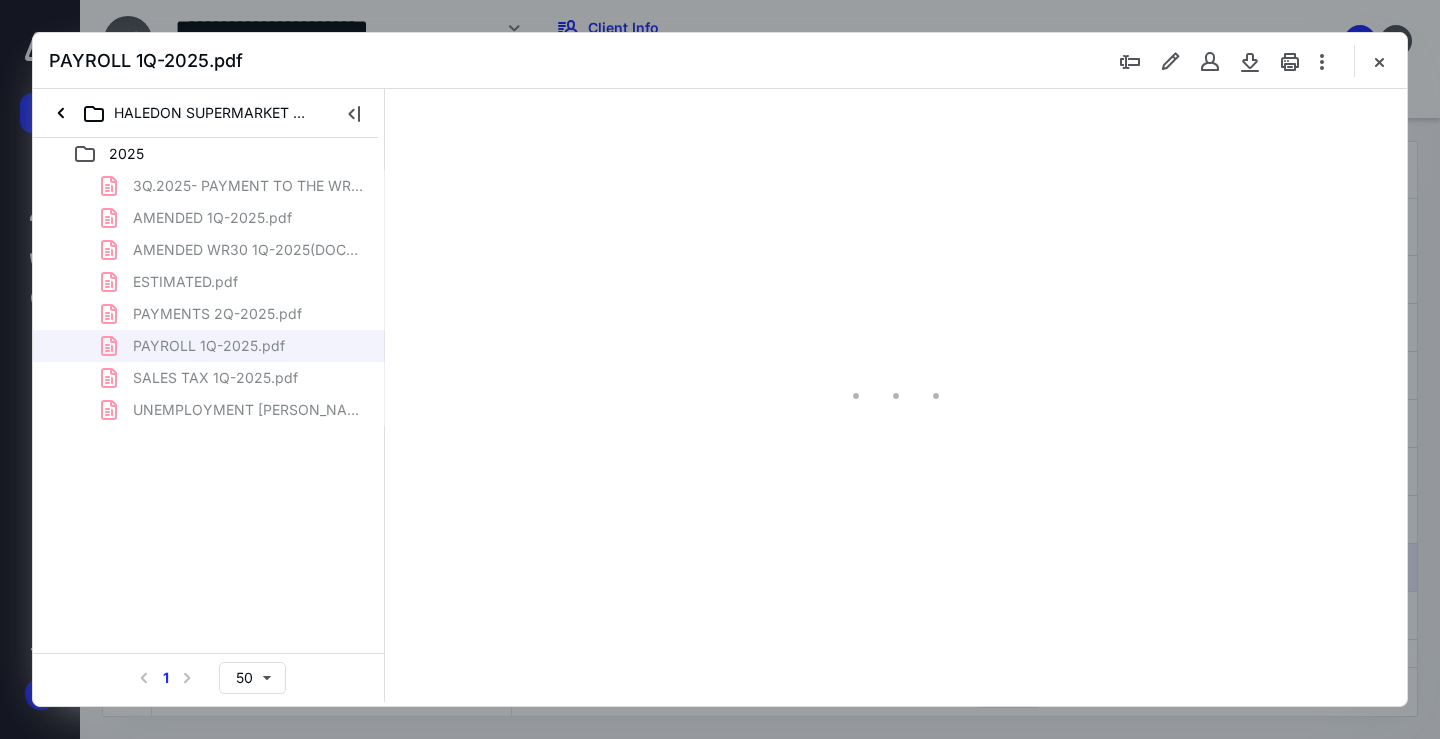scroll, scrollTop: 0, scrollLeft: 0, axis: both 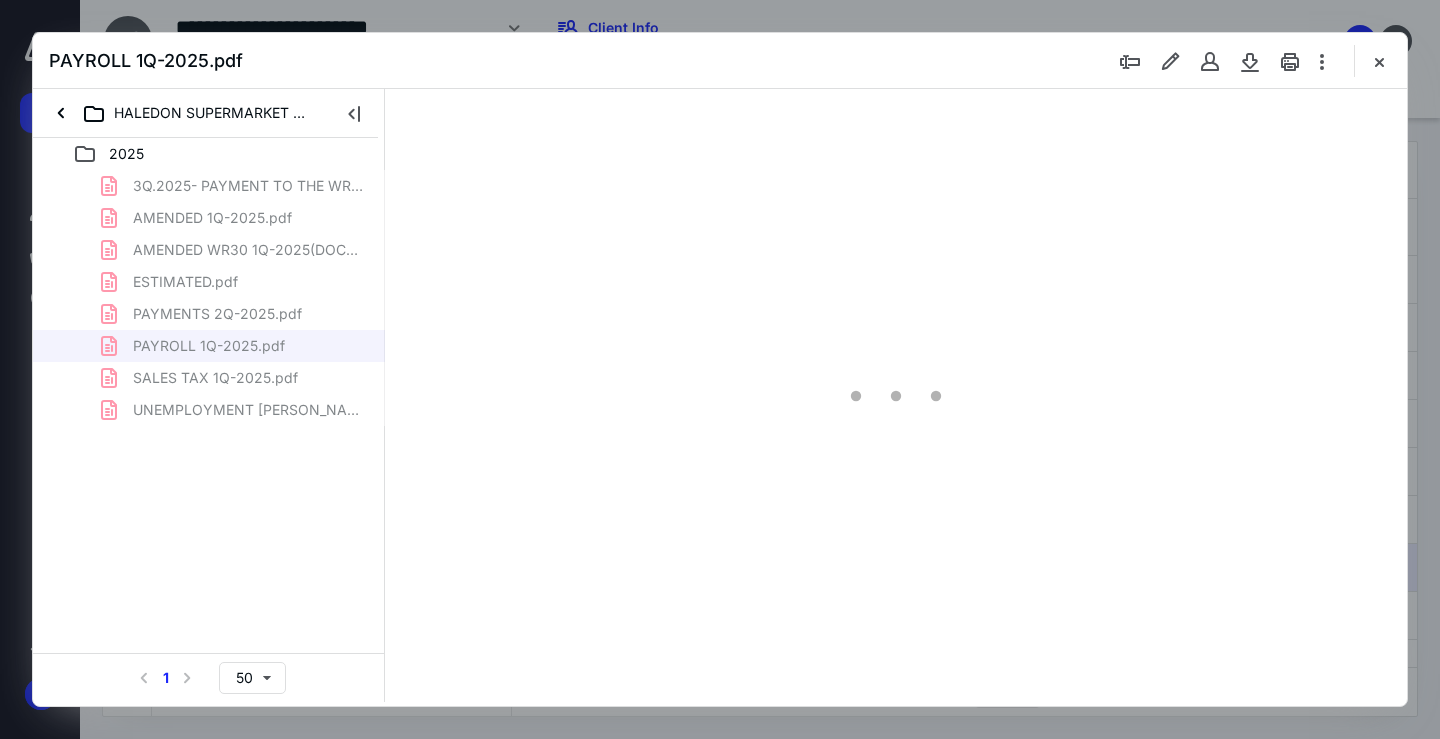 type on "68" 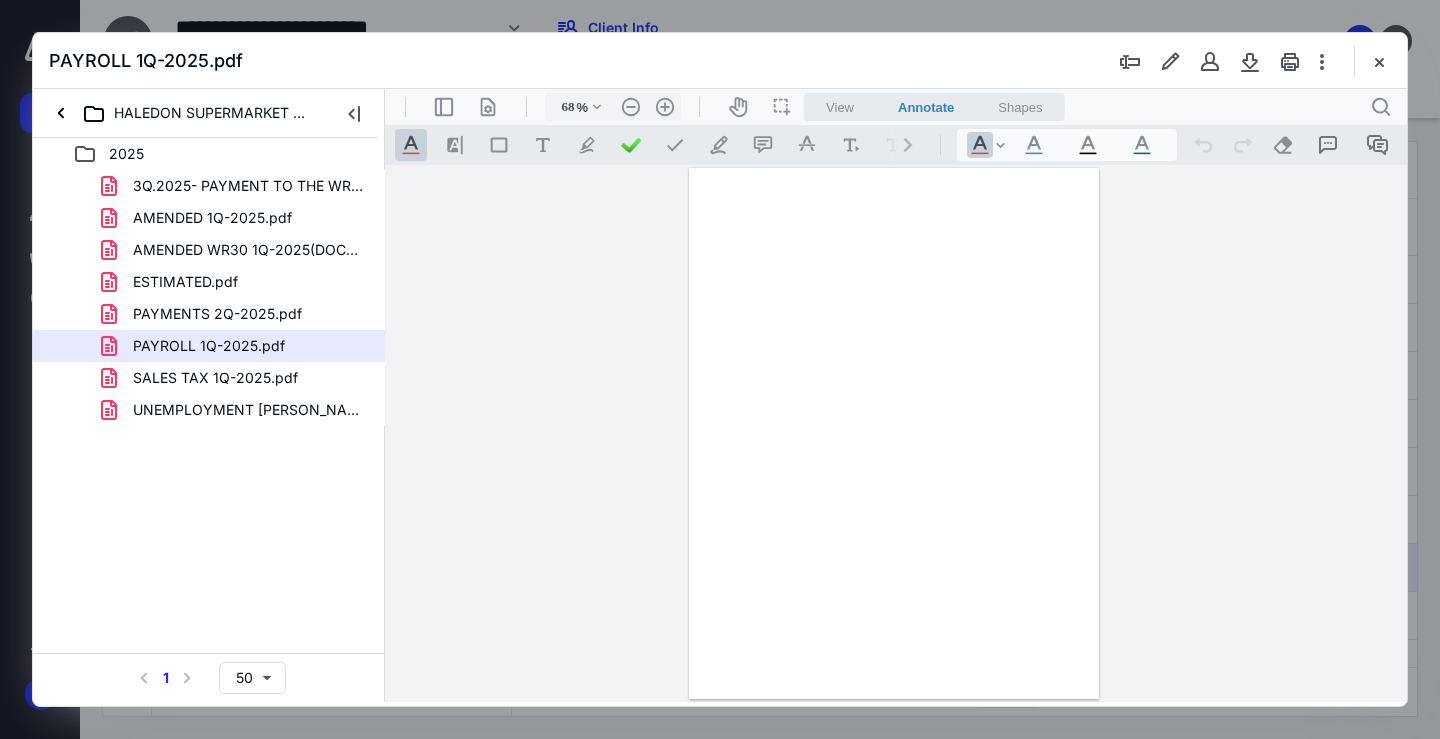 scroll, scrollTop: 79, scrollLeft: 0, axis: vertical 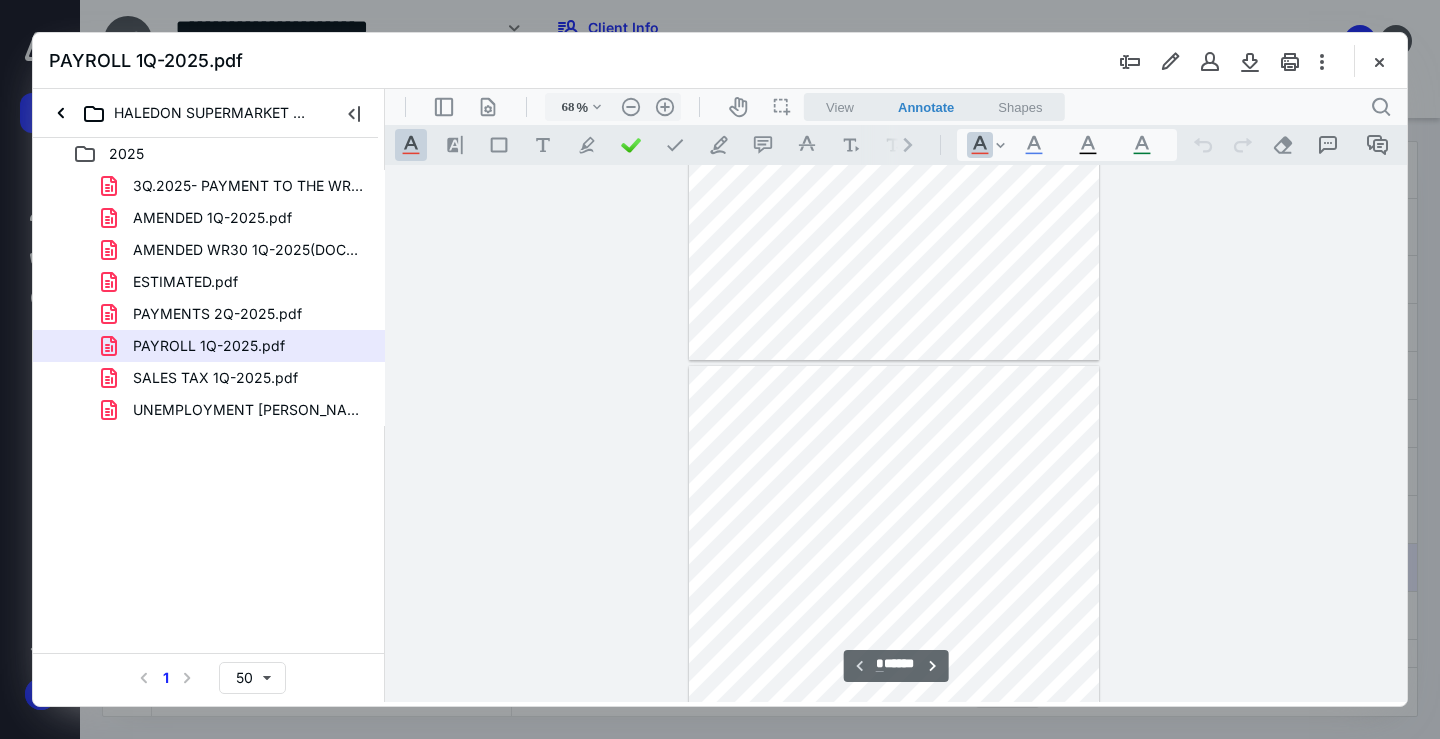 type on "*" 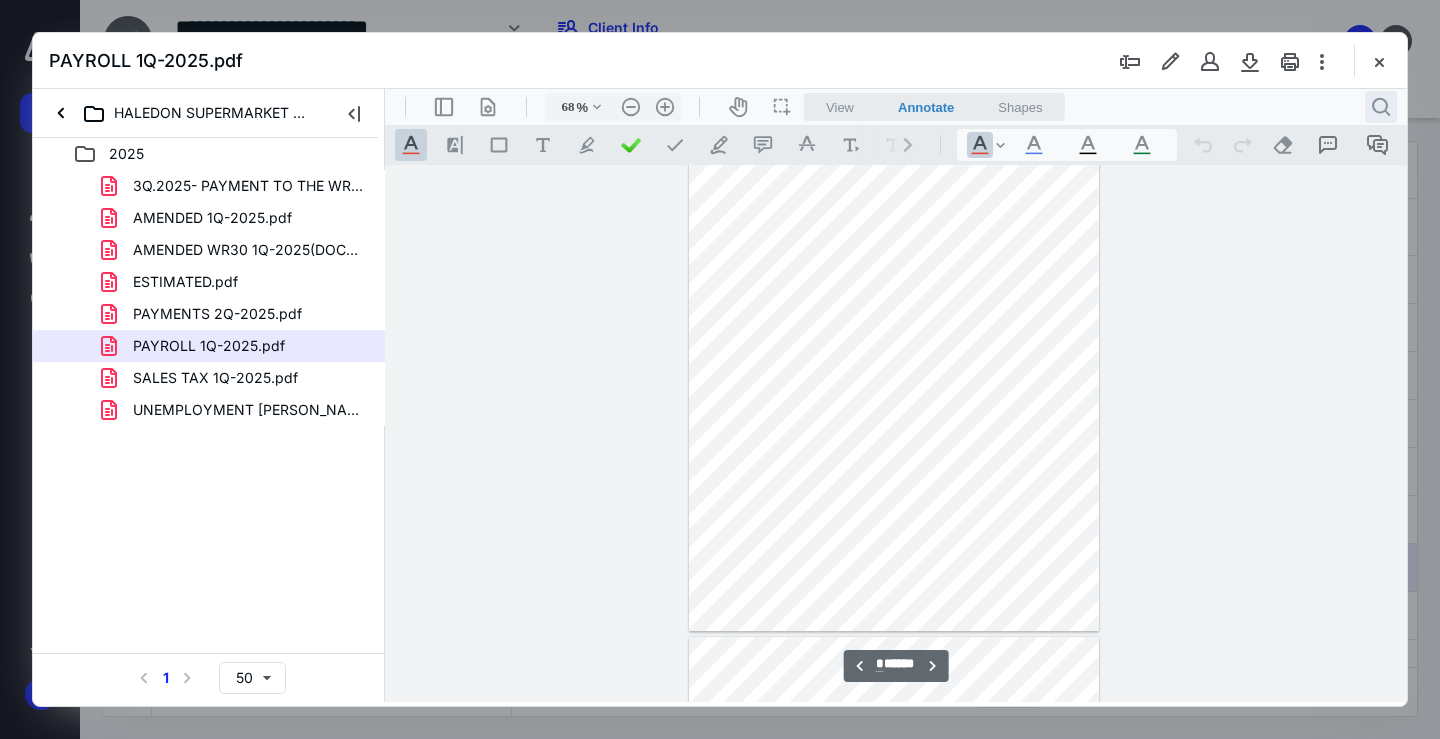 scroll, scrollTop: 679, scrollLeft: 0, axis: vertical 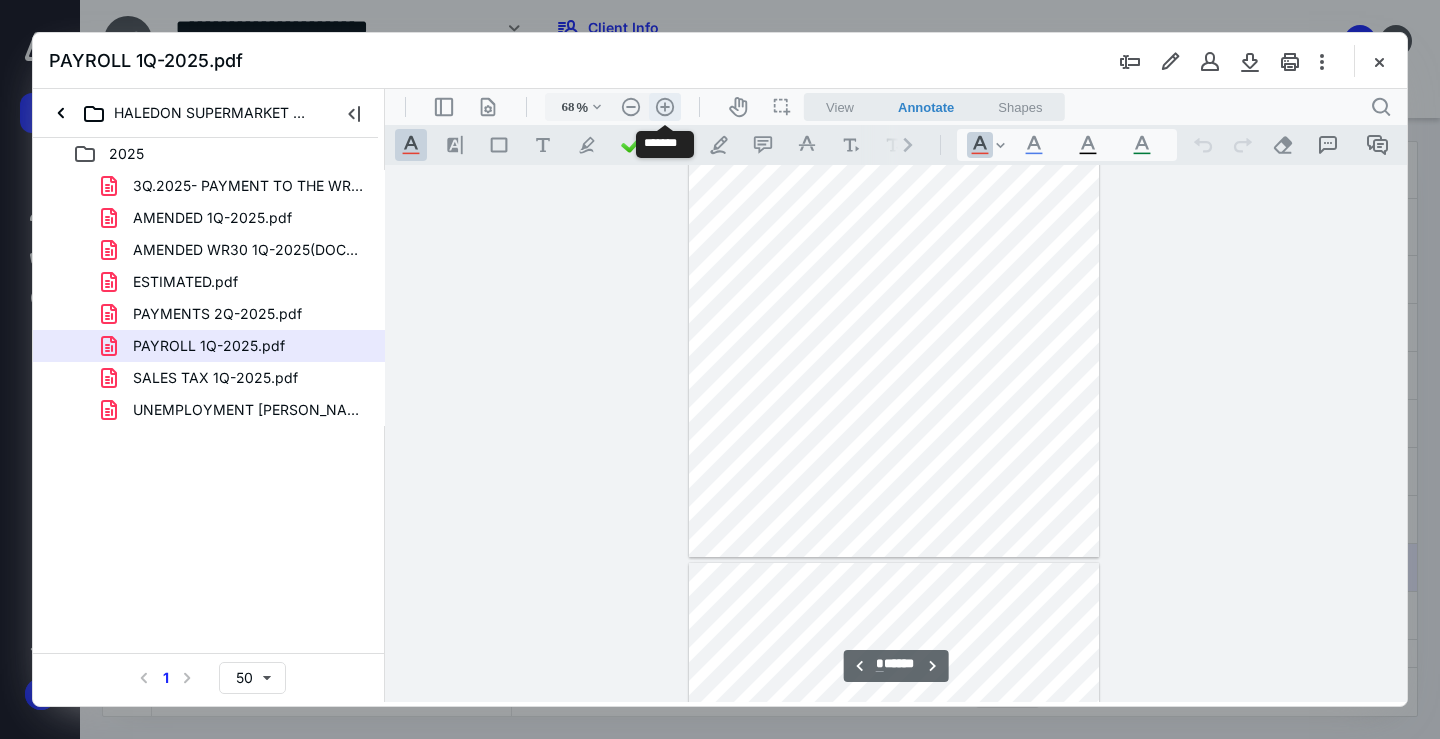 click on ".cls-1{fill:#abb0c4;} icon - header - zoom - in - line" at bounding box center [665, 107] 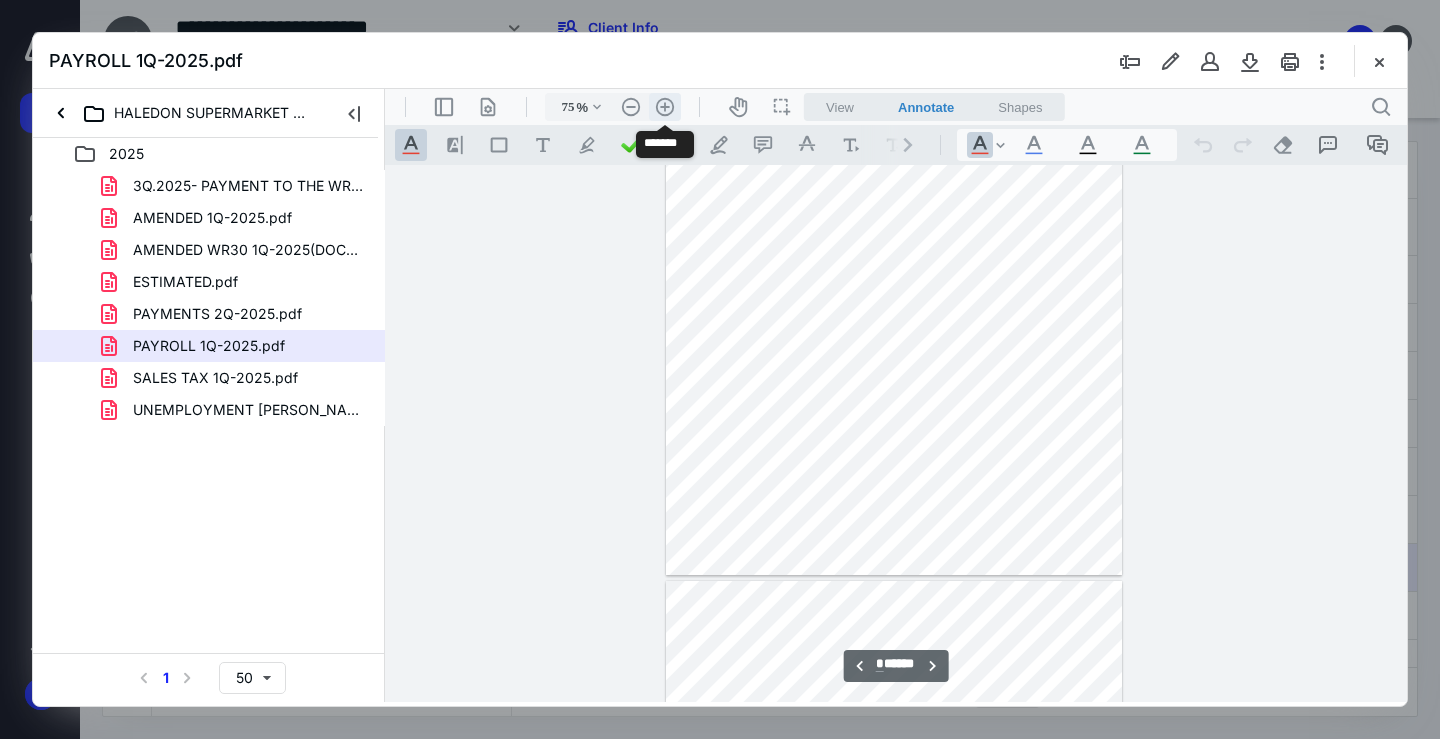 click on ".cls-1{fill:#abb0c4;} icon - header - zoom - in - line" at bounding box center [665, 107] 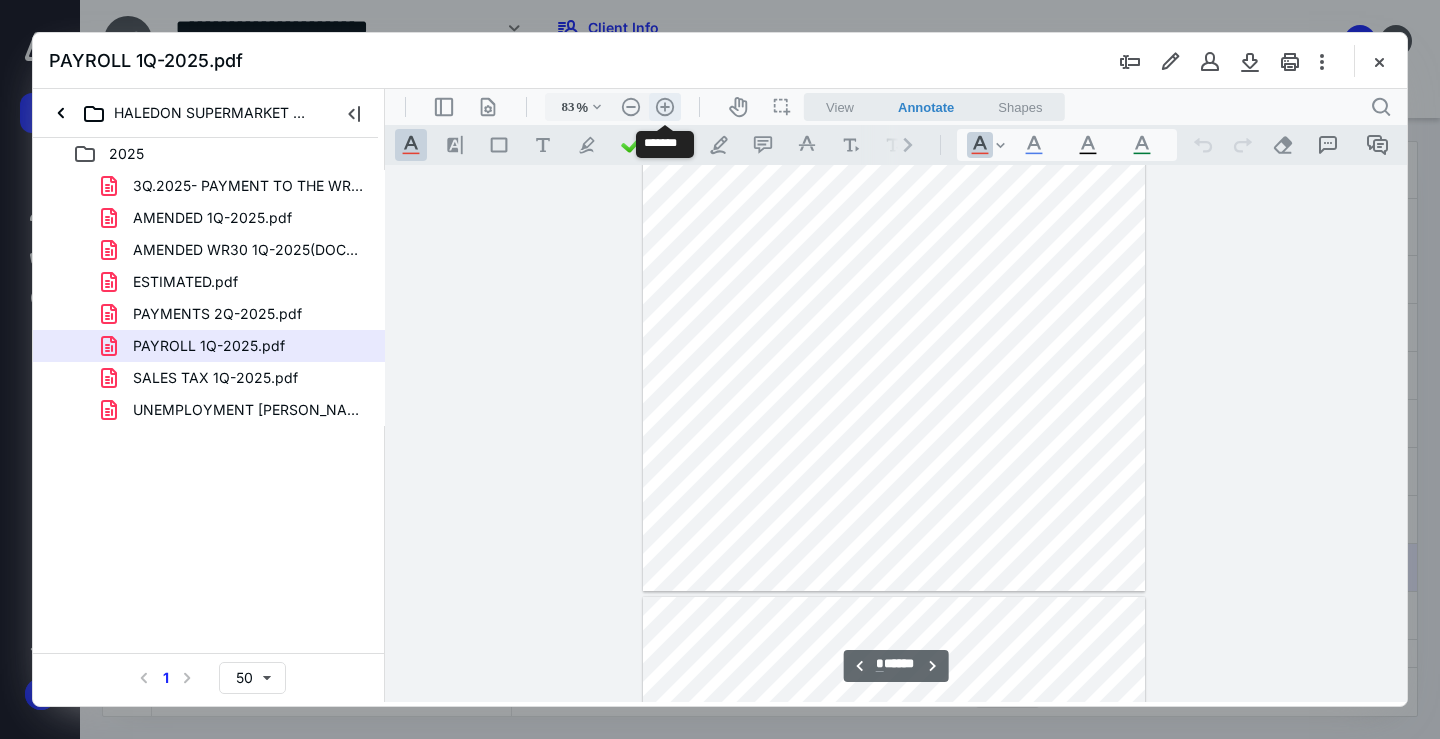click on ".cls-1{fill:#abb0c4;} icon - header - zoom - in - line" at bounding box center [665, 107] 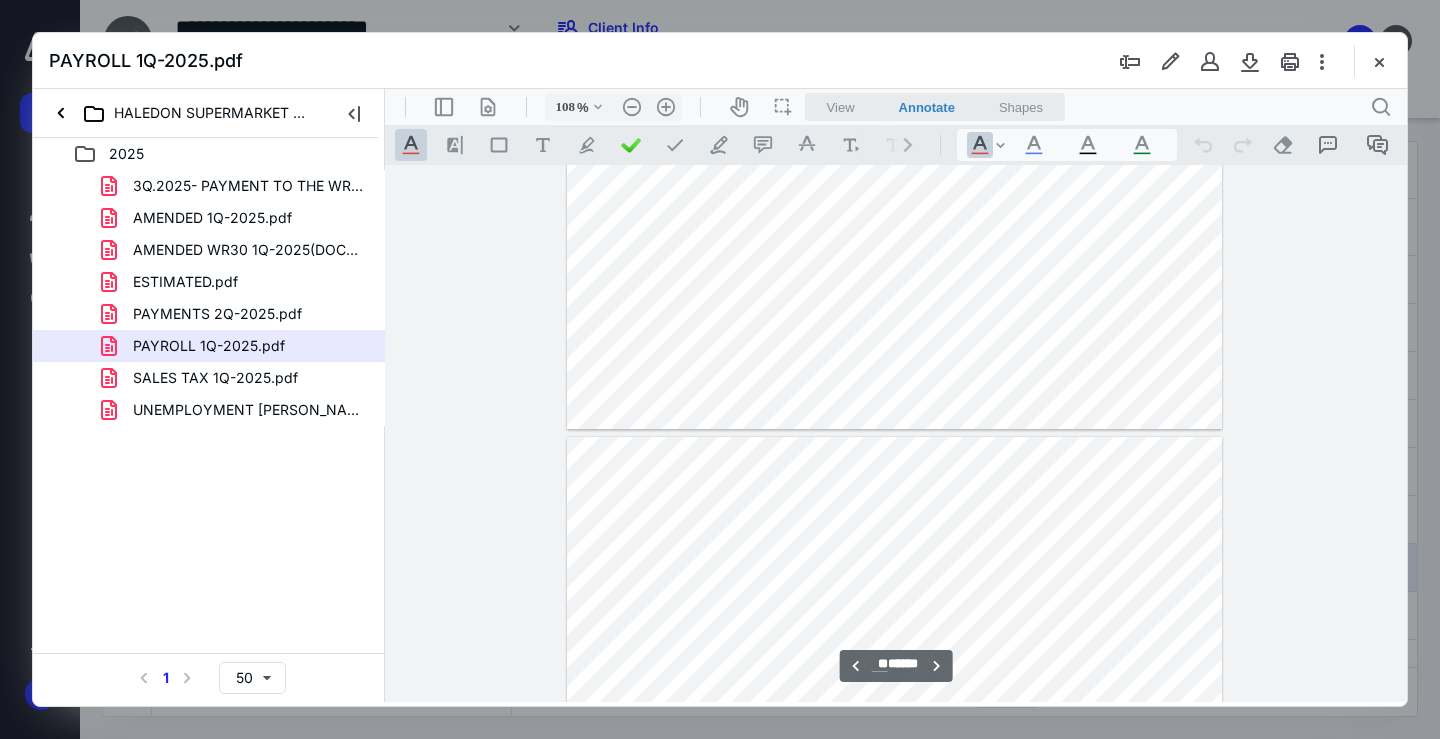 scroll, scrollTop: 8322, scrollLeft: 0, axis: vertical 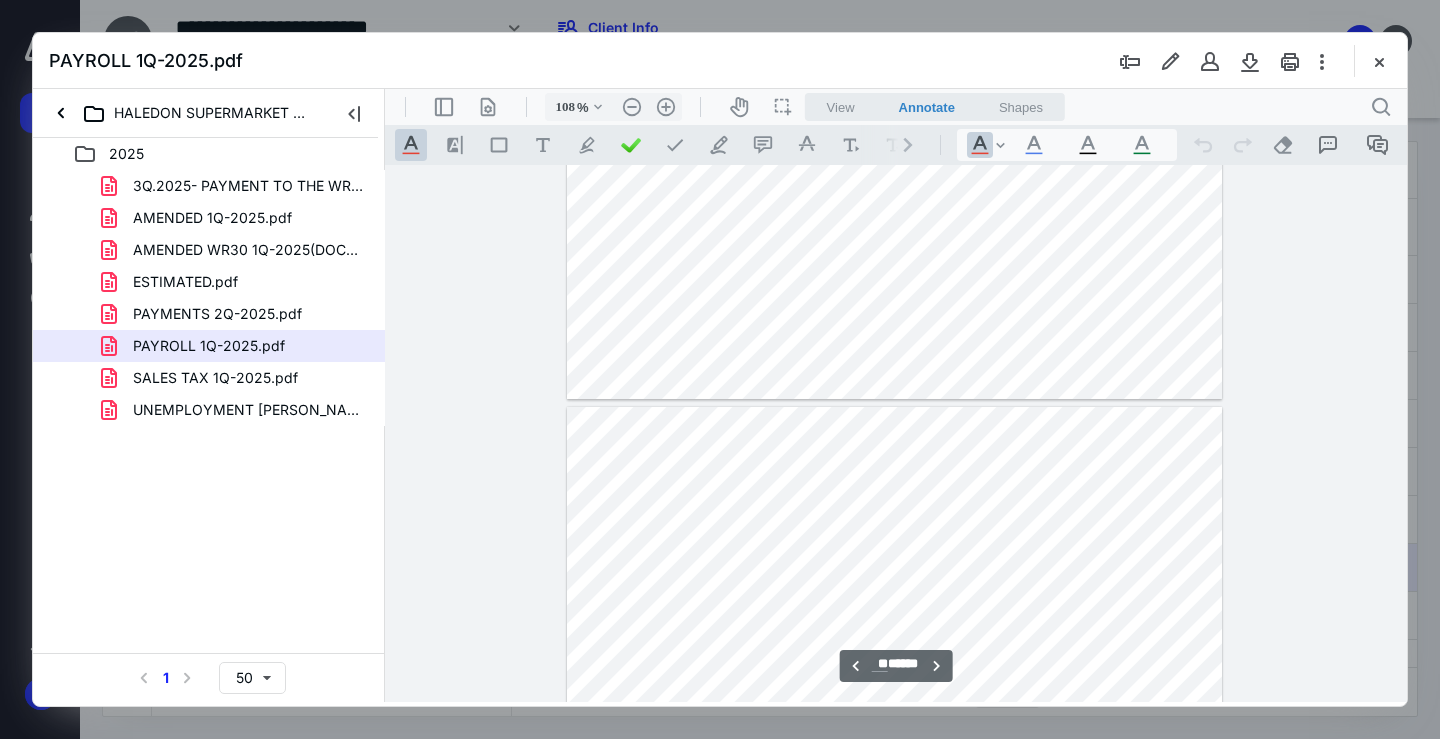 type on "**" 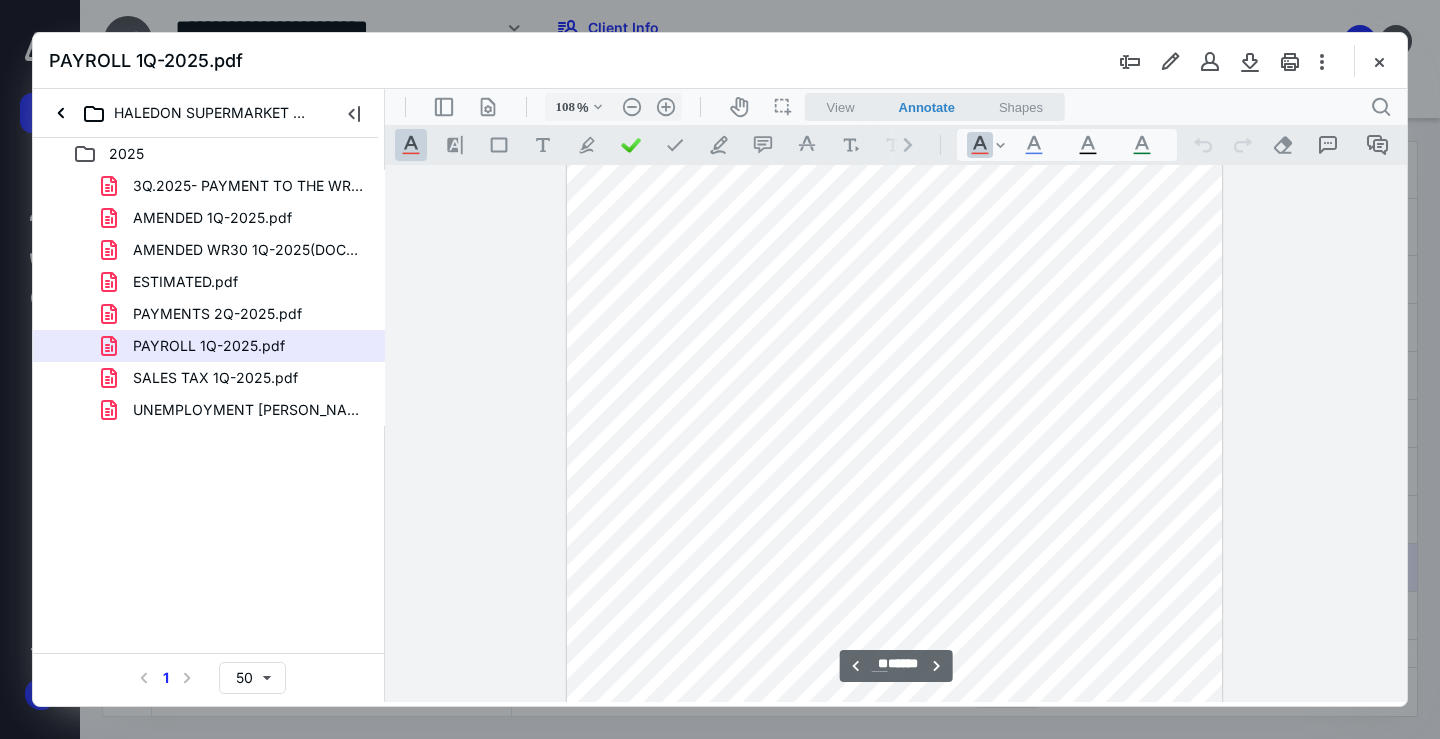 scroll, scrollTop: 7822, scrollLeft: 0, axis: vertical 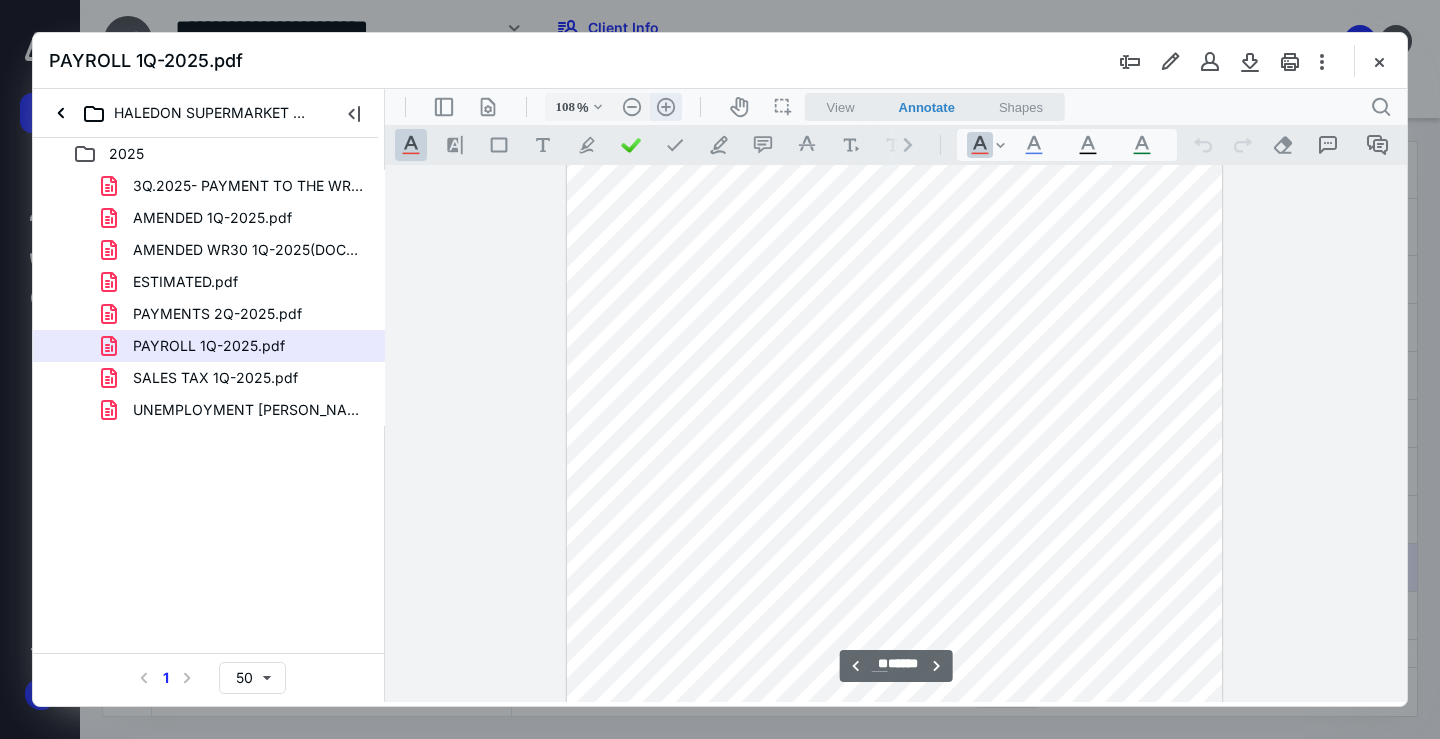 click on ".cls-1{fill:#abb0c4;} icon - header - zoom - in - line" at bounding box center (666, 107) 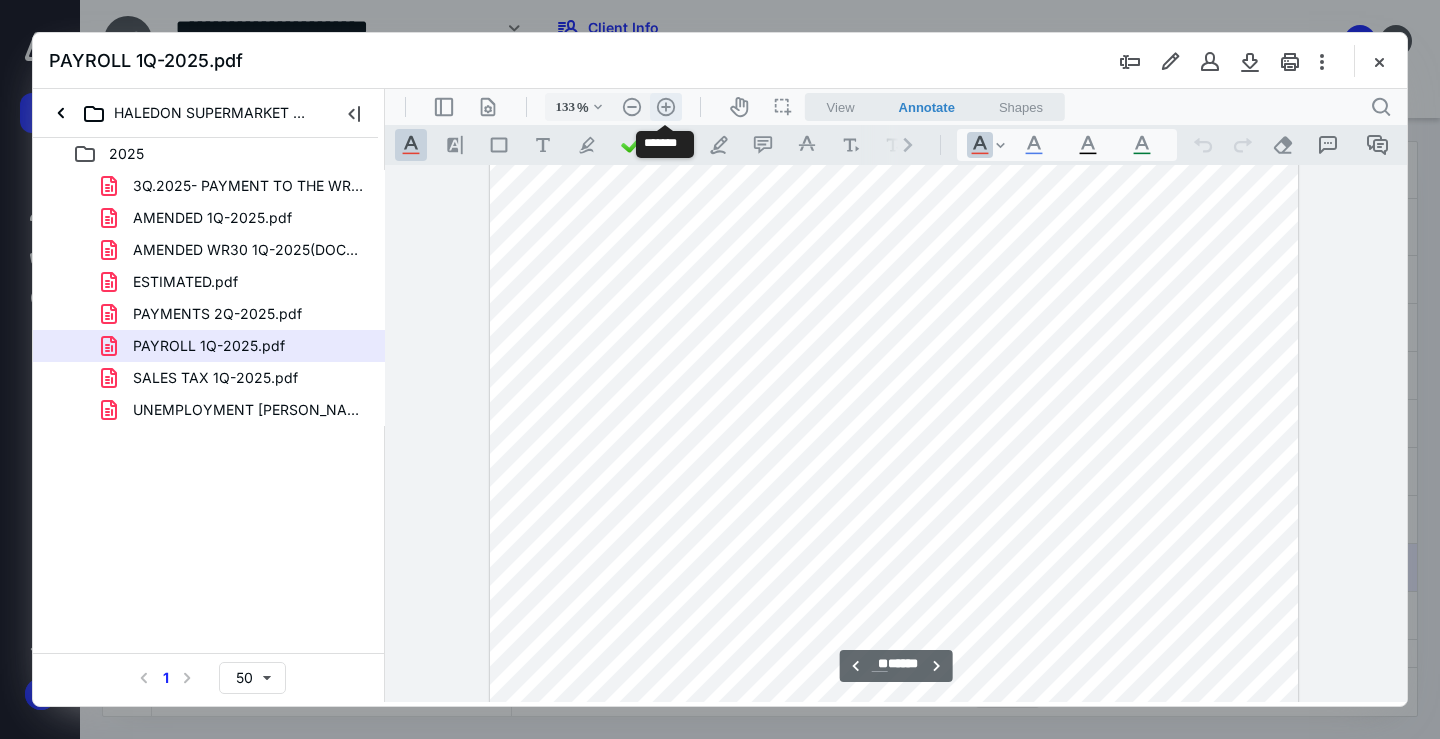 click on ".cls-1{fill:#abb0c4;} icon - header - zoom - in - line" at bounding box center (666, 107) 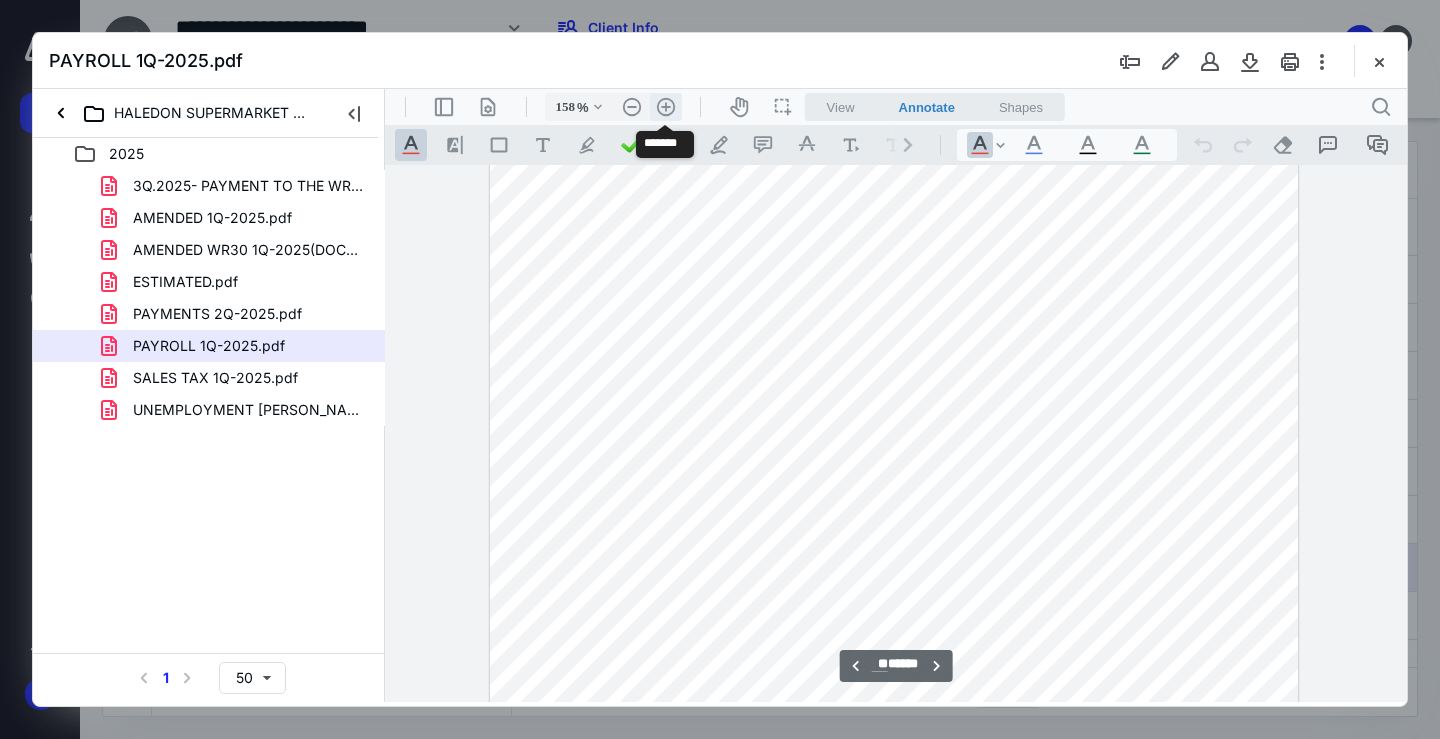 scroll, scrollTop: 11580, scrollLeft: 0, axis: vertical 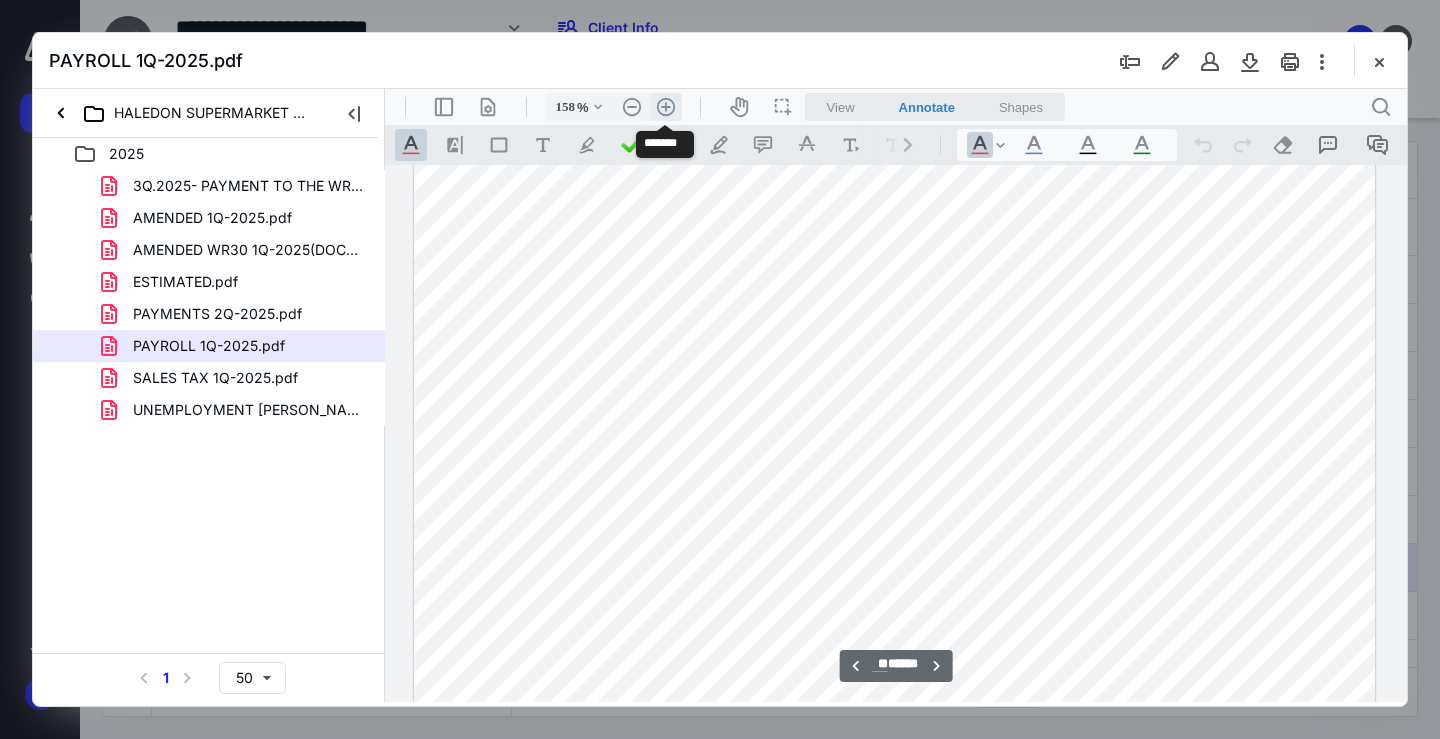 click on ".cls-1{fill:#abb0c4;} icon - header - zoom - in - line" at bounding box center (666, 107) 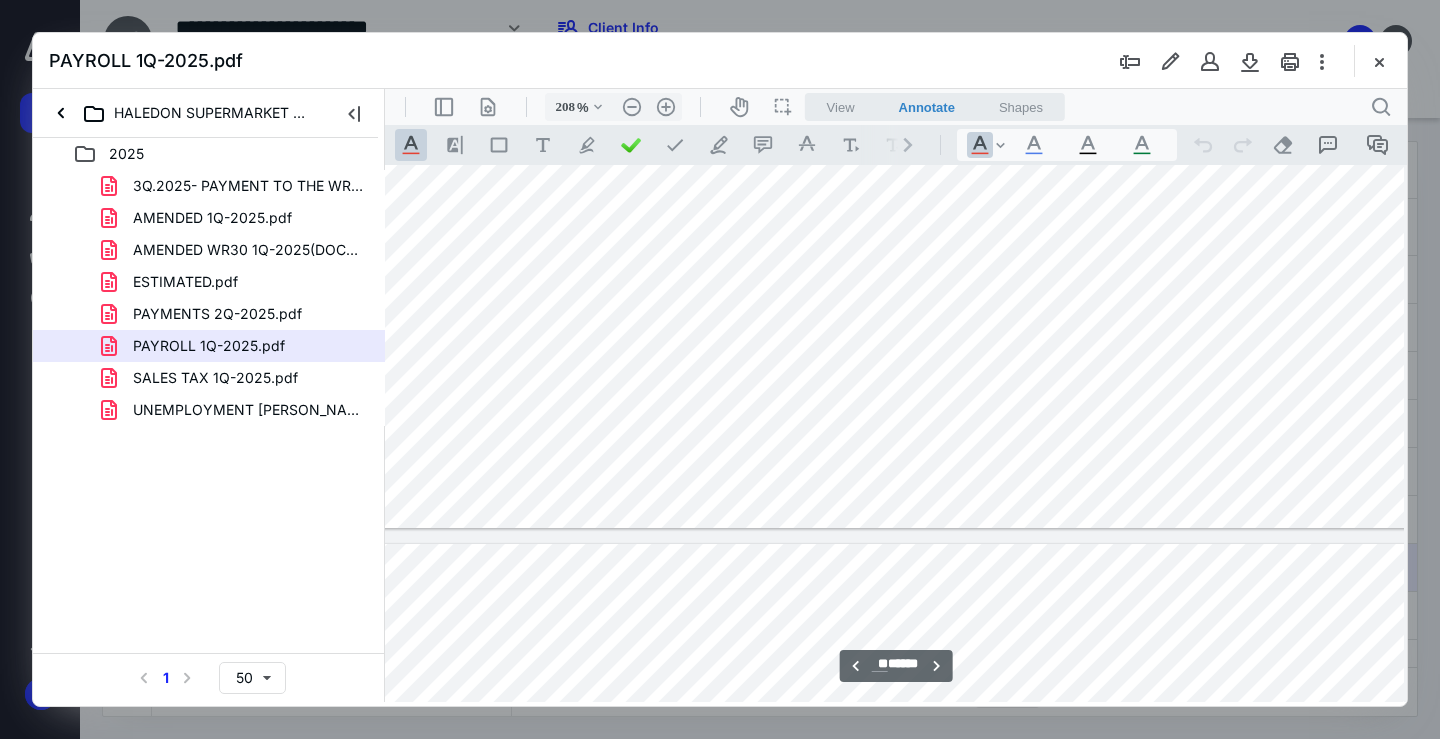scroll, scrollTop: 16238, scrollLeft: 138, axis: both 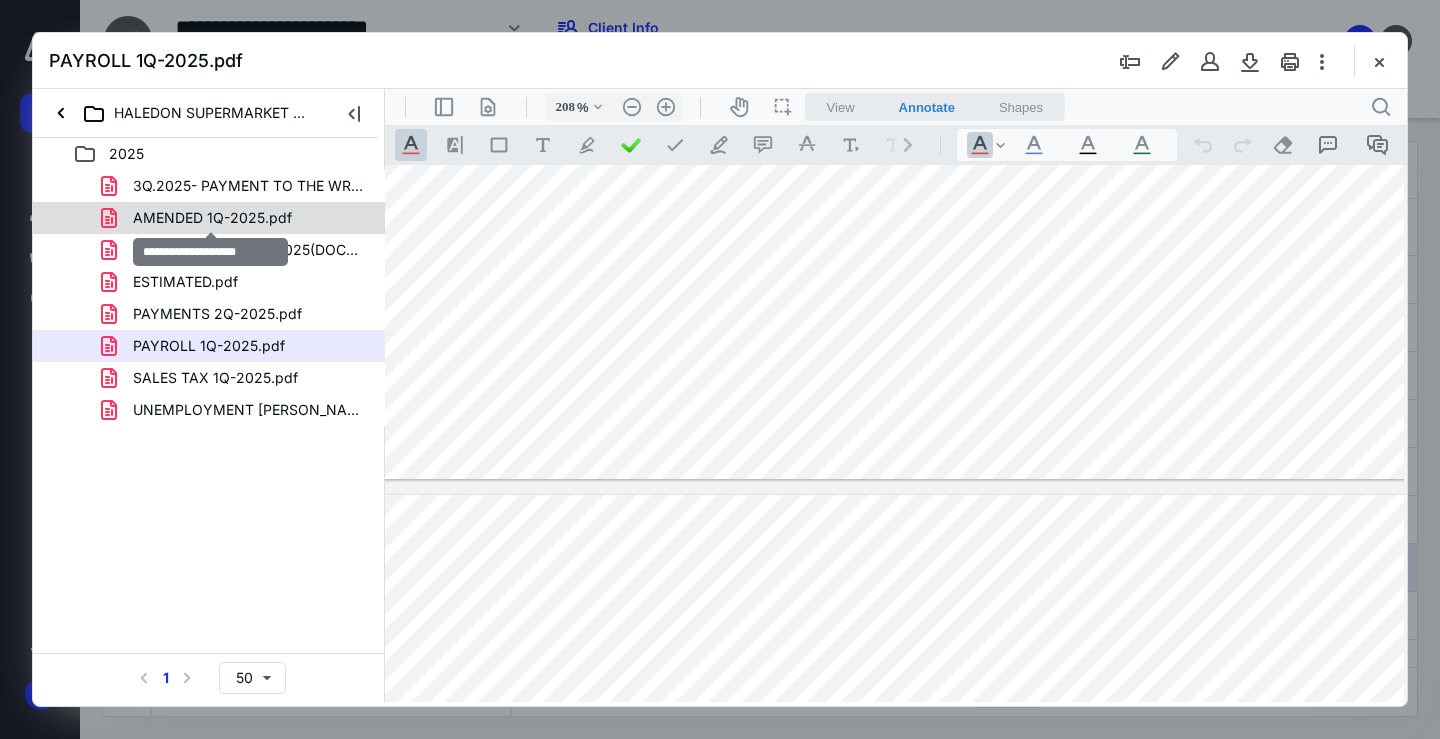click on "AMENDED 1Q-2025.pdf" at bounding box center [212, 218] 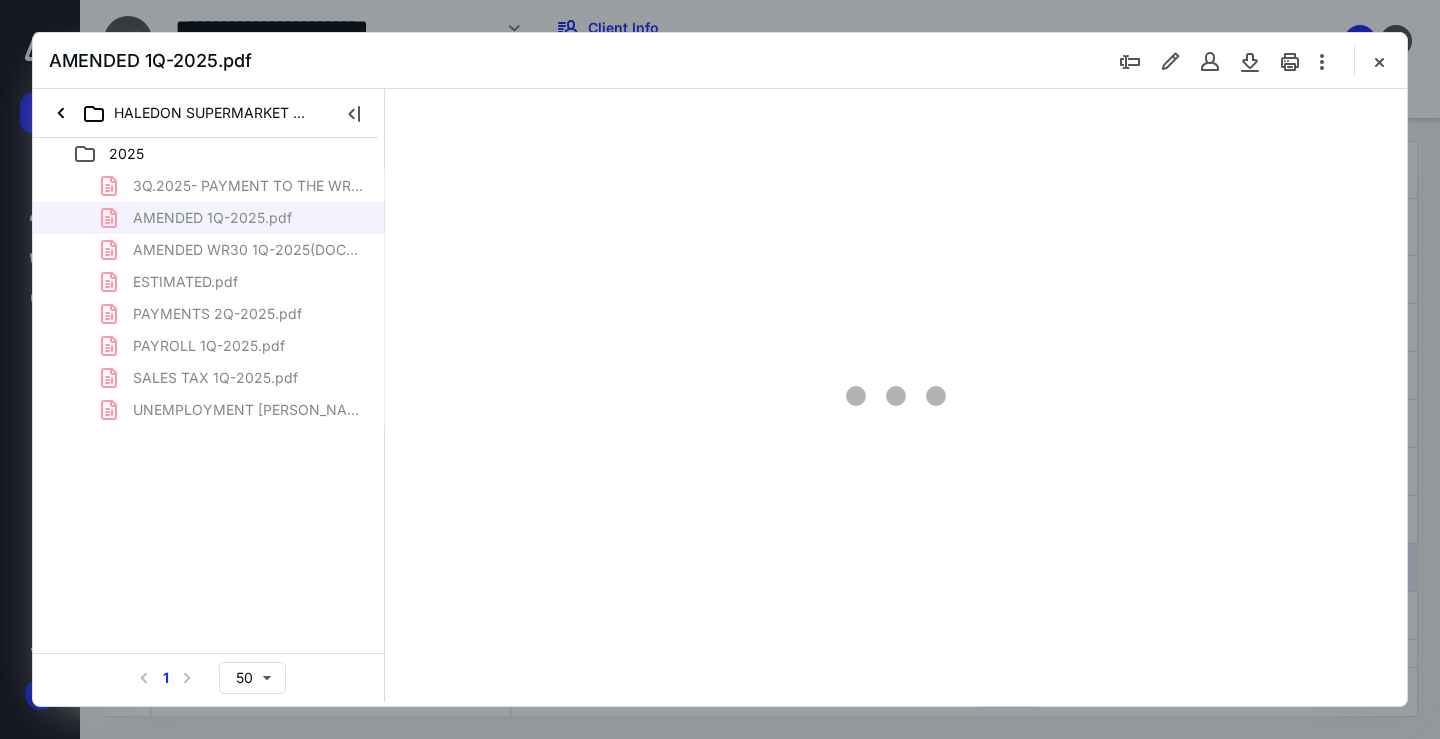 type on "68" 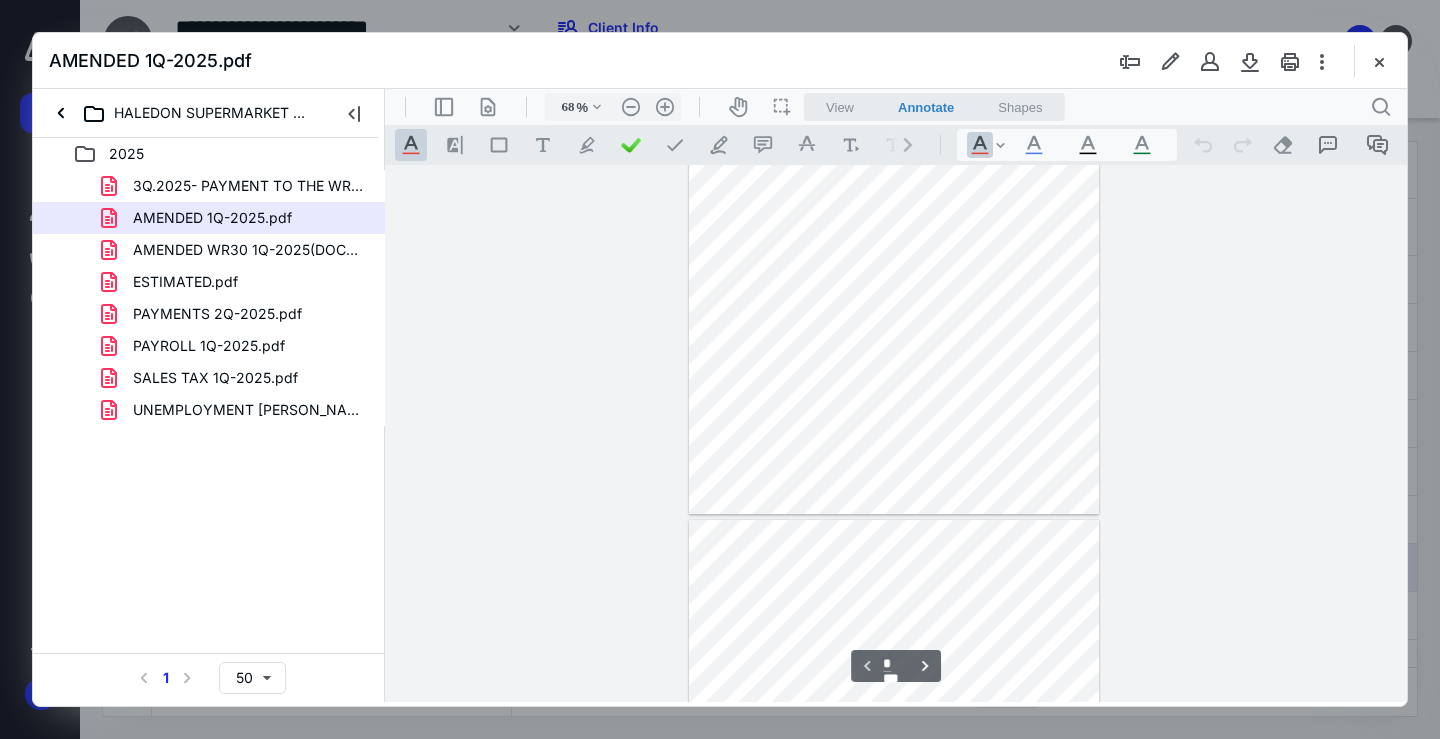 type on "*" 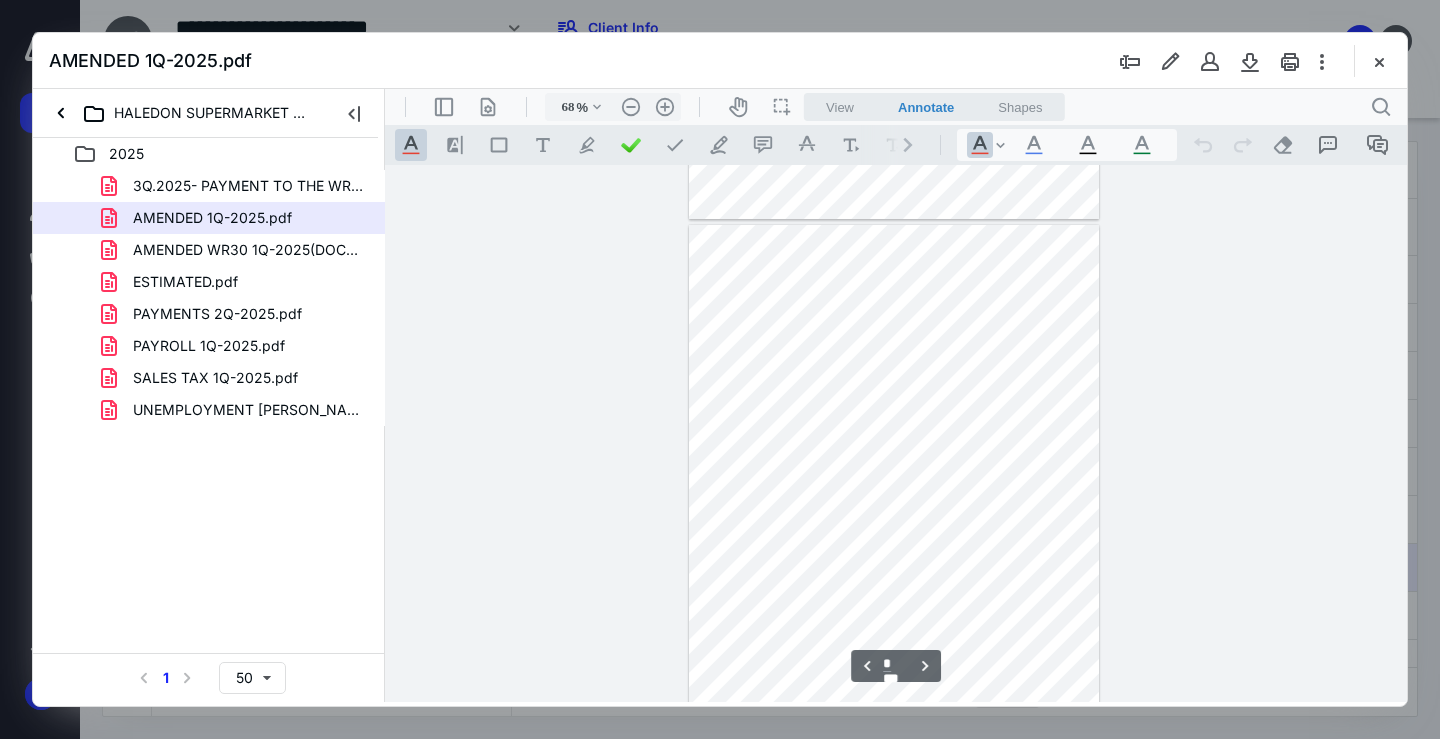 scroll, scrollTop: 579, scrollLeft: 0, axis: vertical 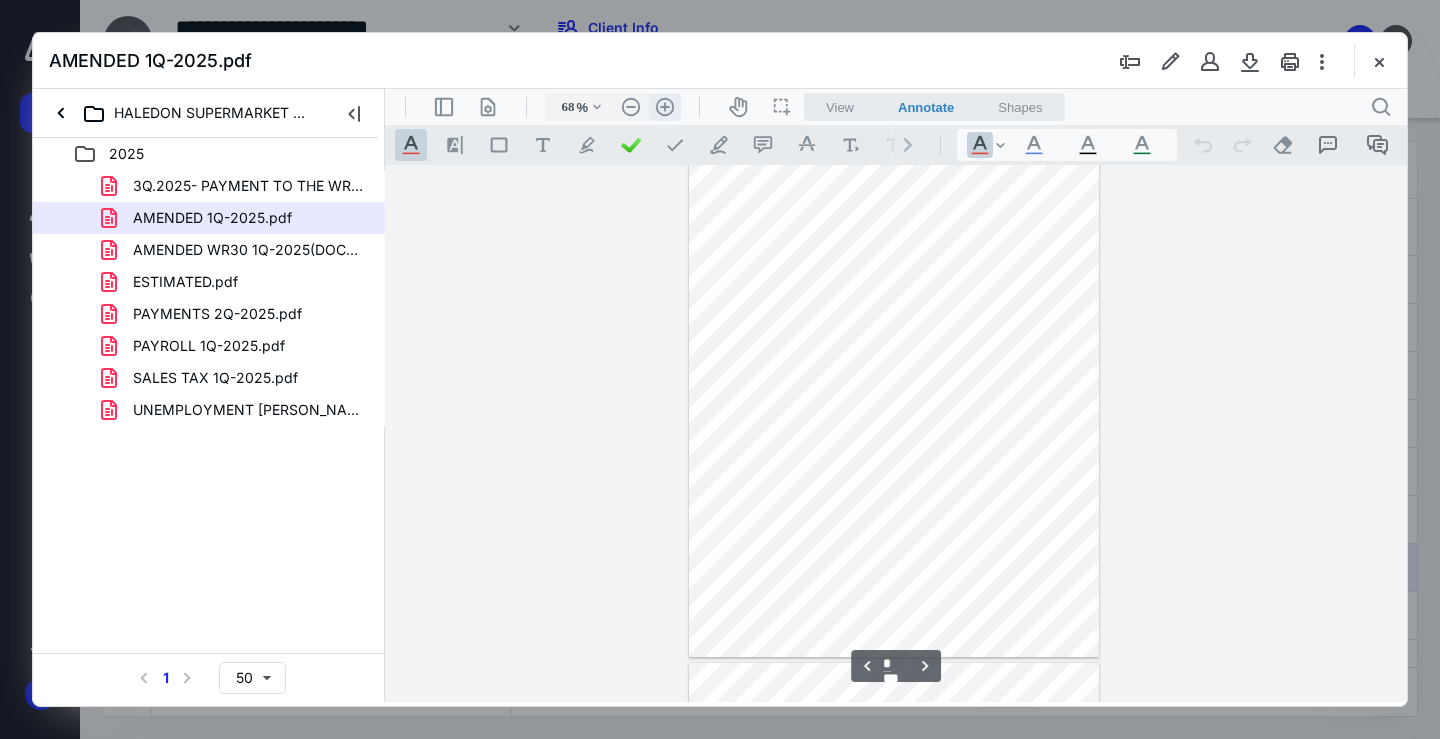 click on ".cls-1{fill:#abb0c4;} icon - header - zoom - in - line" at bounding box center [665, 107] 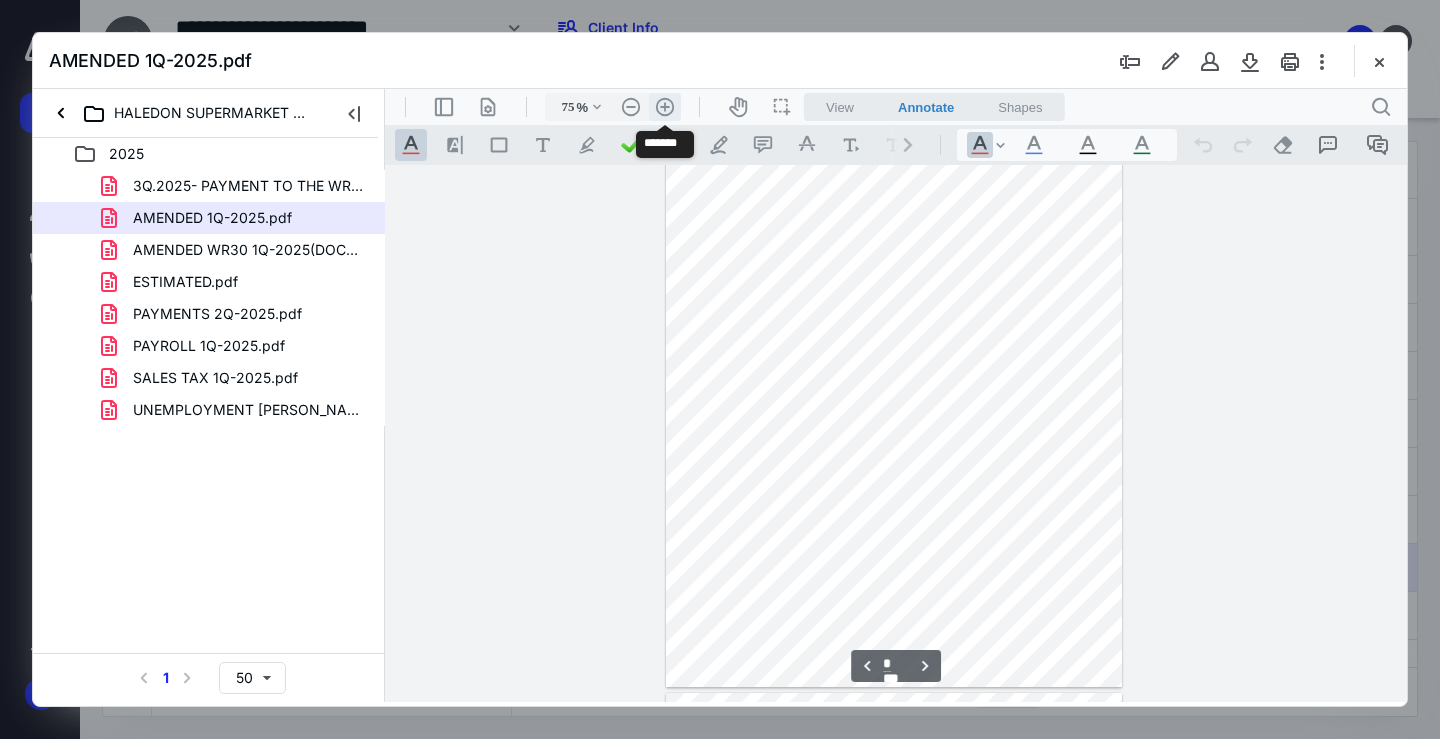 click on ".cls-1{fill:#abb0c4;} icon - header - zoom - in - line" at bounding box center (665, 107) 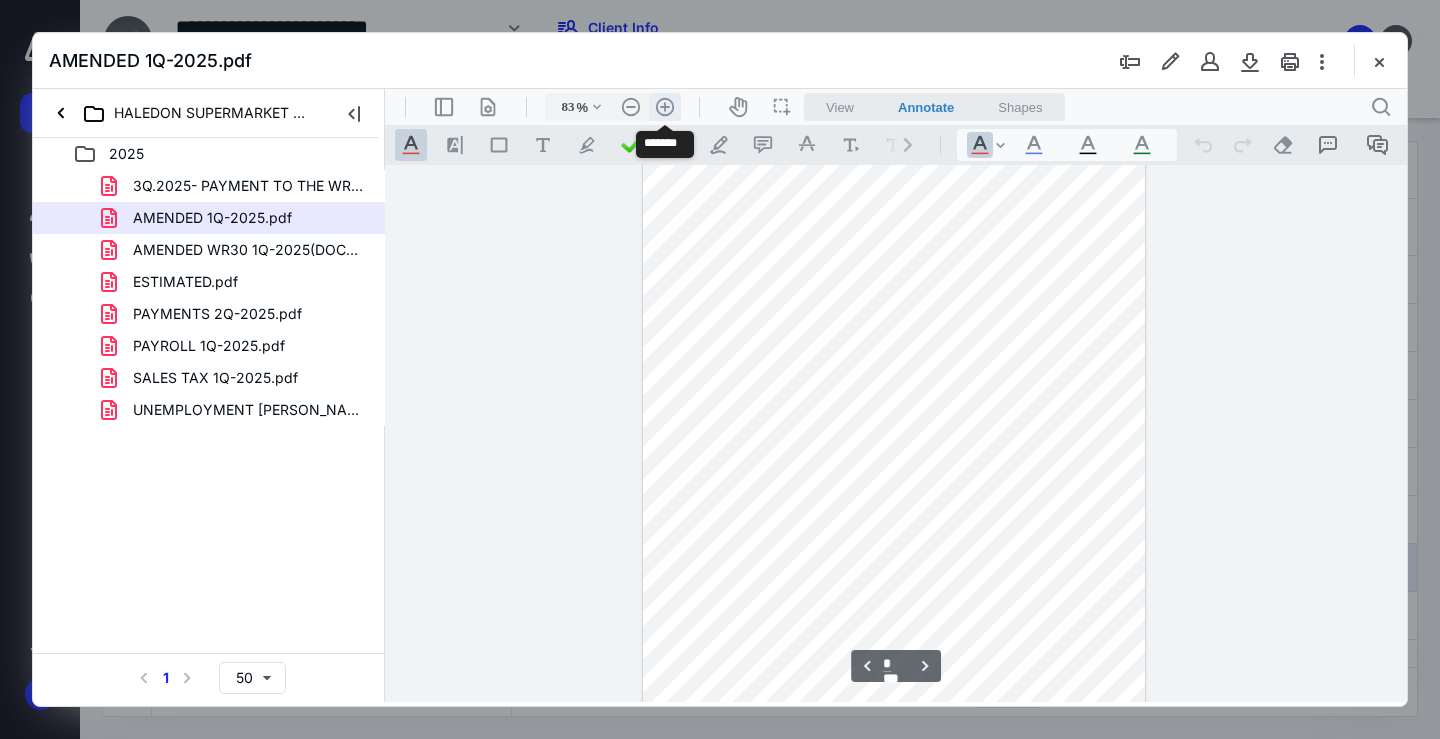 click on ".cls-1{fill:#abb0c4;} icon - header - zoom - in - line" at bounding box center (665, 107) 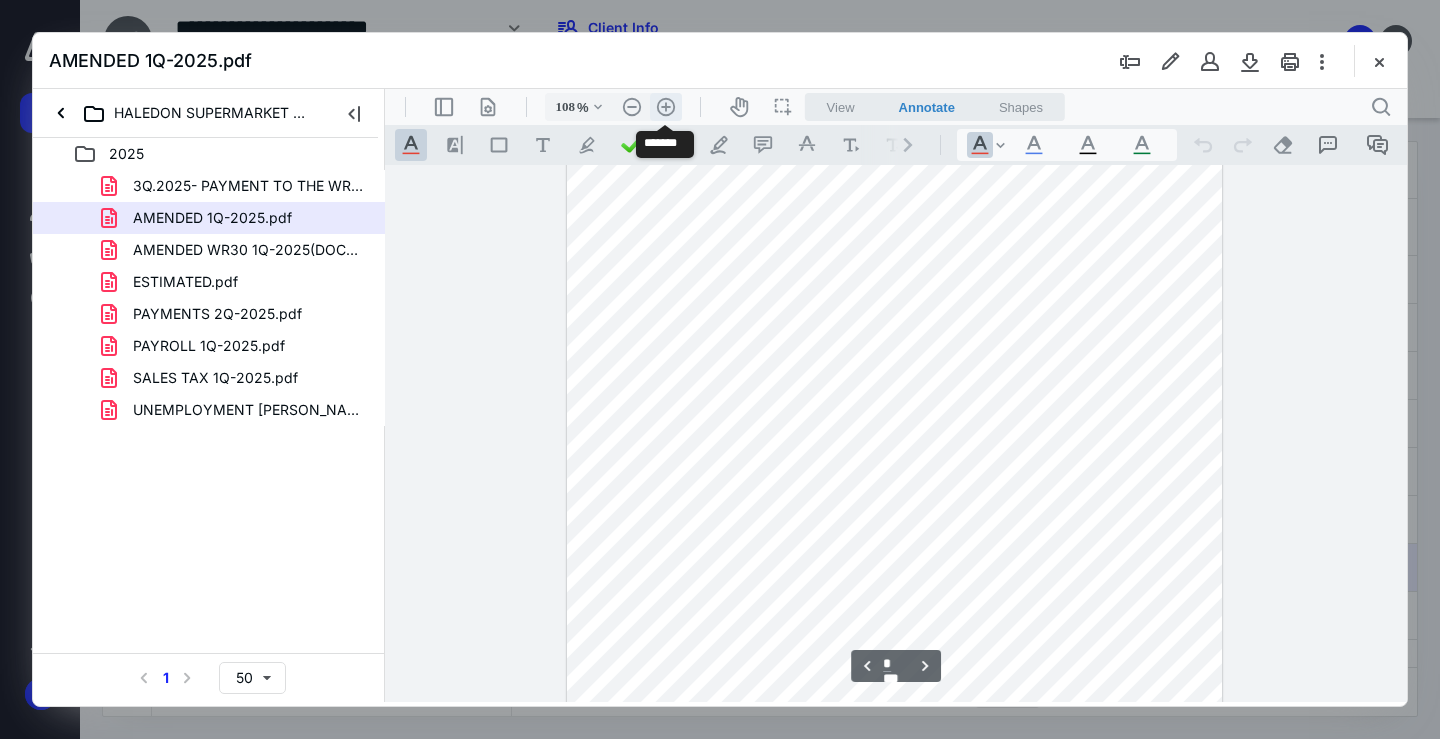 click on ".cls-1{fill:#abb0c4;} icon - header - zoom - in - line" at bounding box center (666, 107) 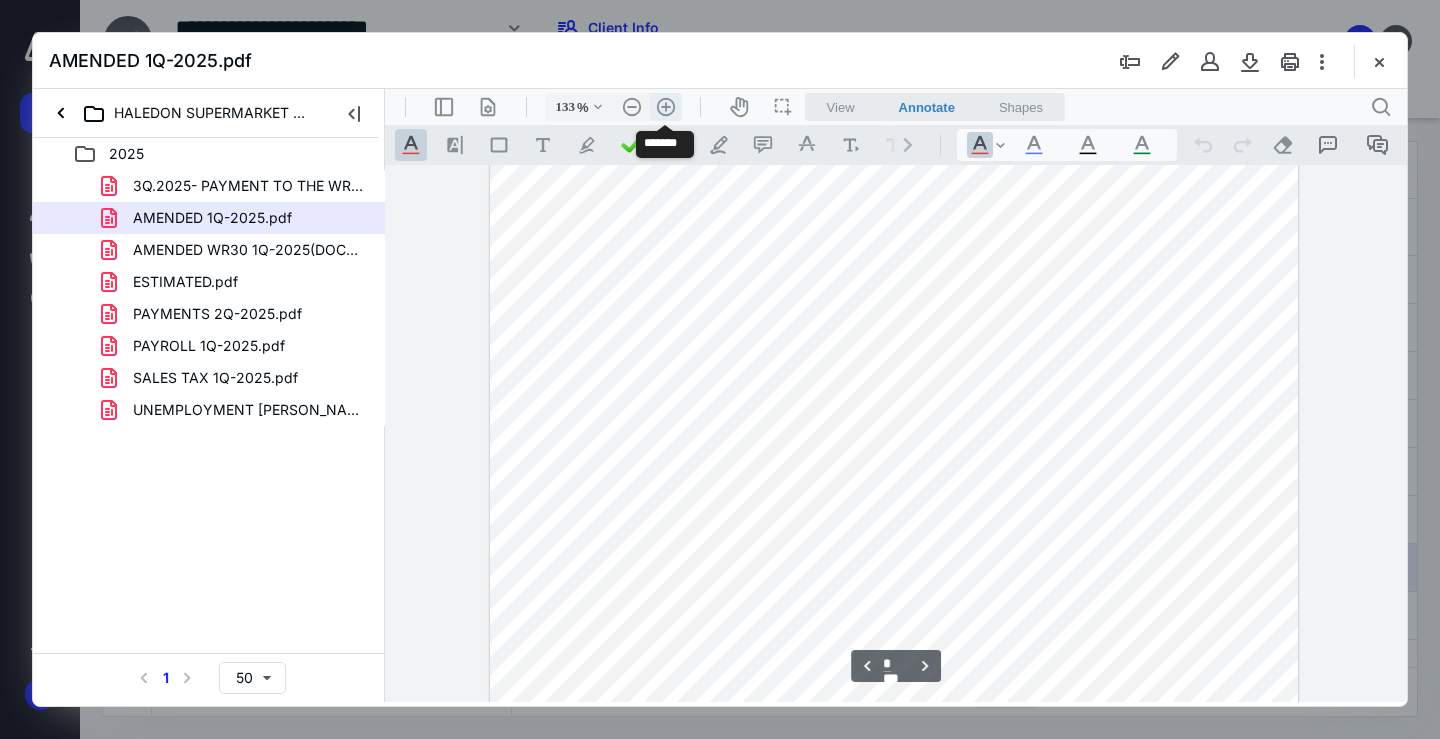 click on ".cls-1{fill:#abb0c4;} icon - header - zoom - in - line" at bounding box center [666, 107] 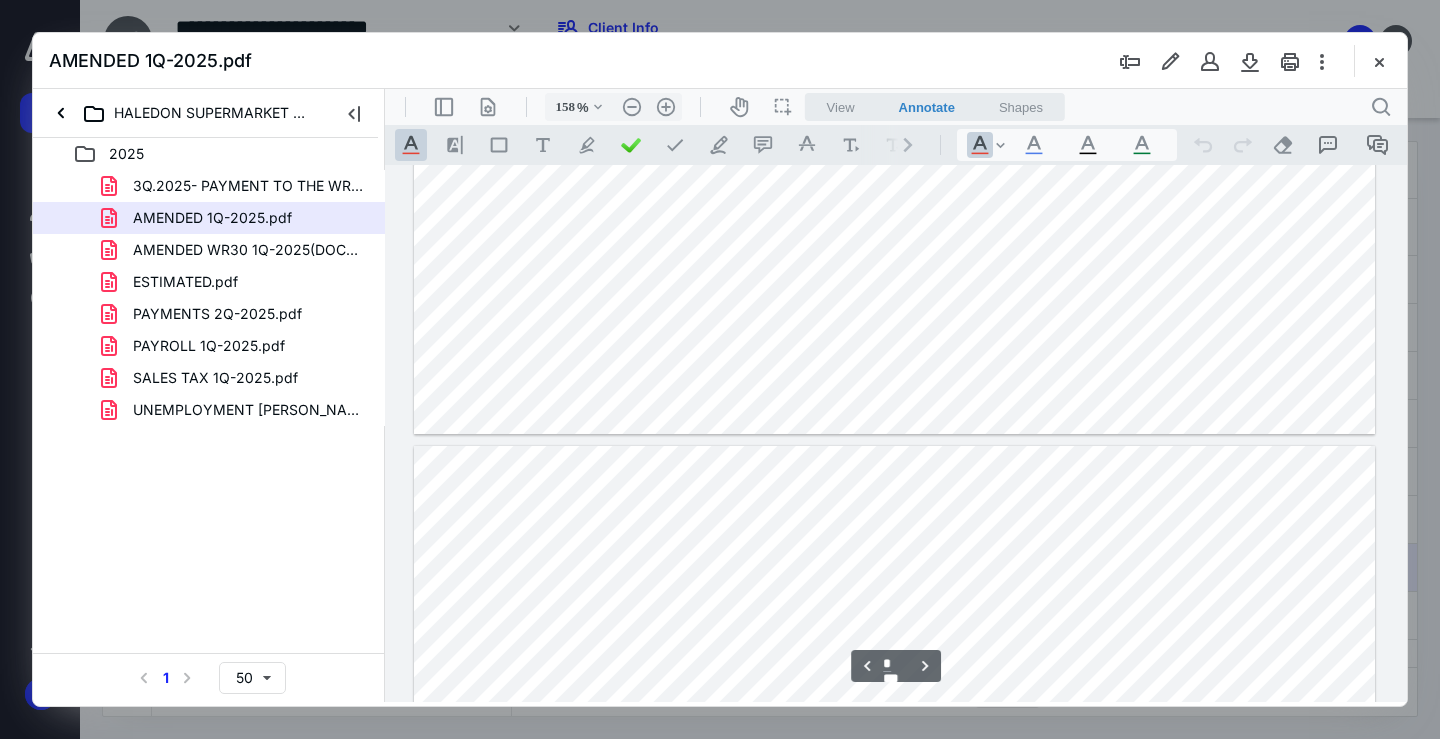 scroll, scrollTop: 2162, scrollLeft: 0, axis: vertical 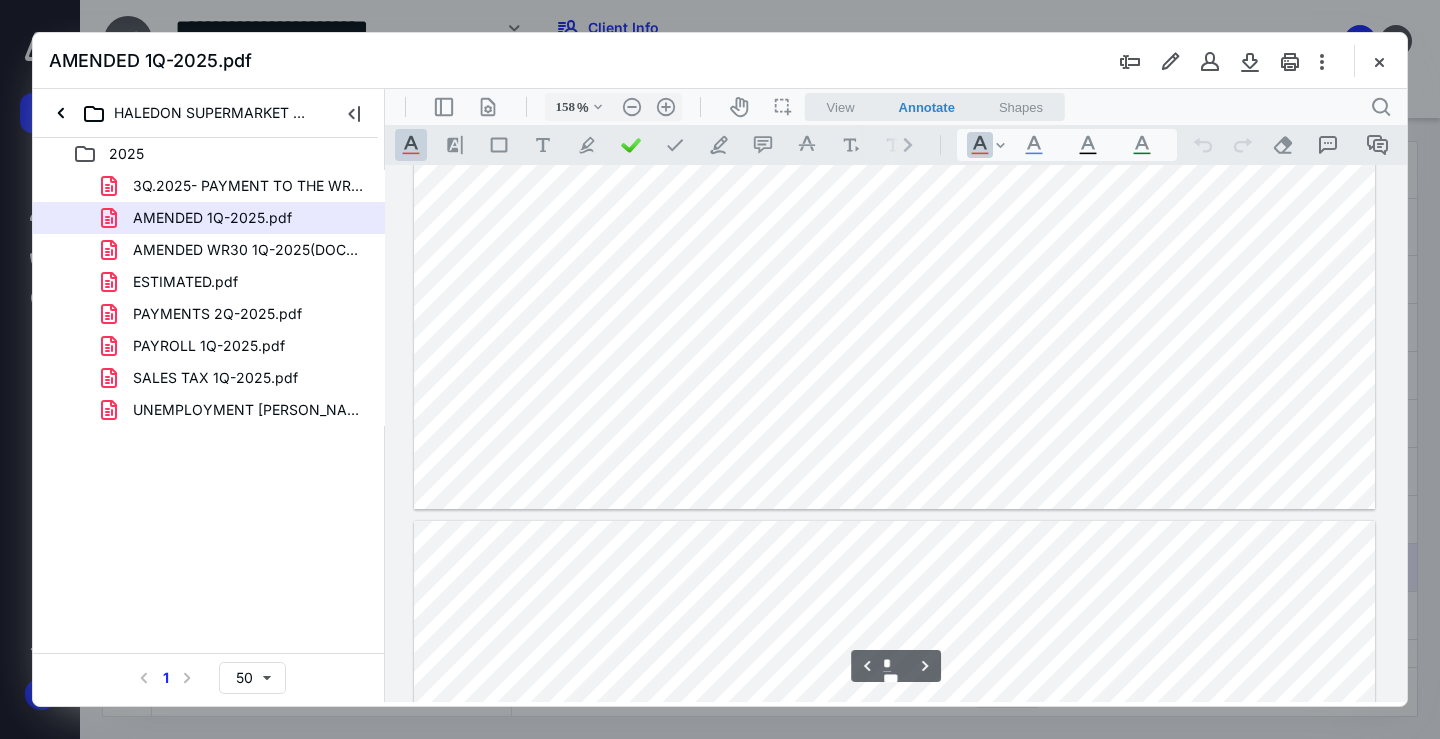 type on "*" 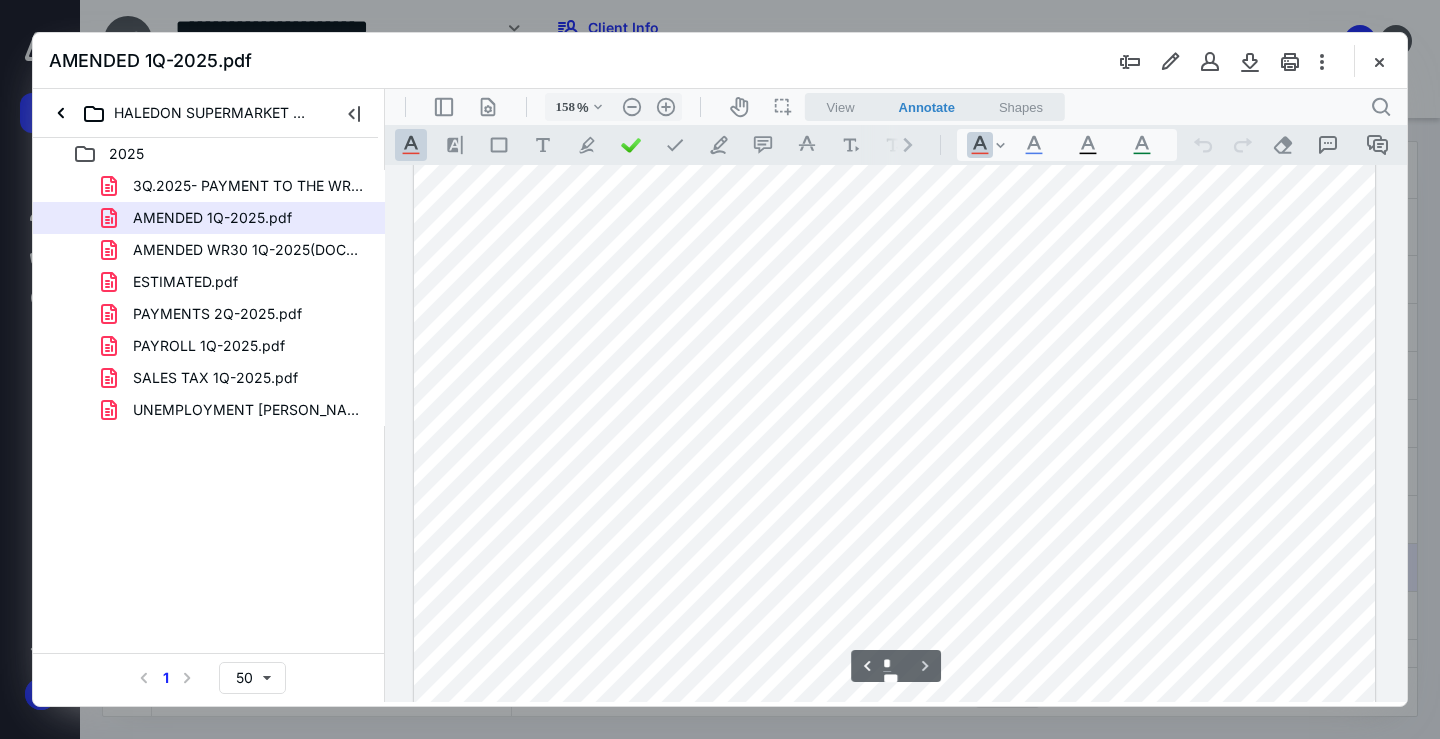 scroll, scrollTop: 2662, scrollLeft: 0, axis: vertical 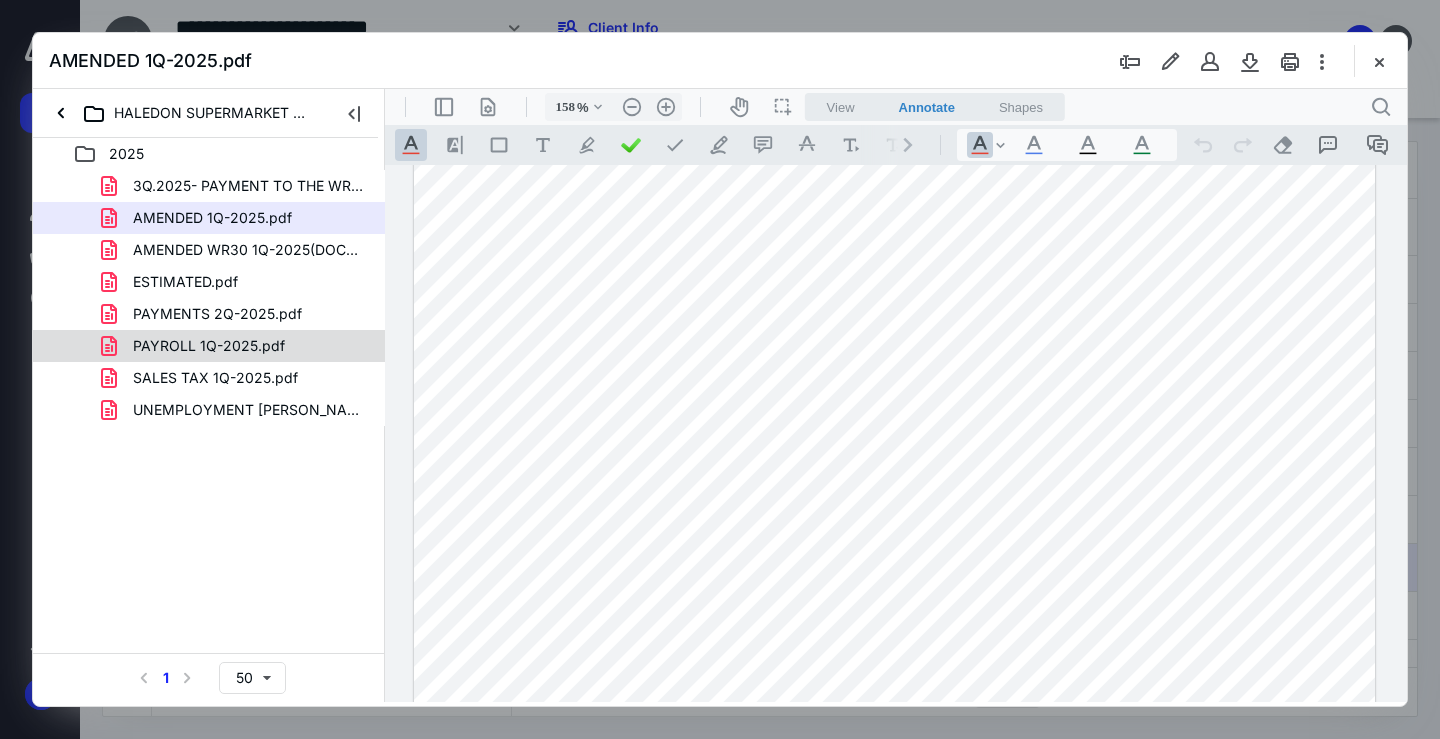 click on "PAYROLL 1Q-2025.pdf" at bounding box center (209, 346) 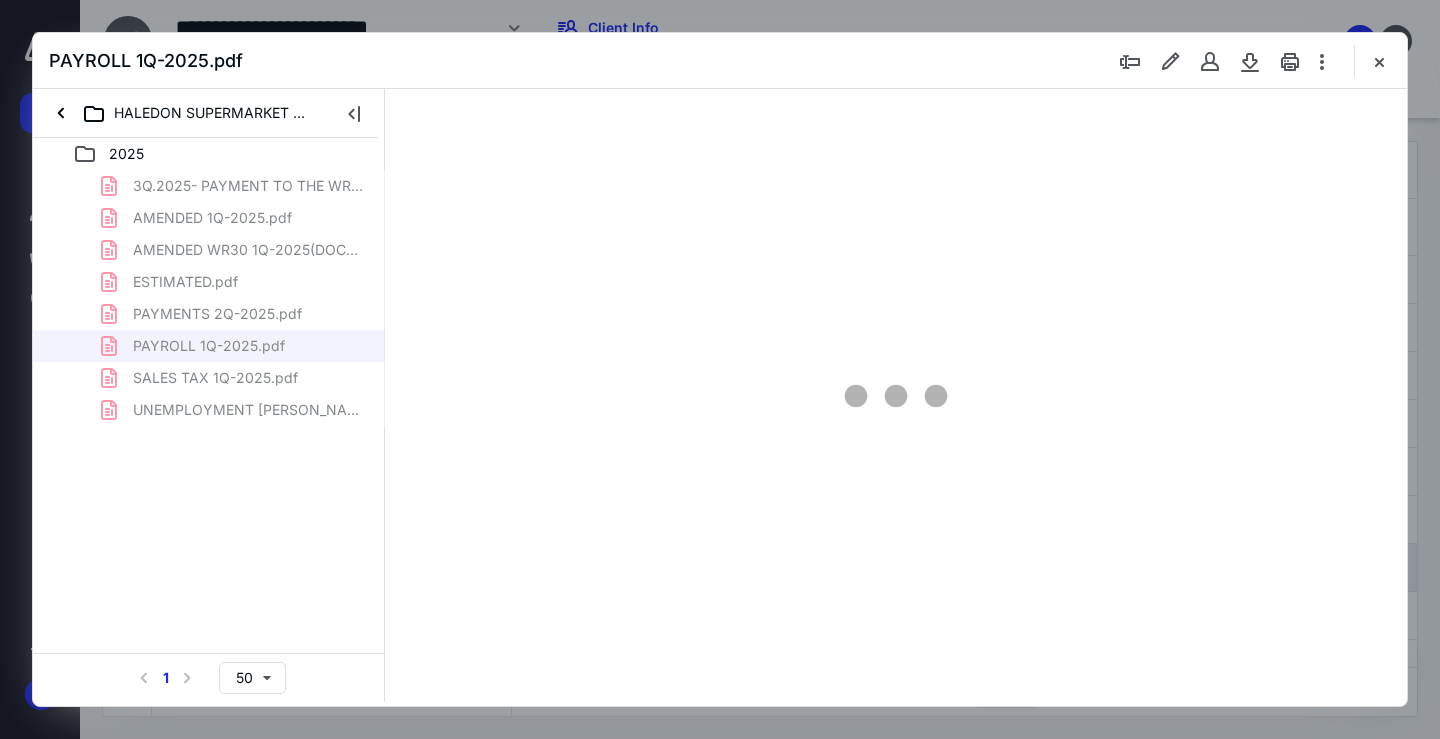 type on "68" 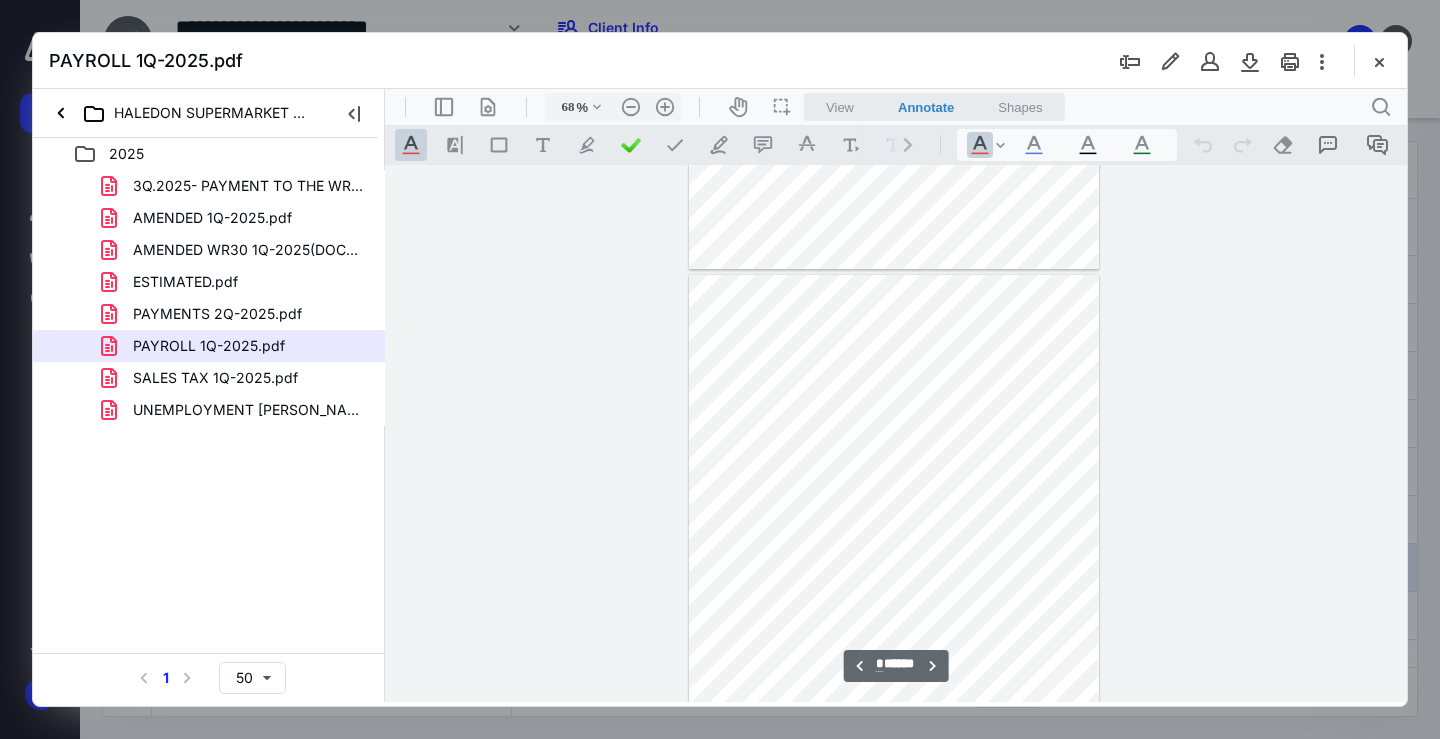 scroll, scrollTop: 34, scrollLeft: 0, axis: vertical 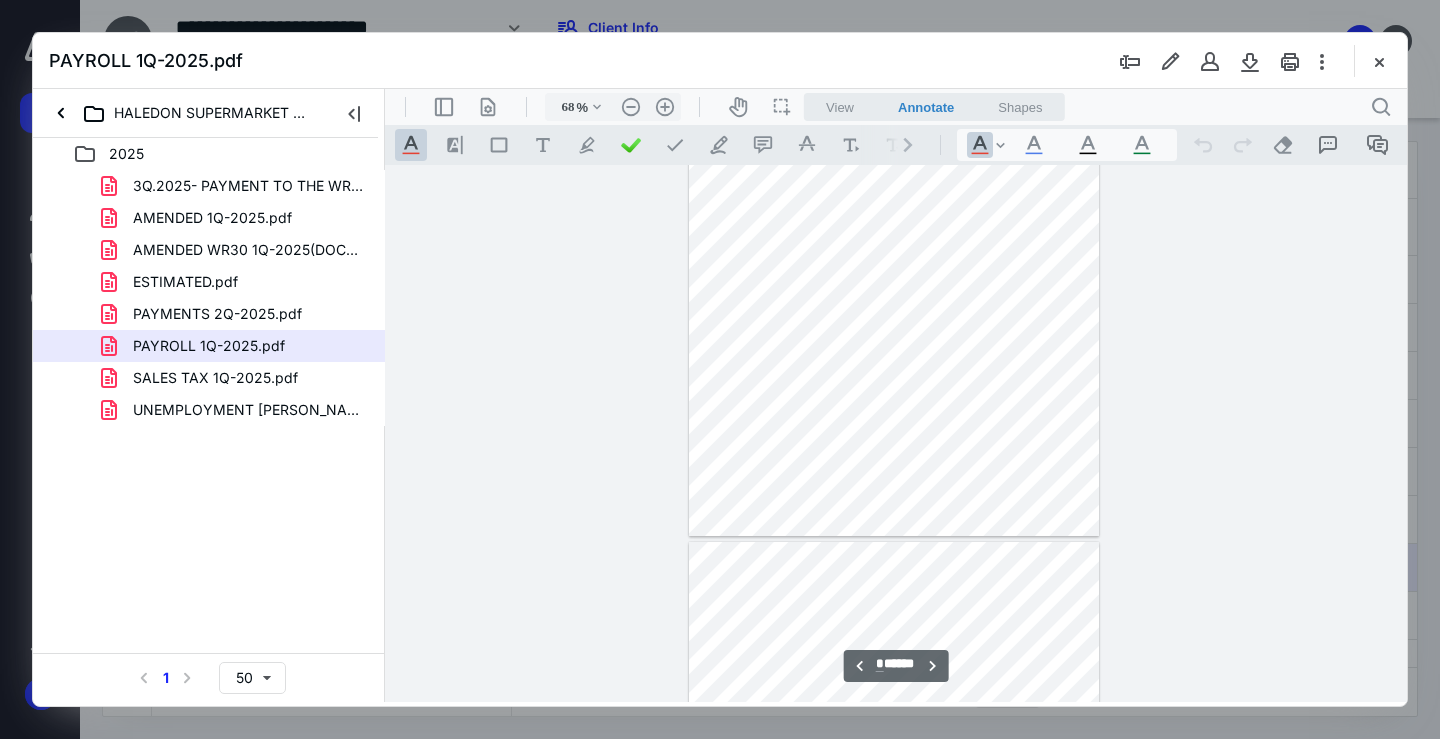 type on "*" 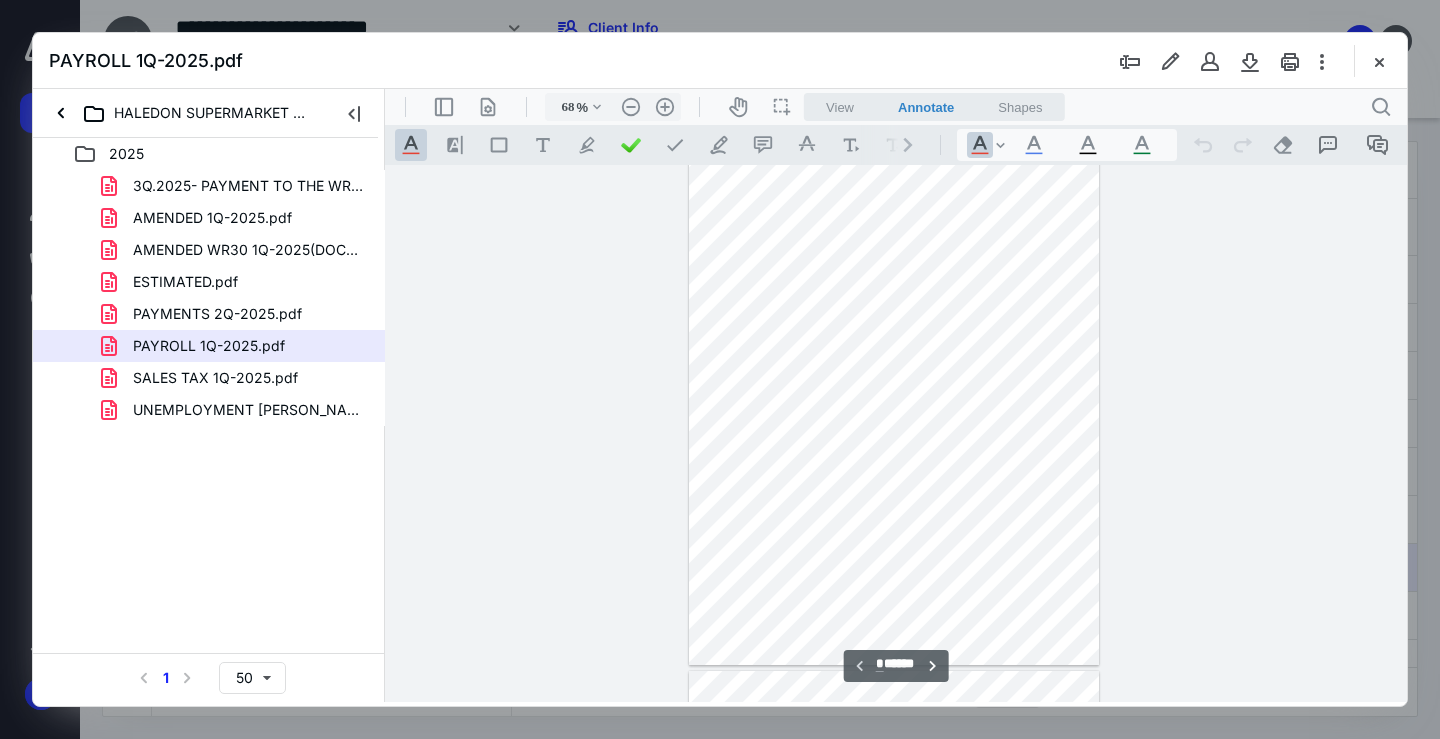 scroll, scrollTop: 0, scrollLeft: 0, axis: both 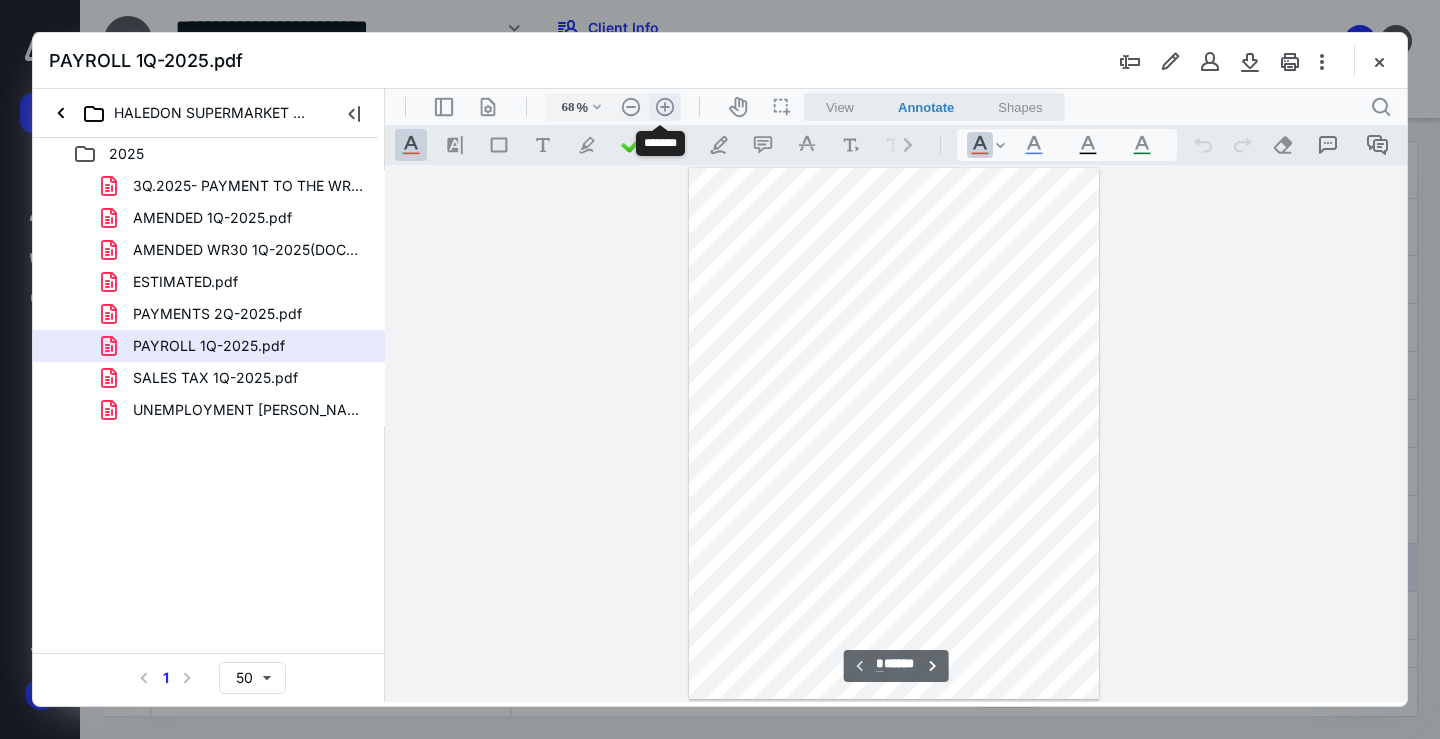 click on ".cls-1{fill:#abb0c4;} icon - header - zoom - in - line" at bounding box center [665, 107] 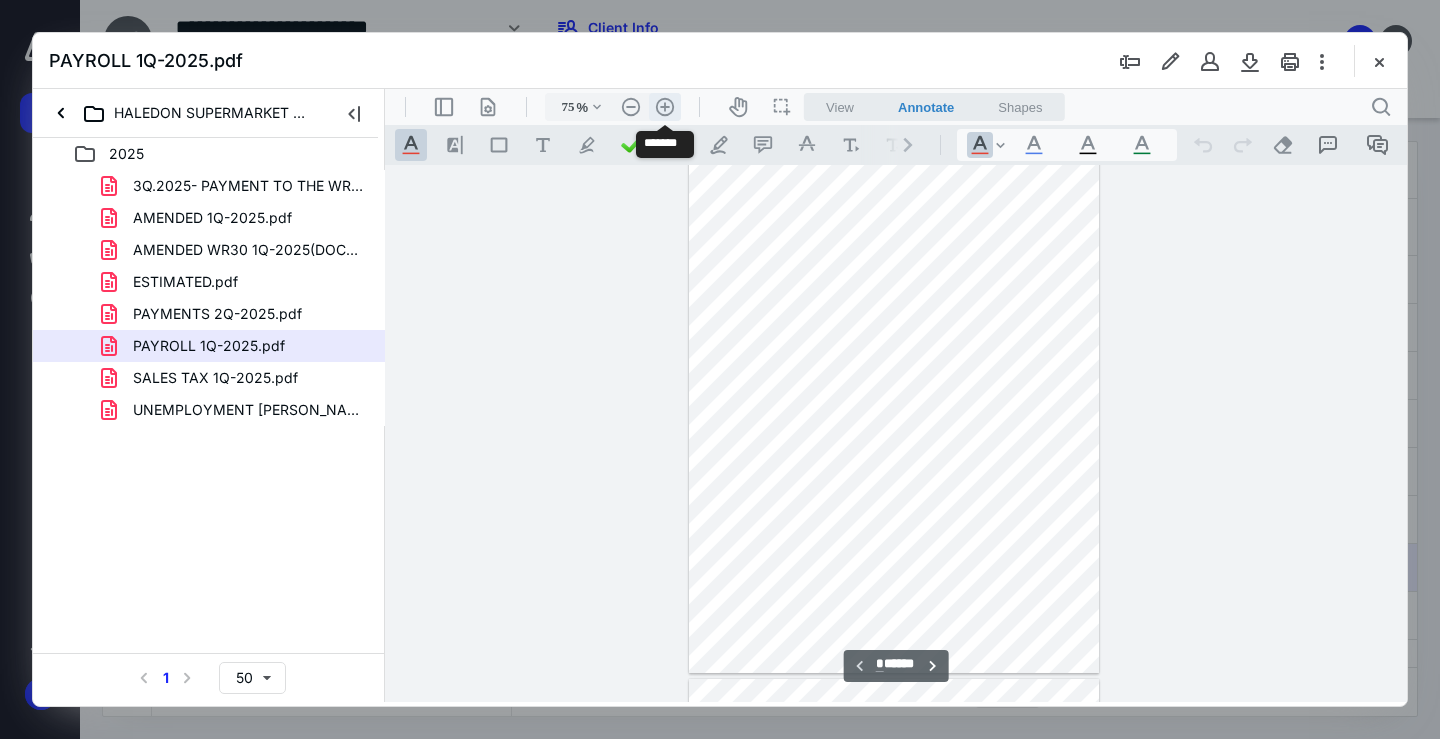 click on ".cls-1{fill:#abb0c4;} icon - header - zoom - in - line" at bounding box center [665, 107] 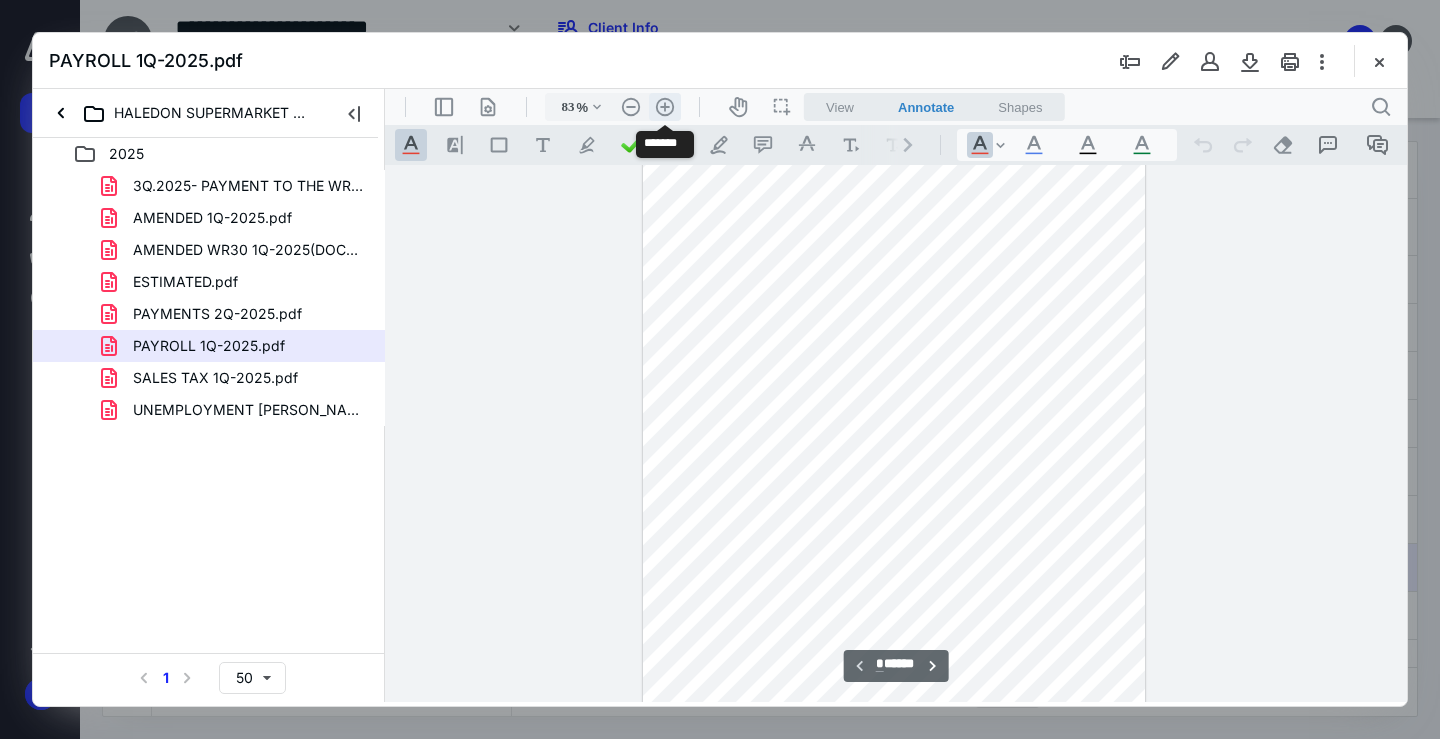 click on ".cls-1{fill:#abb0c4;} icon - header - zoom - in - line" at bounding box center (665, 107) 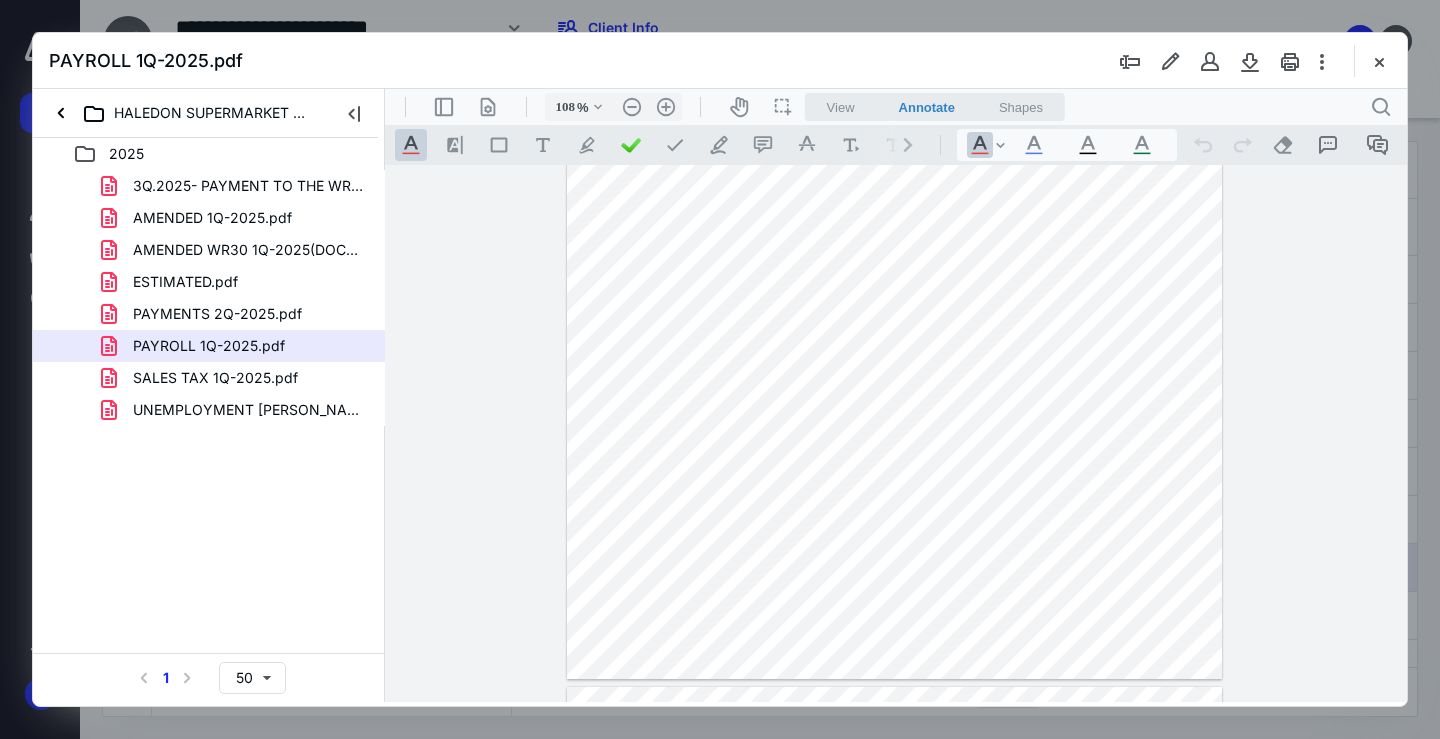 scroll, scrollTop: 138, scrollLeft: 0, axis: vertical 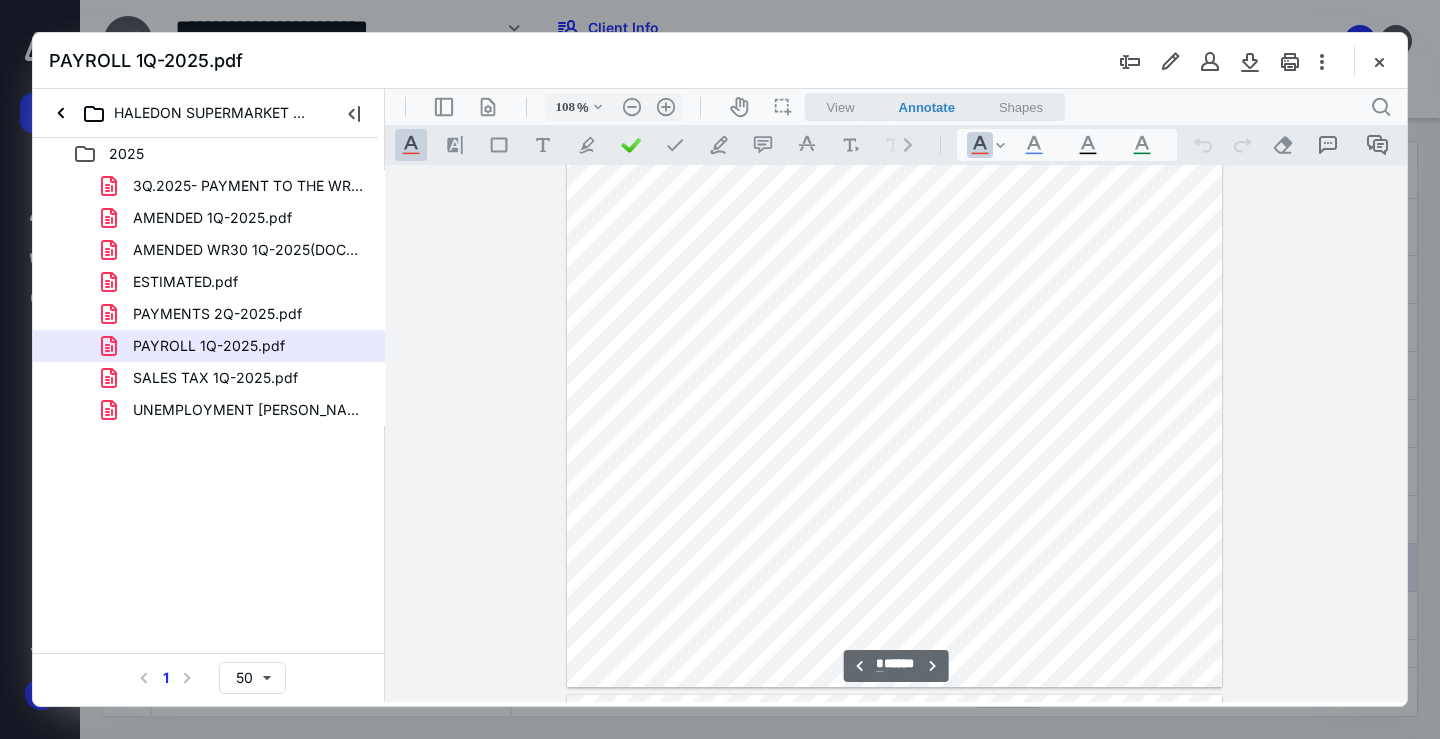 type on "*" 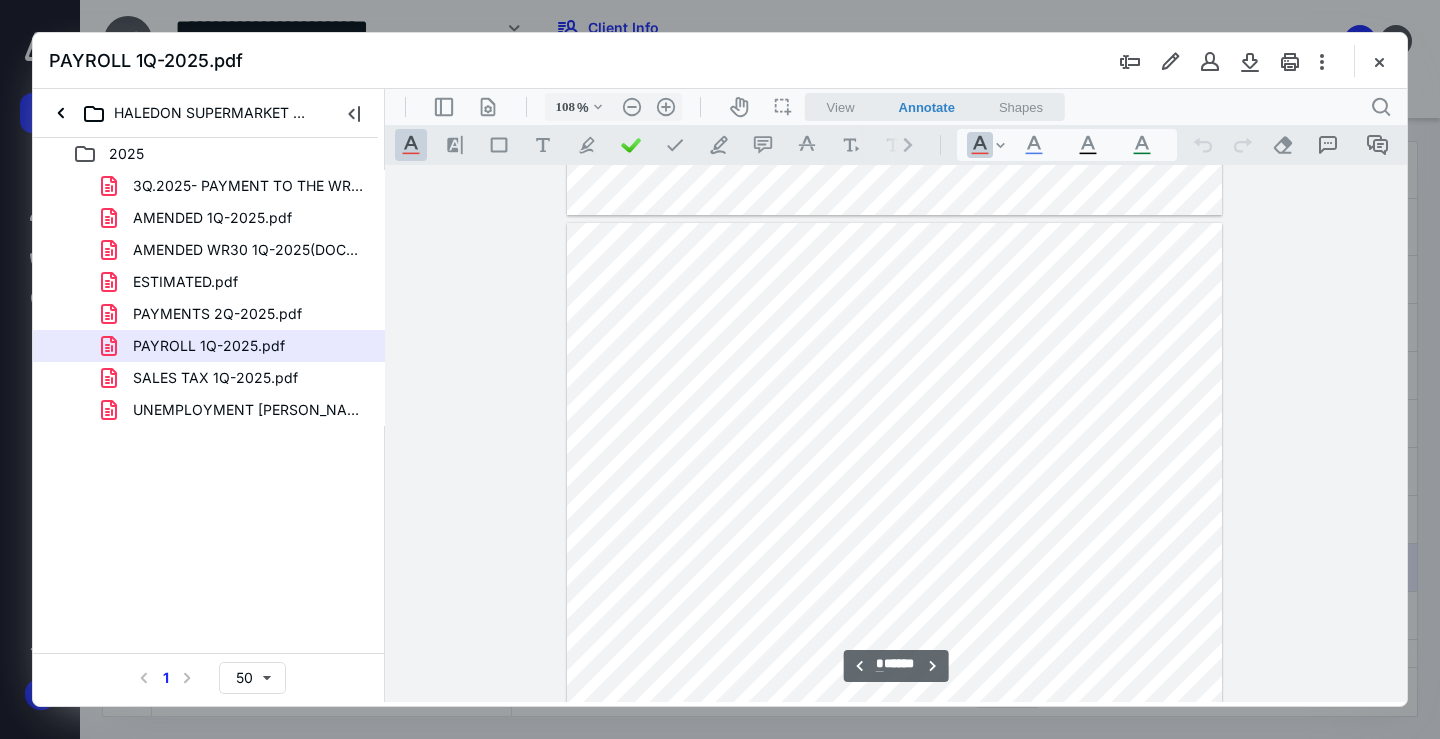 scroll, scrollTop: 6438, scrollLeft: 0, axis: vertical 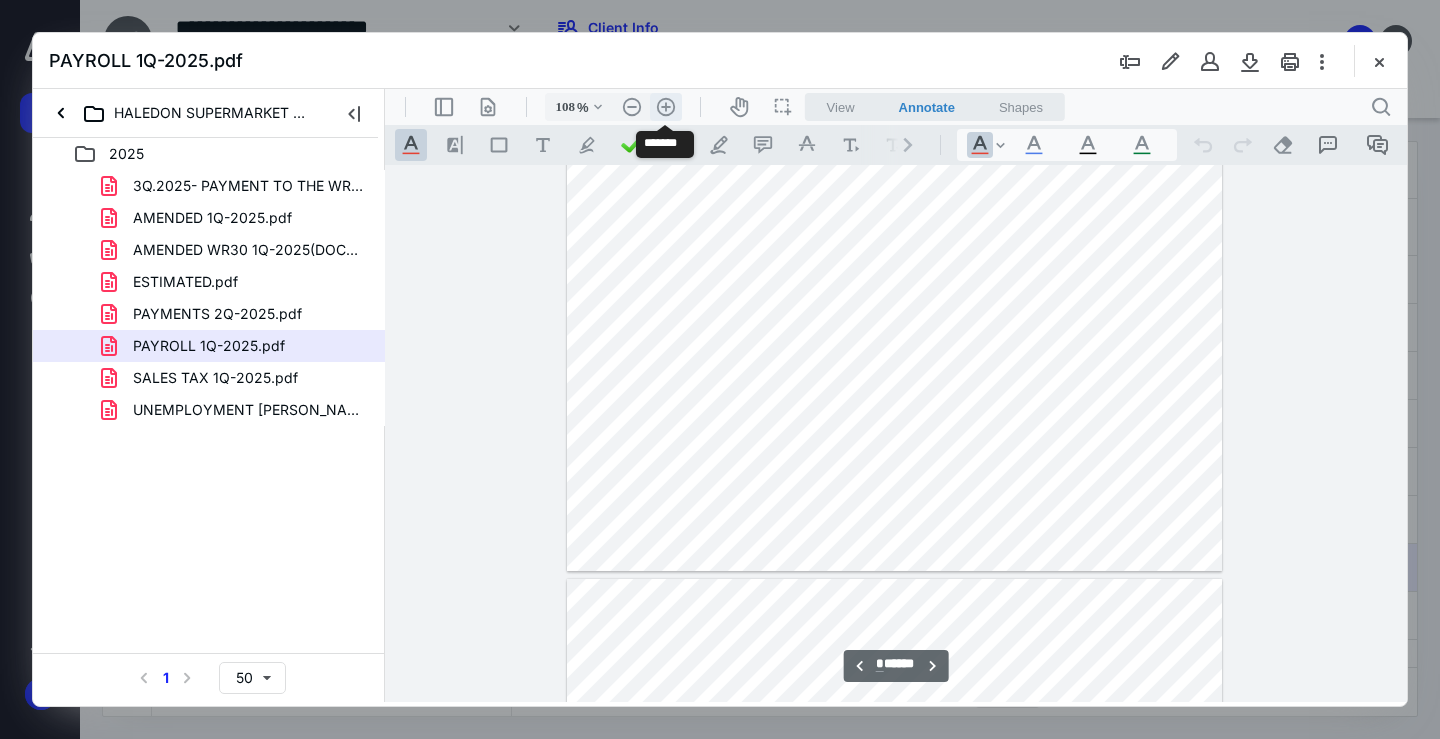 click on ".cls-1{fill:#abb0c4;} icon - header - zoom - in - line" at bounding box center (666, 107) 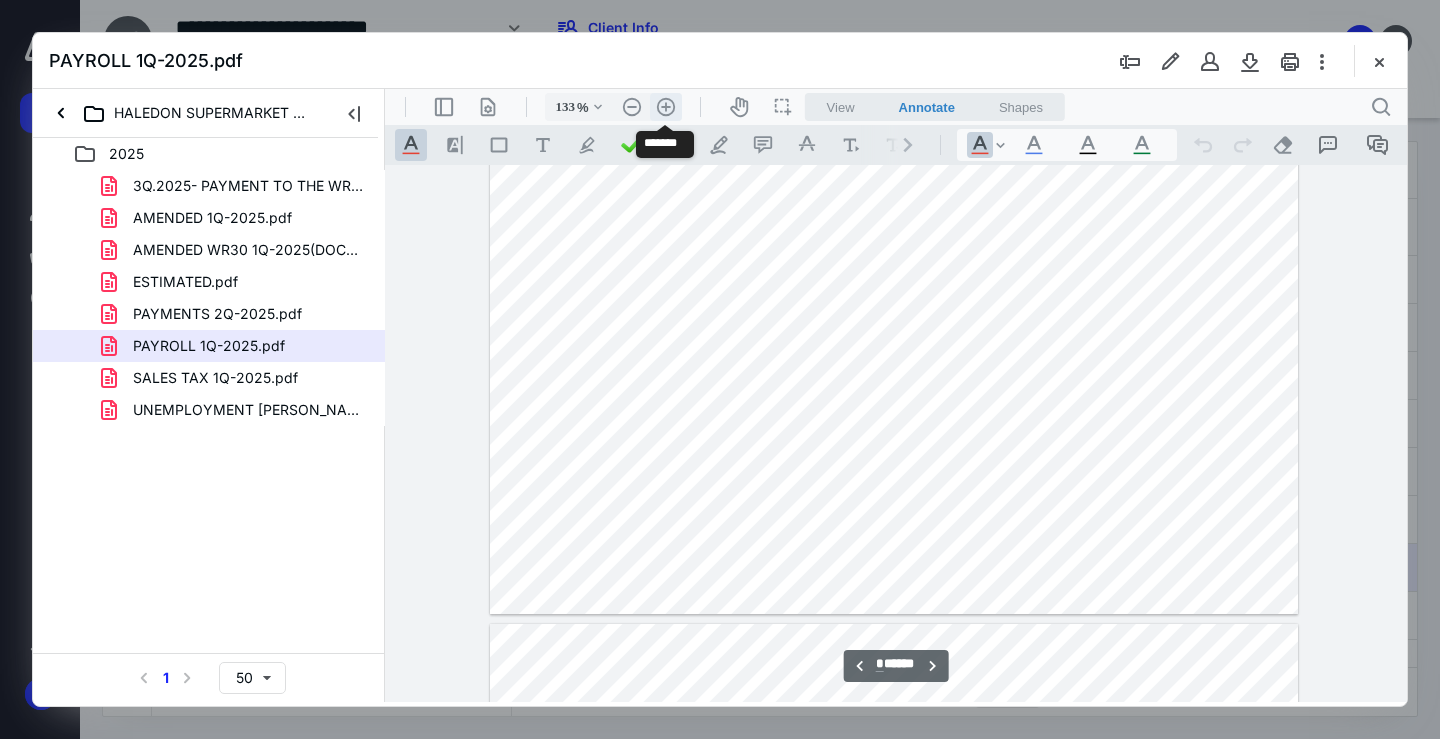 click on ".cls-1{fill:#abb0c4;} icon - header - zoom - in - line" at bounding box center (666, 107) 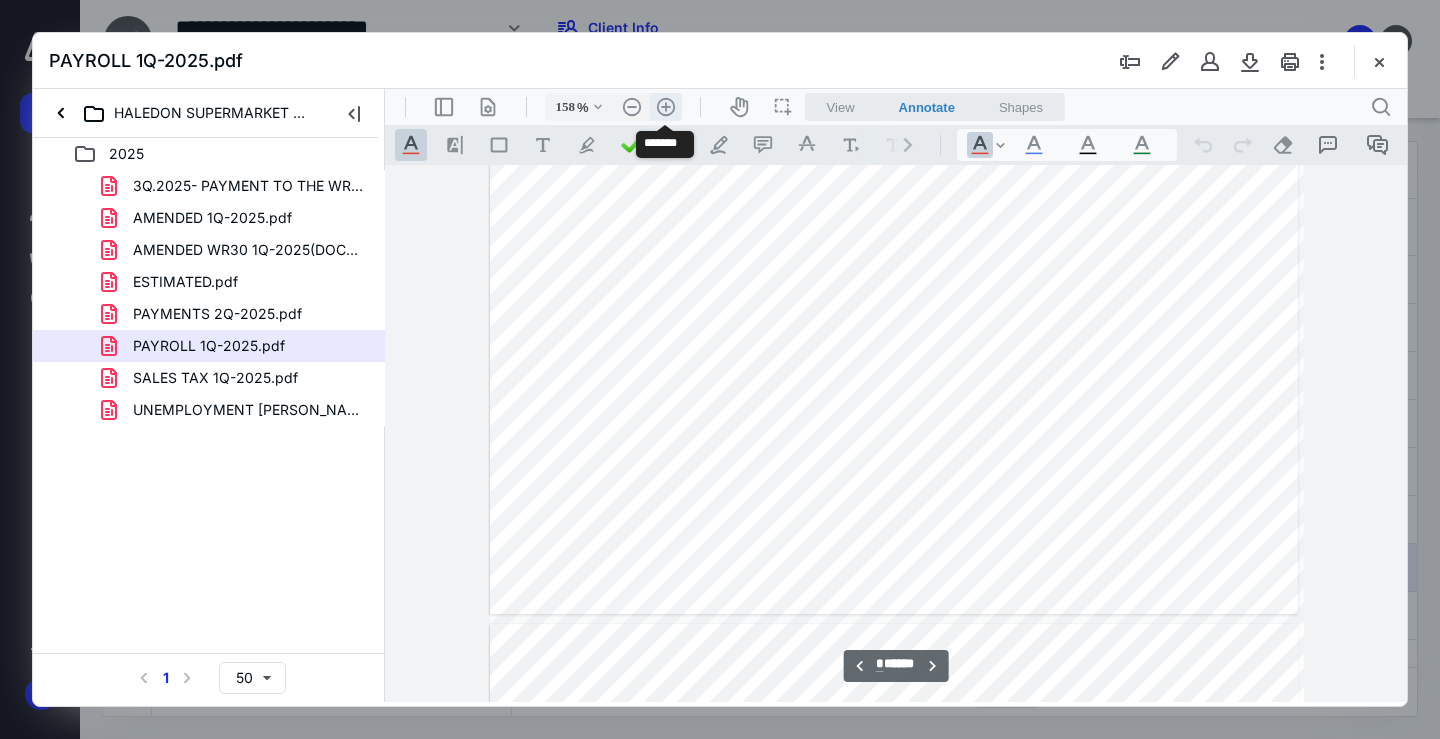 scroll, scrollTop: 9550, scrollLeft: 0, axis: vertical 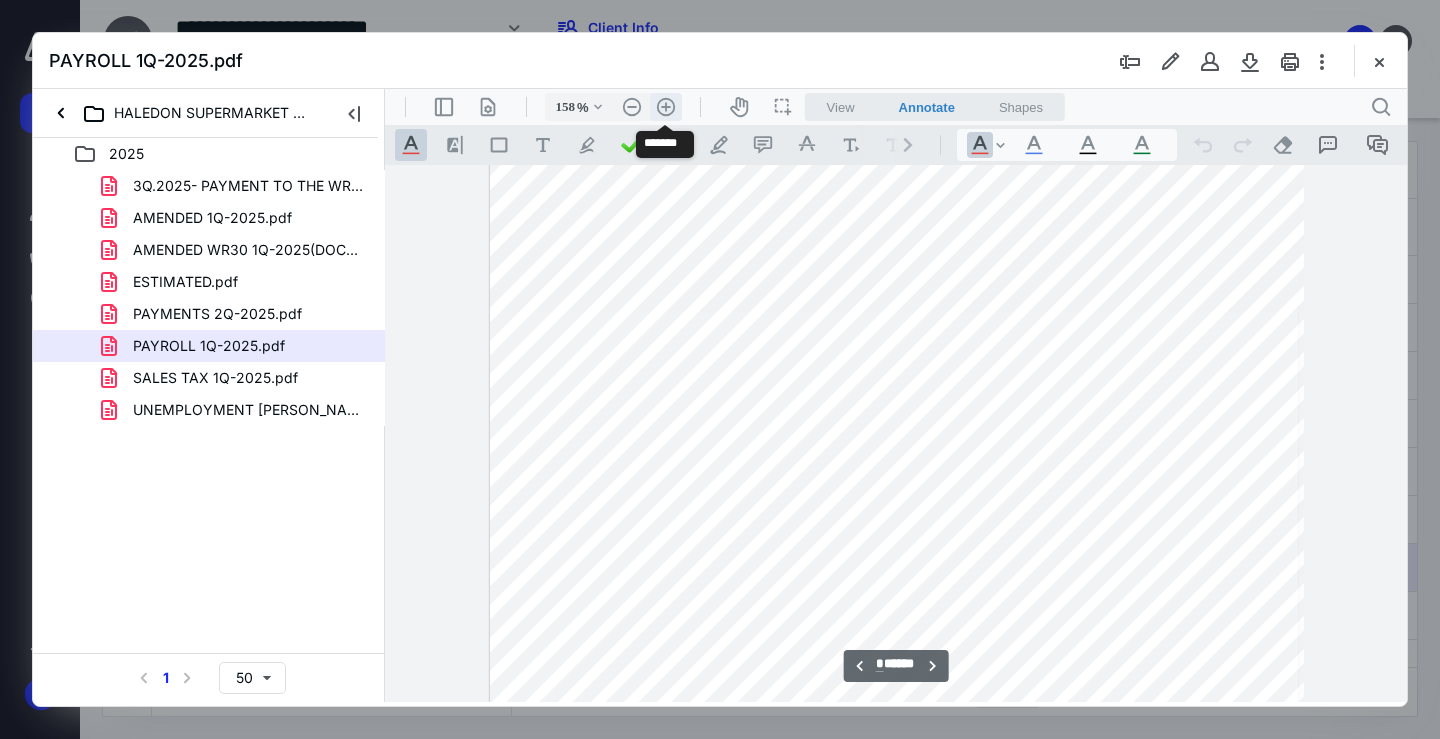 click on ".cls-1{fill:#abb0c4;} icon - header - zoom - in - line" at bounding box center [666, 107] 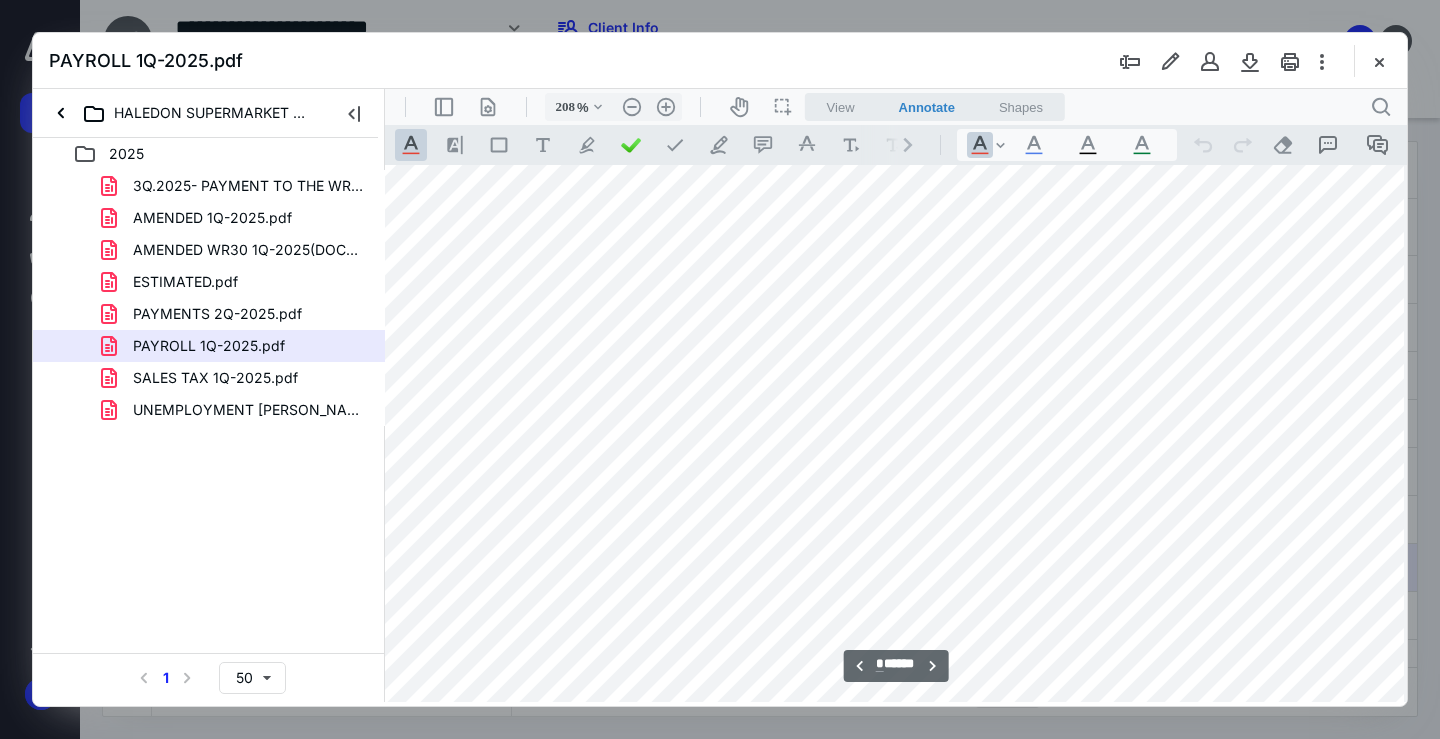 scroll, scrollTop: 12162, scrollLeft: 138, axis: both 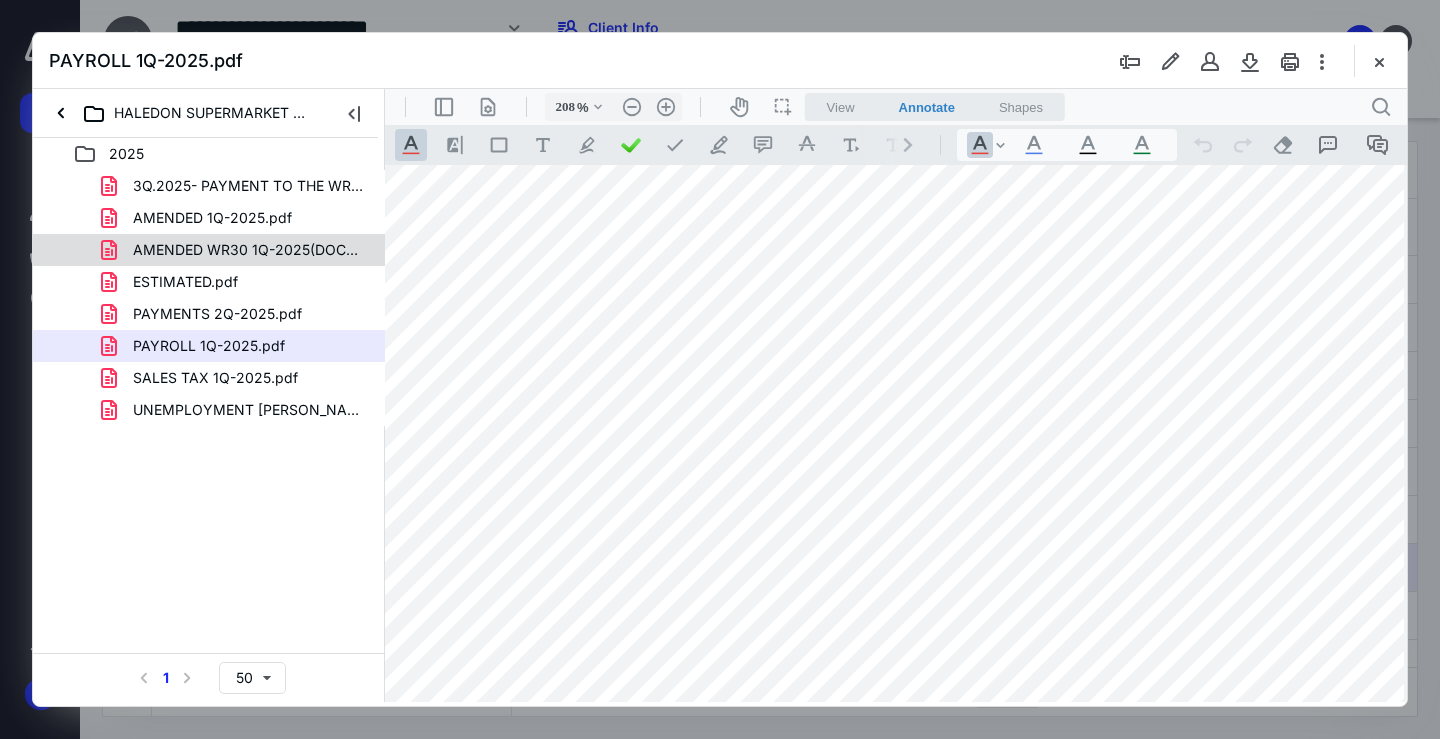 click on "AMENDED WR30 1Q-2025(DOCUMENTS).pdf" at bounding box center (237, 250) 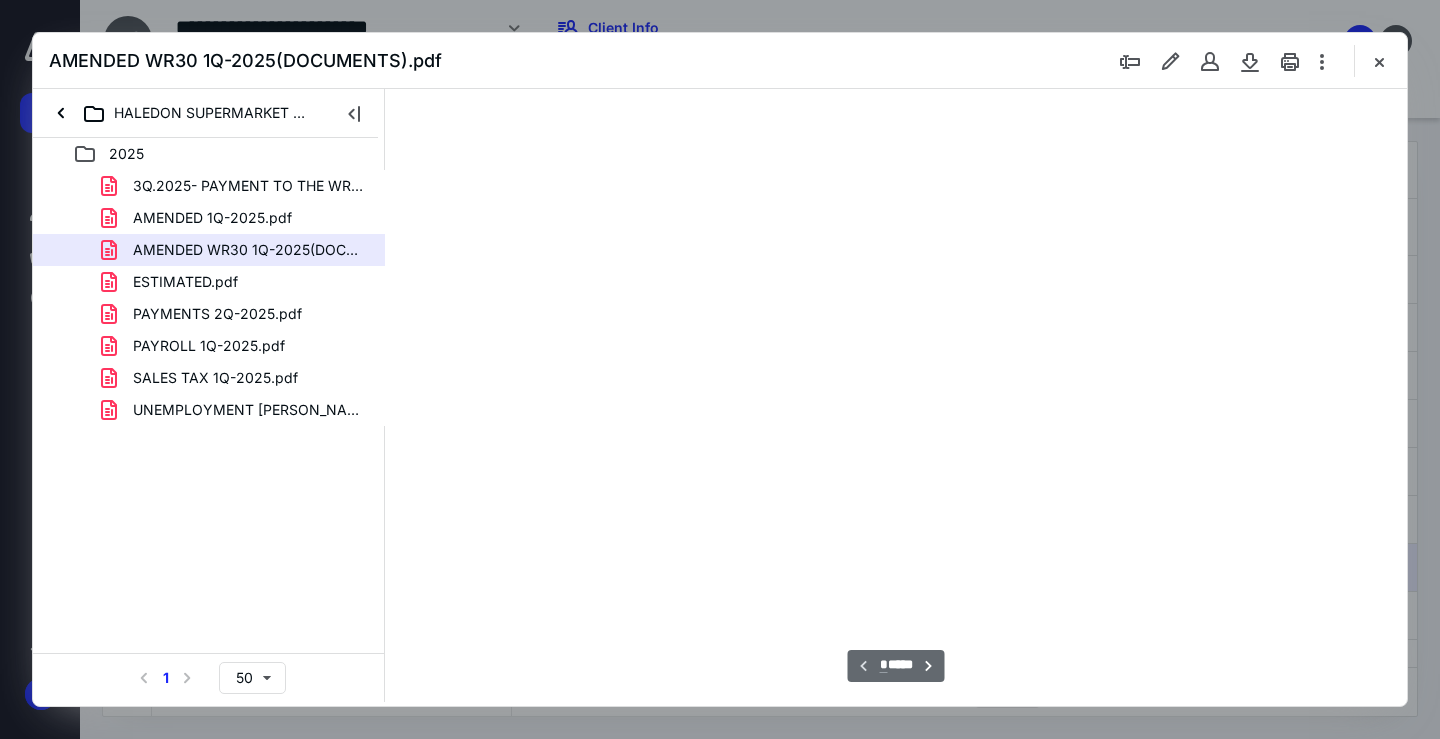 scroll, scrollTop: 79, scrollLeft: 0, axis: vertical 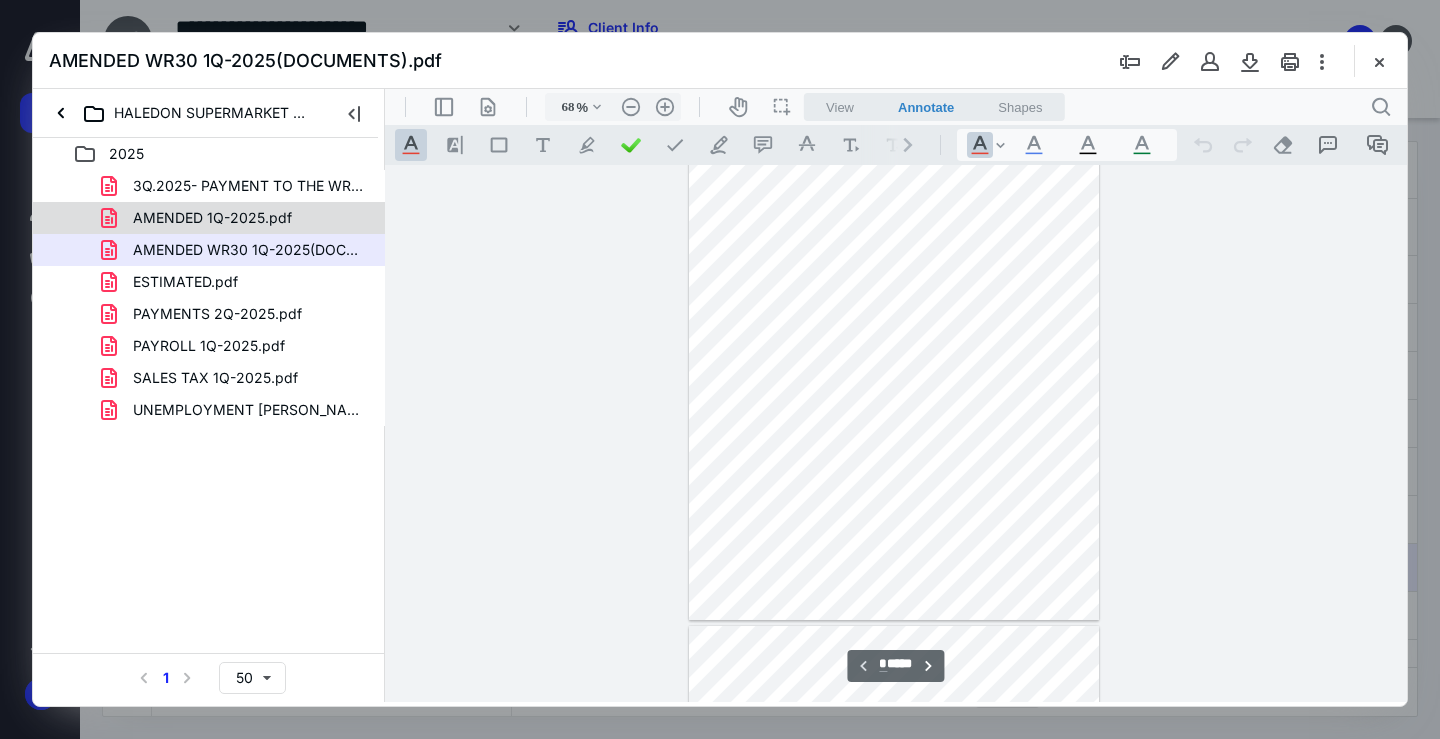 click on "AMENDED 1Q-2025.pdf" at bounding box center [212, 218] 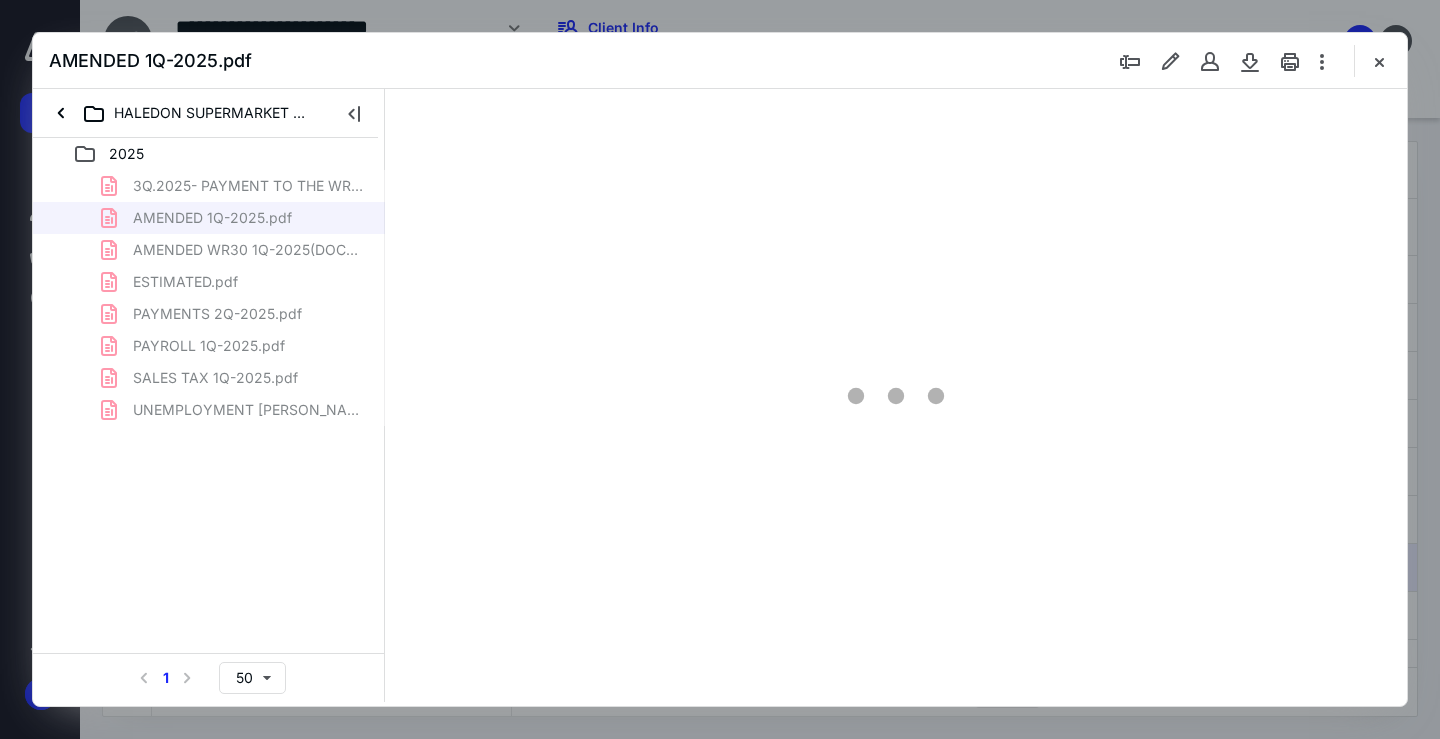 type on "68" 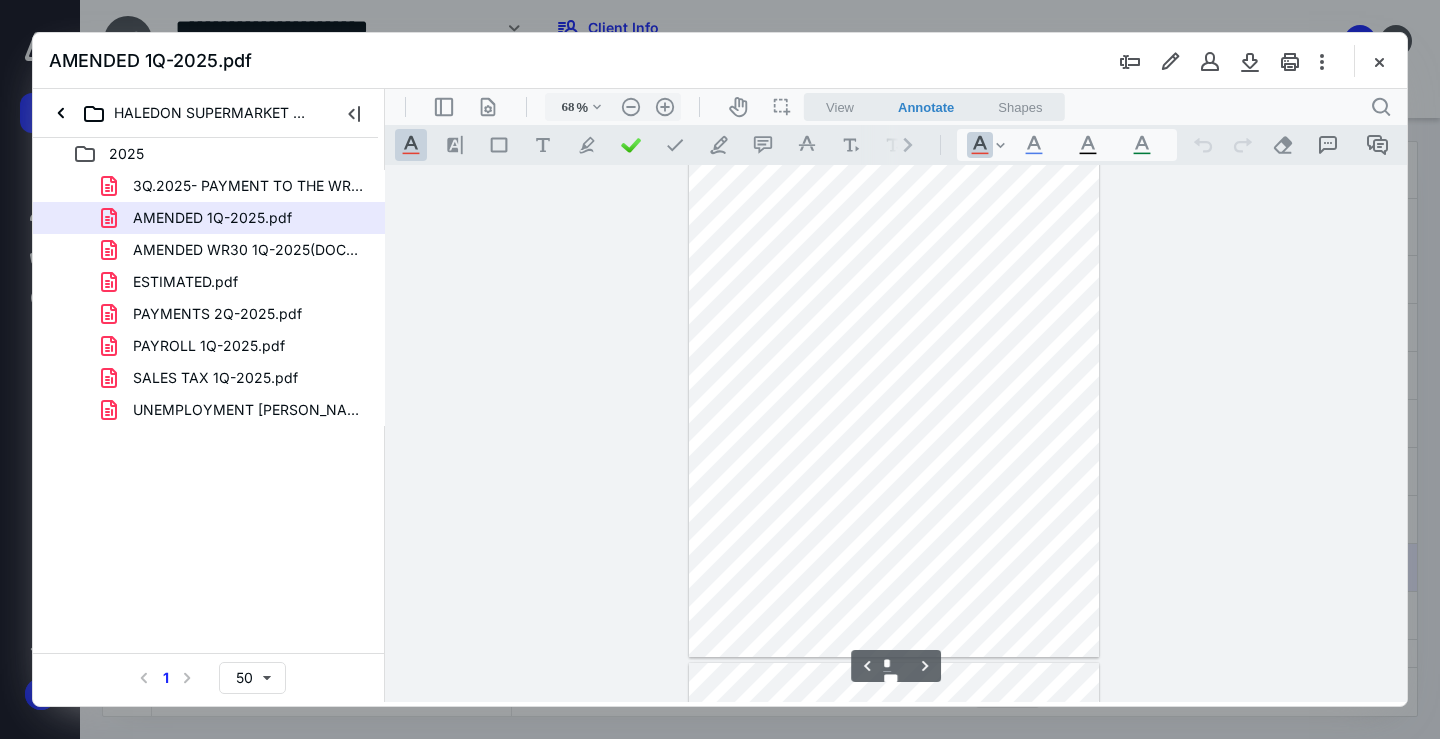 type on "*" 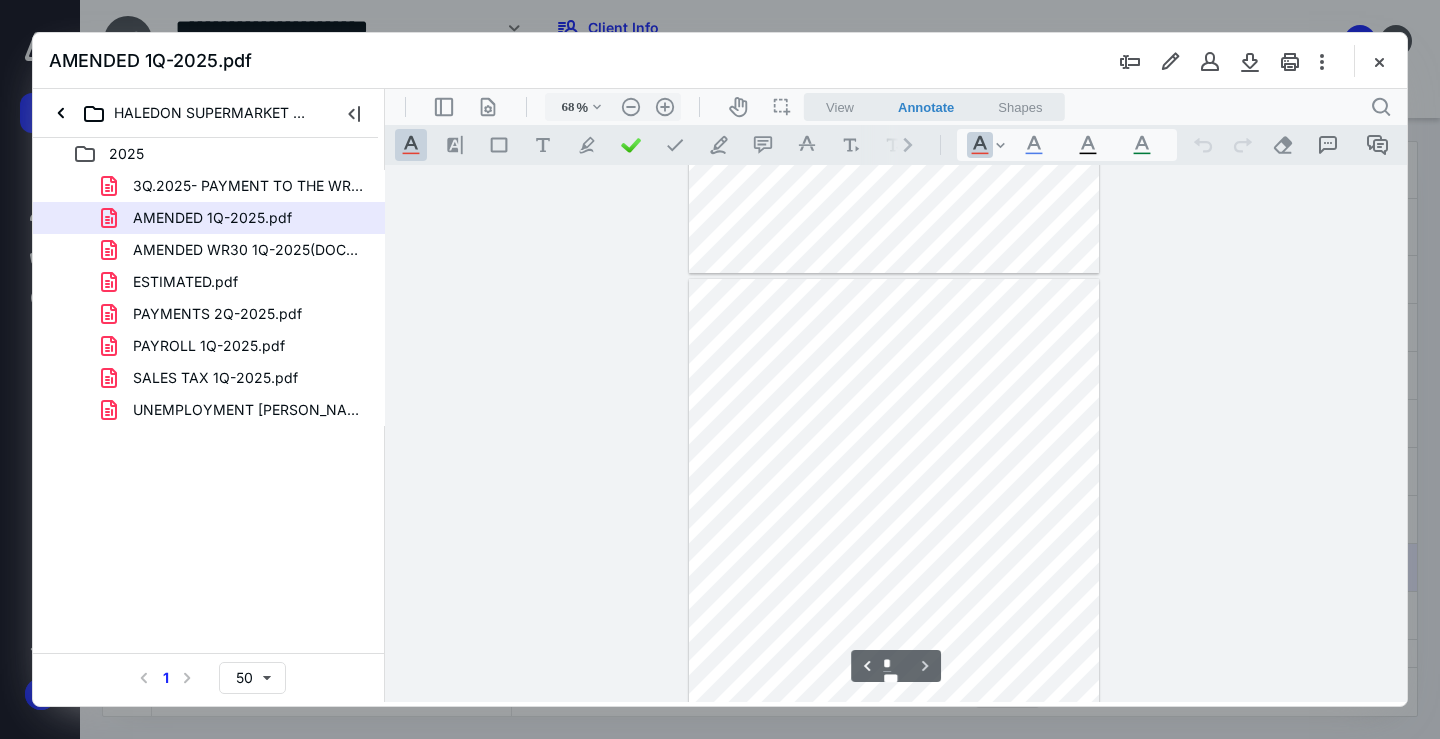 scroll, scrollTop: 1074, scrollLeft: 0, axis: vertical 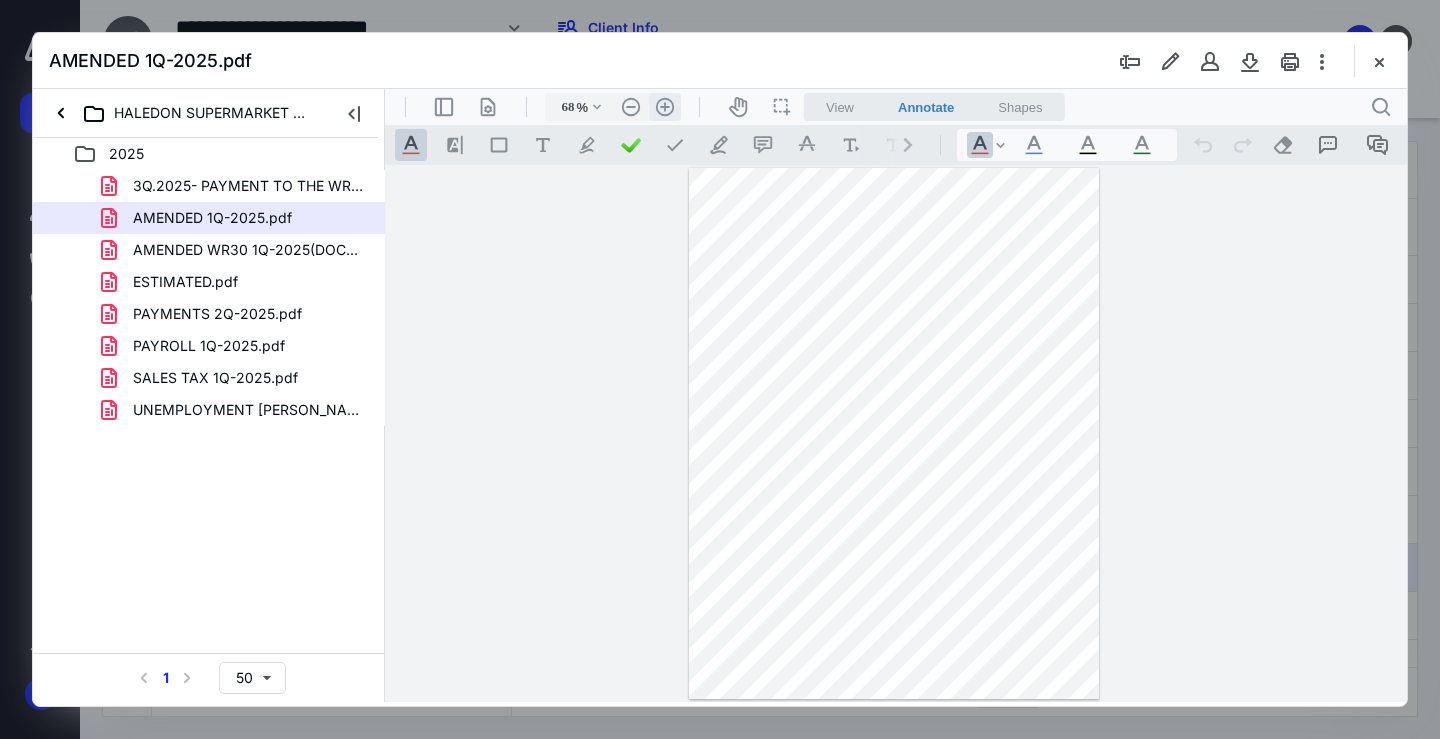 click on ".cls-1{fill:#abb0c4;} icon - header - zoom - in - line" at bounding box center (665, 107) 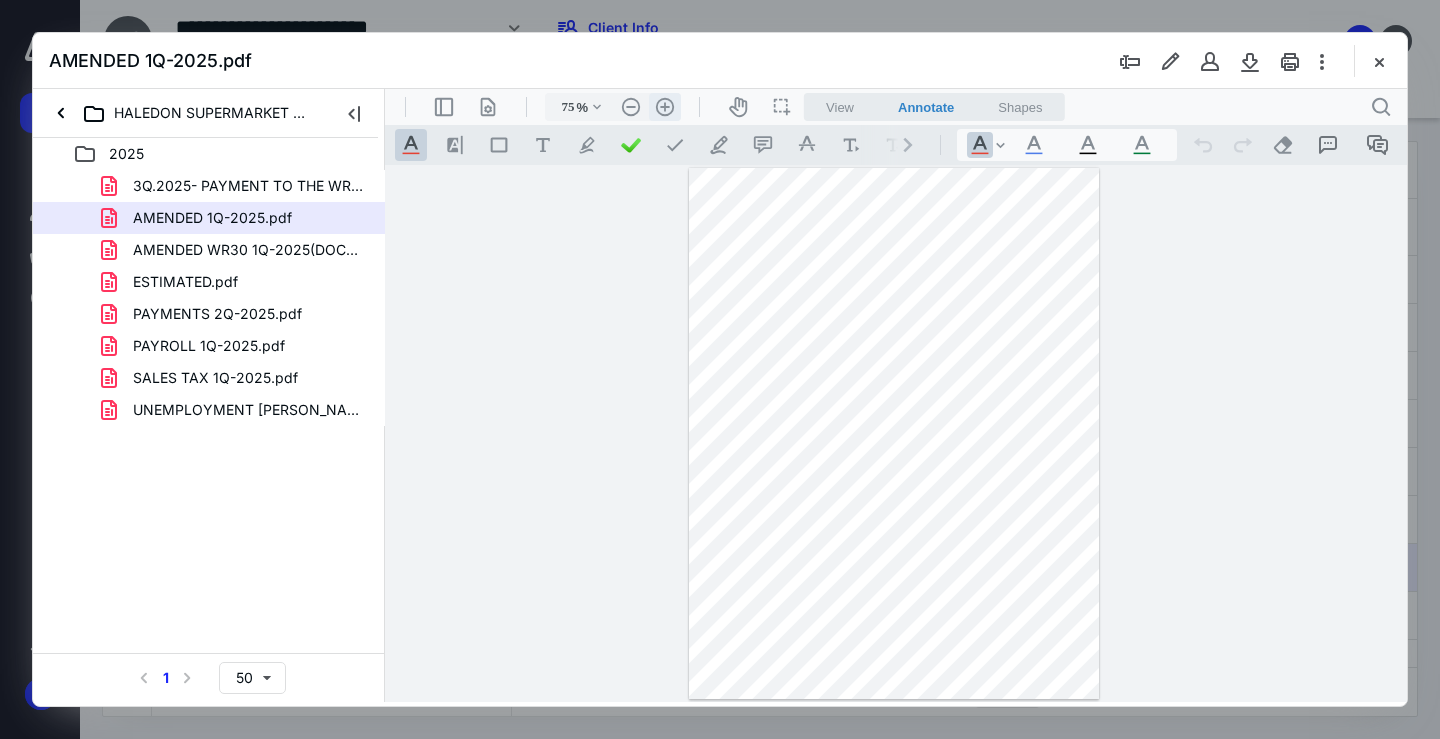 click on ".cls-1{fill:#abb0c4;} icon - header - zoom - in - line" at bounding box center [665, 107] 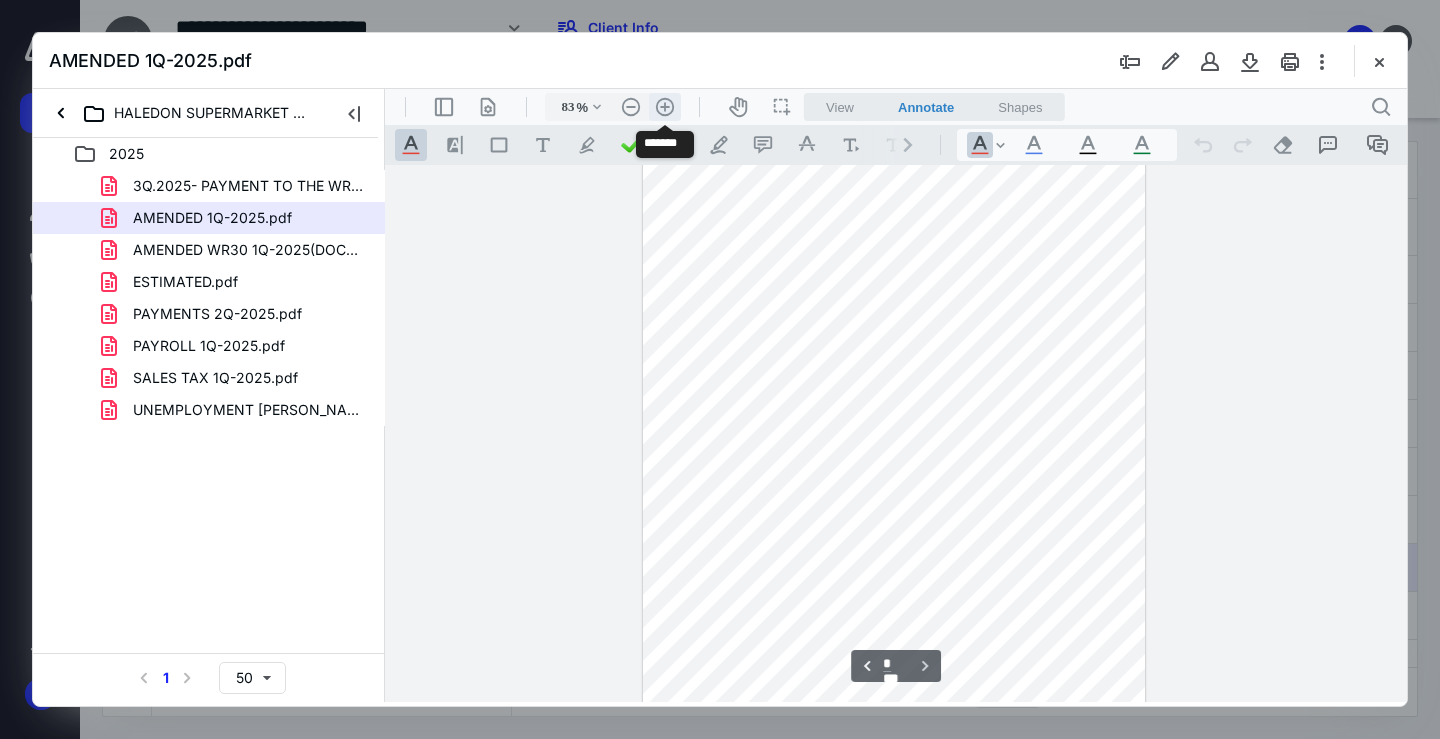 click on ".cls-1{fill:#abb0c4;} icon - header - zoom - in - line" at bounding box center [665, 107] 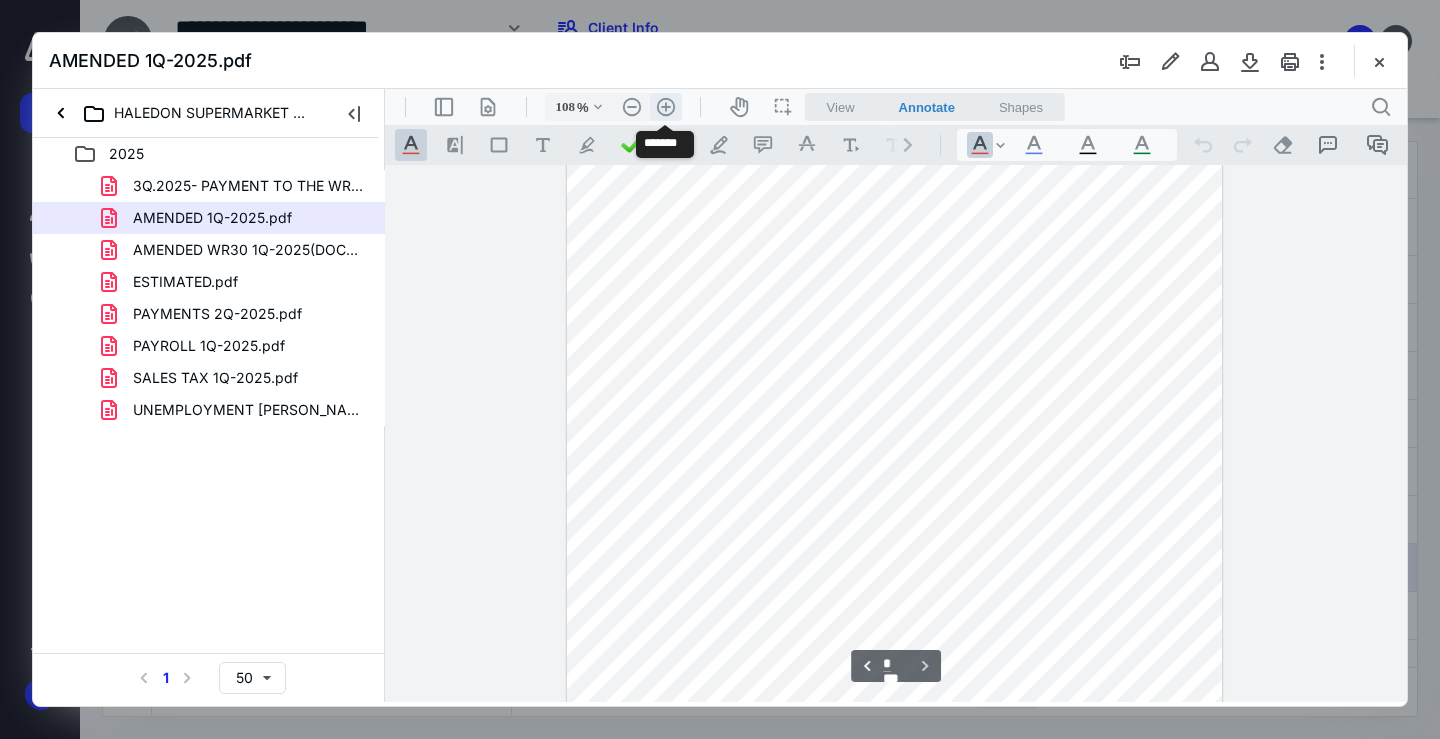 click on ".cls-1{fill:#abb0c4;} icon - header - zoom - in - line" at bounding box center (666, 107) 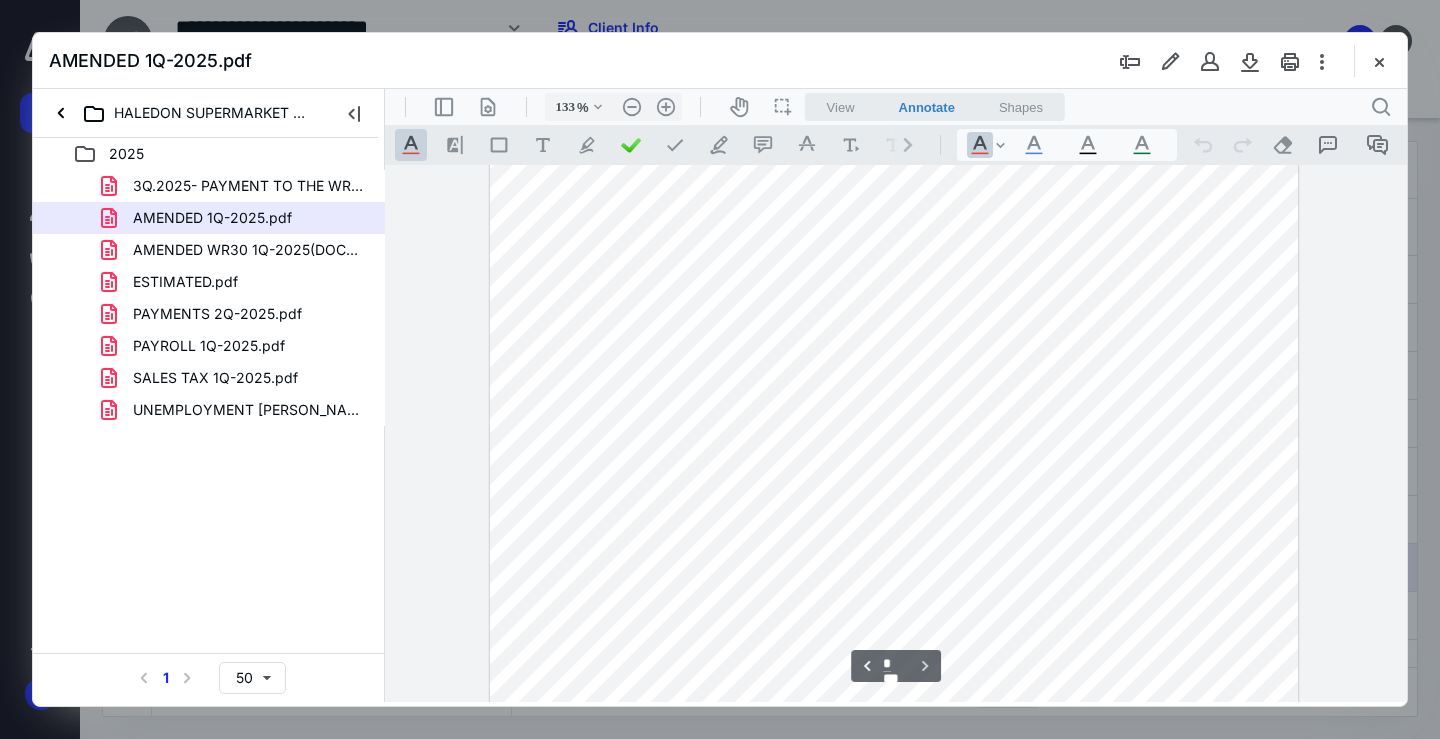 scroll, scrollTop: 2138, scrollLeft: 0, axis: vertical 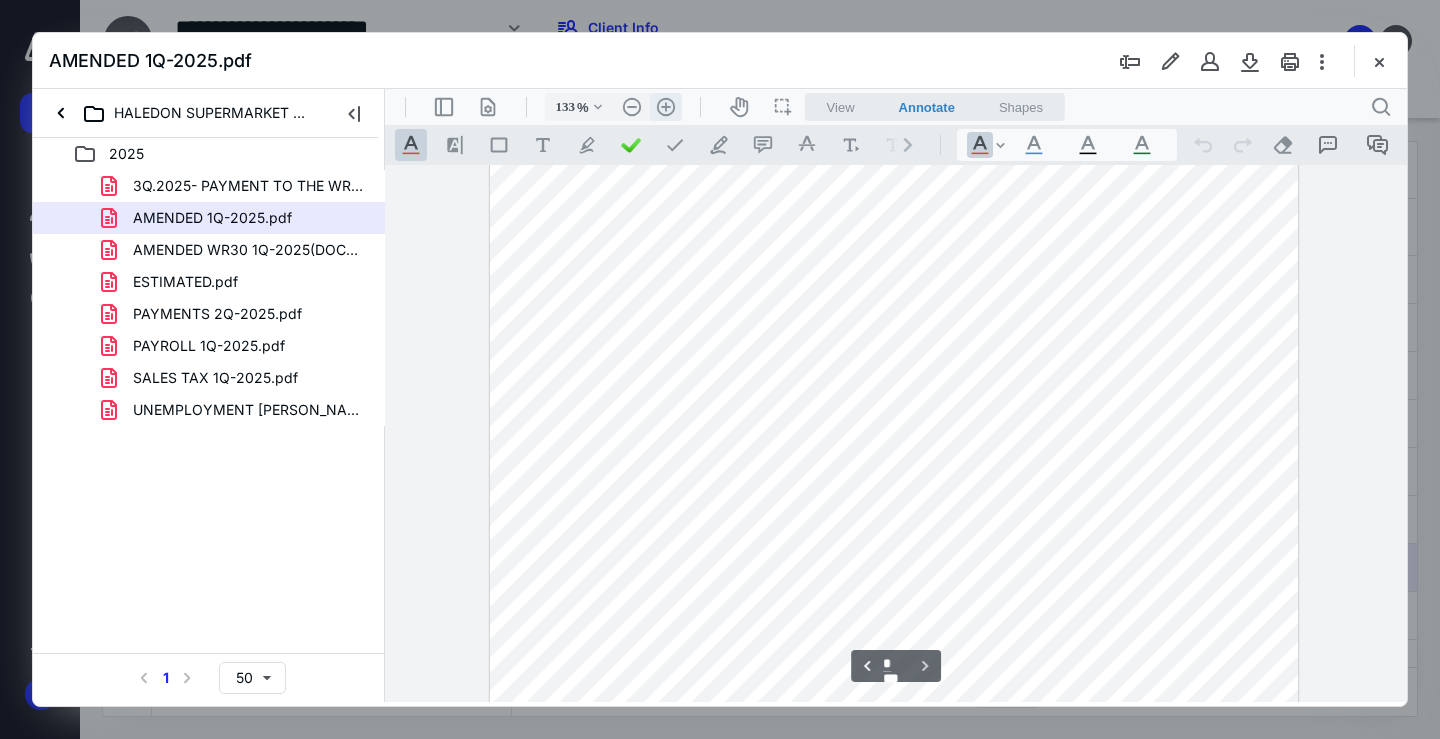 click on ".cls-1{fill:#abb0c4;} icon - header - zoom - in - line" at bounding box center (666, 107) 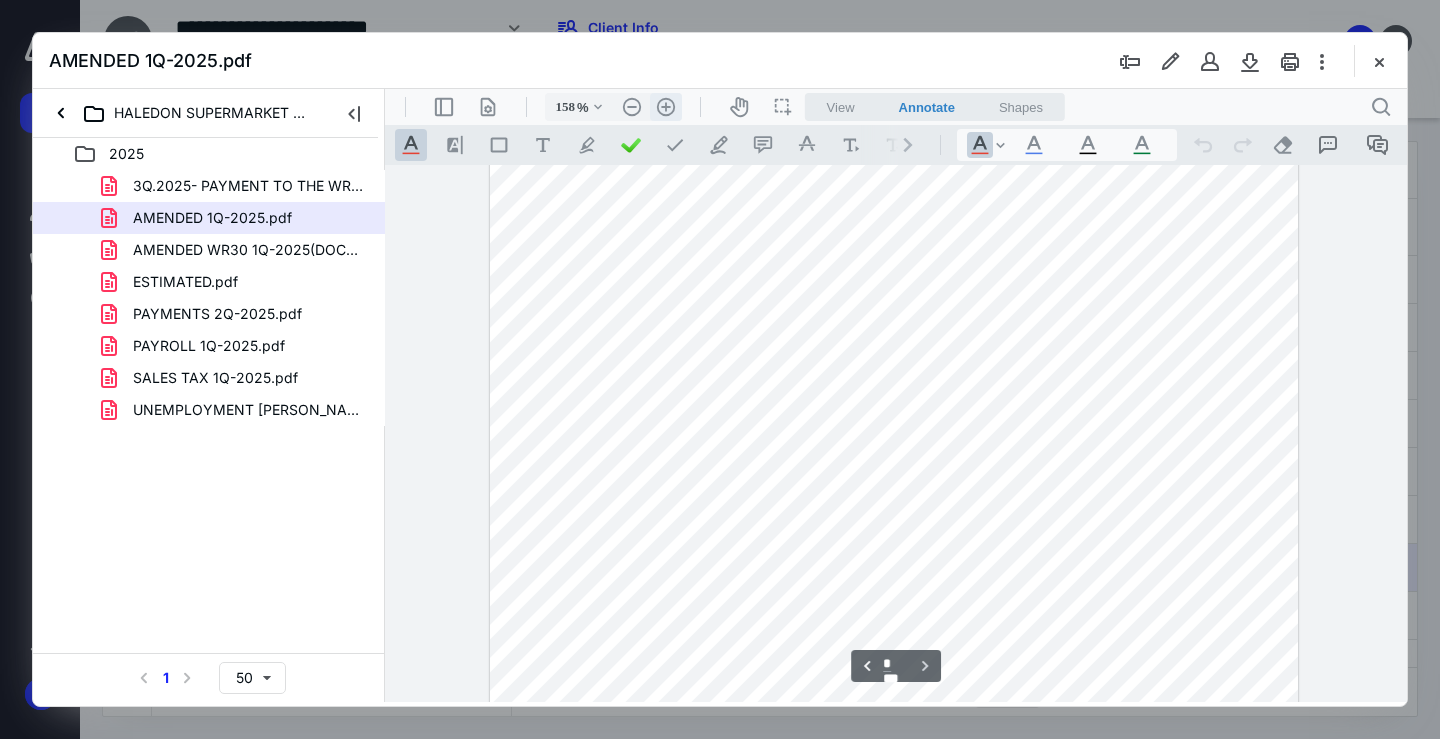 scroll, scrollTop: 2586, scrollLeft: 0, axis: vertical 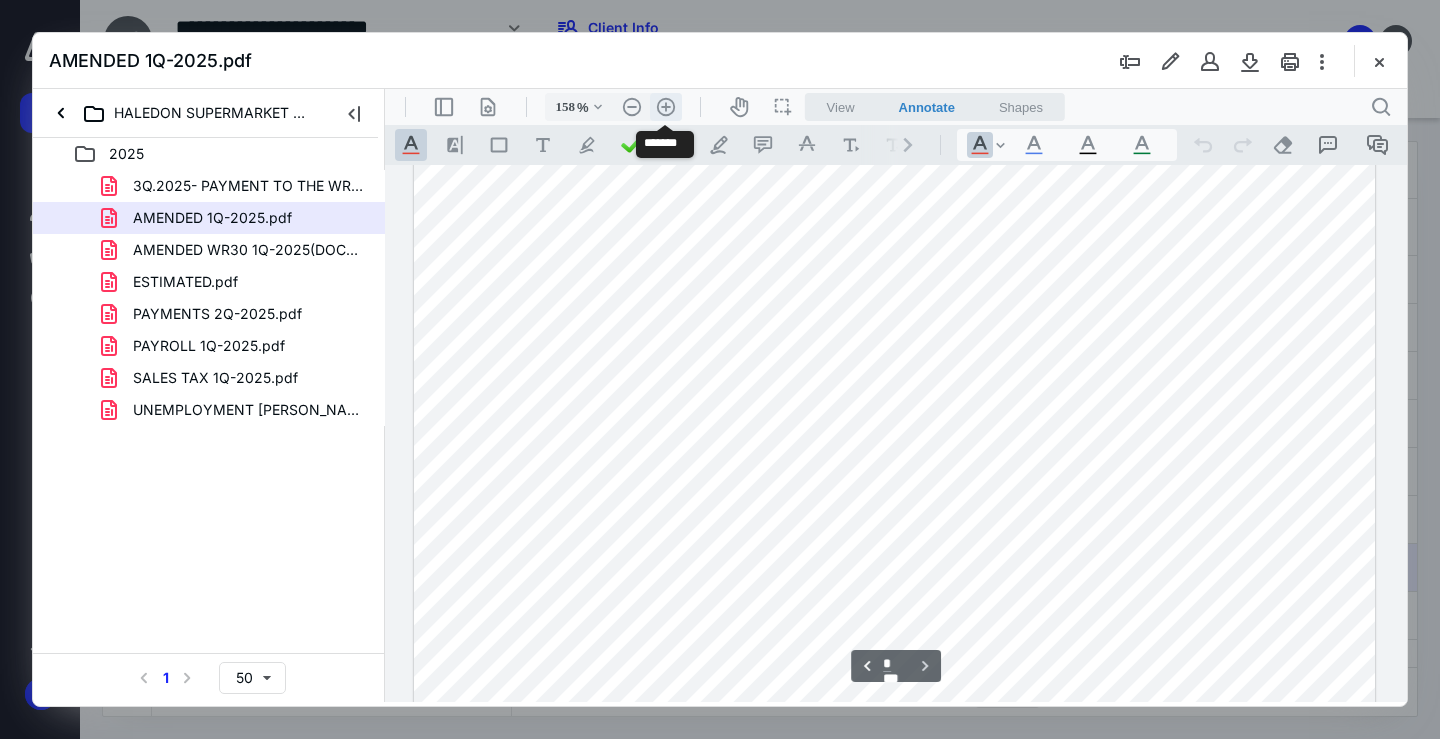 click on ".cls-1{fill:#abb0c4;} icon - header - zoom - in - line" at bounding box center [666, 107] 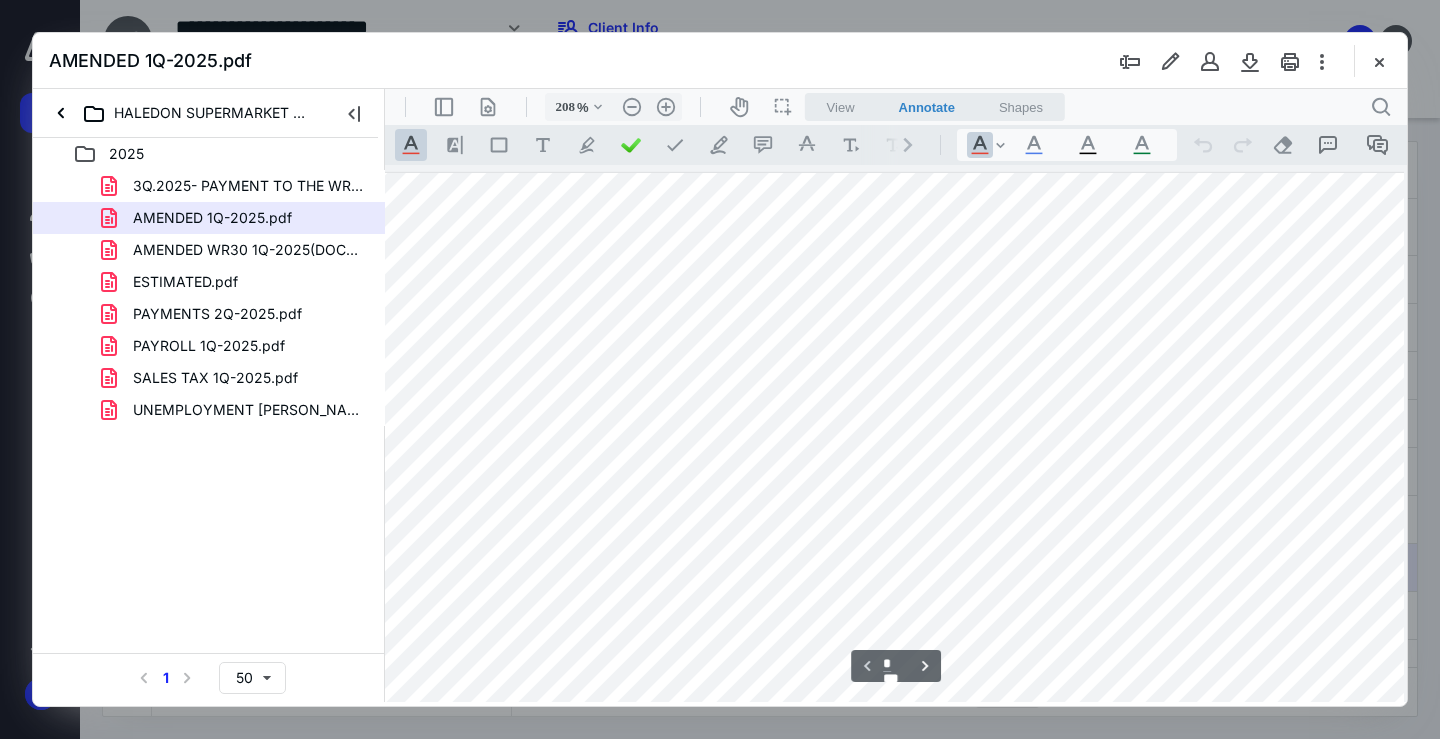 scroll, scrollTop: 500, scrollLeft: 138, axis: both 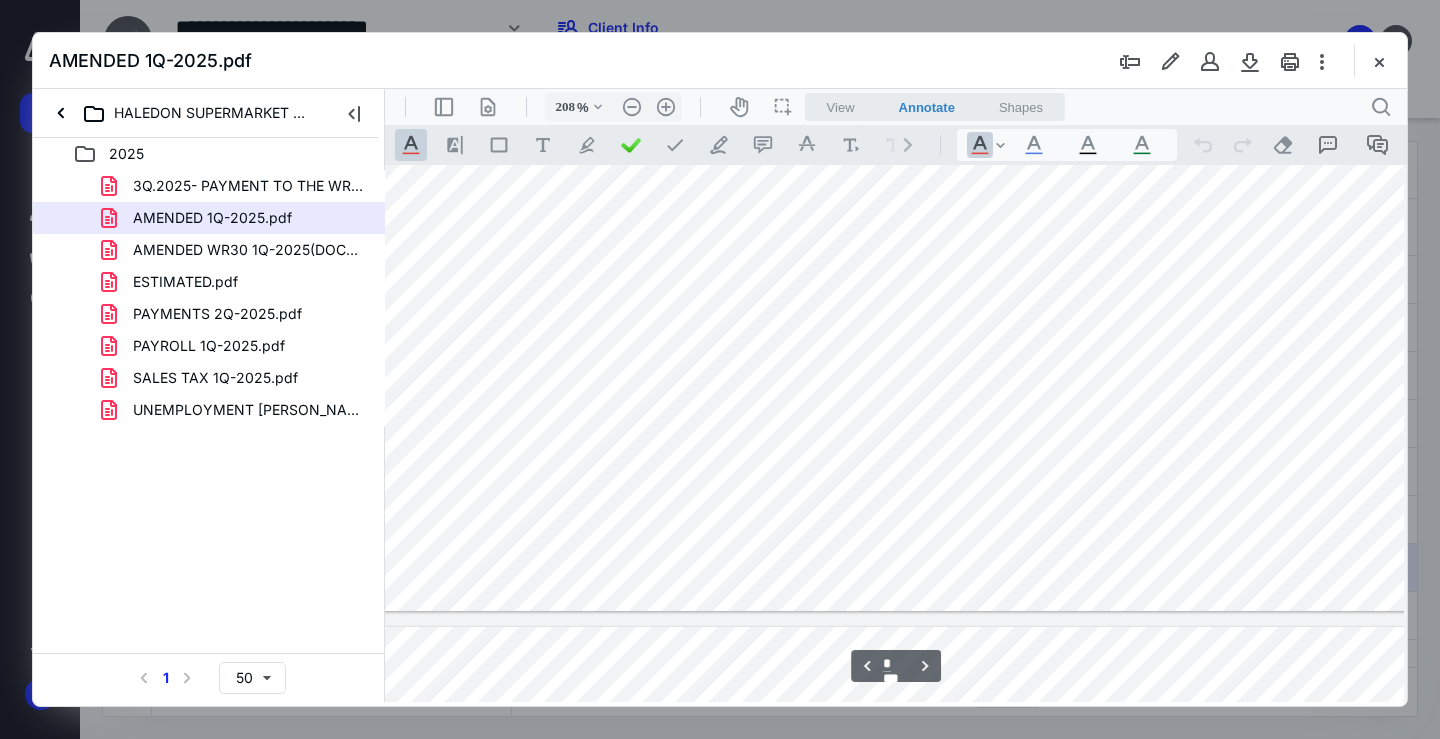 type on "*" 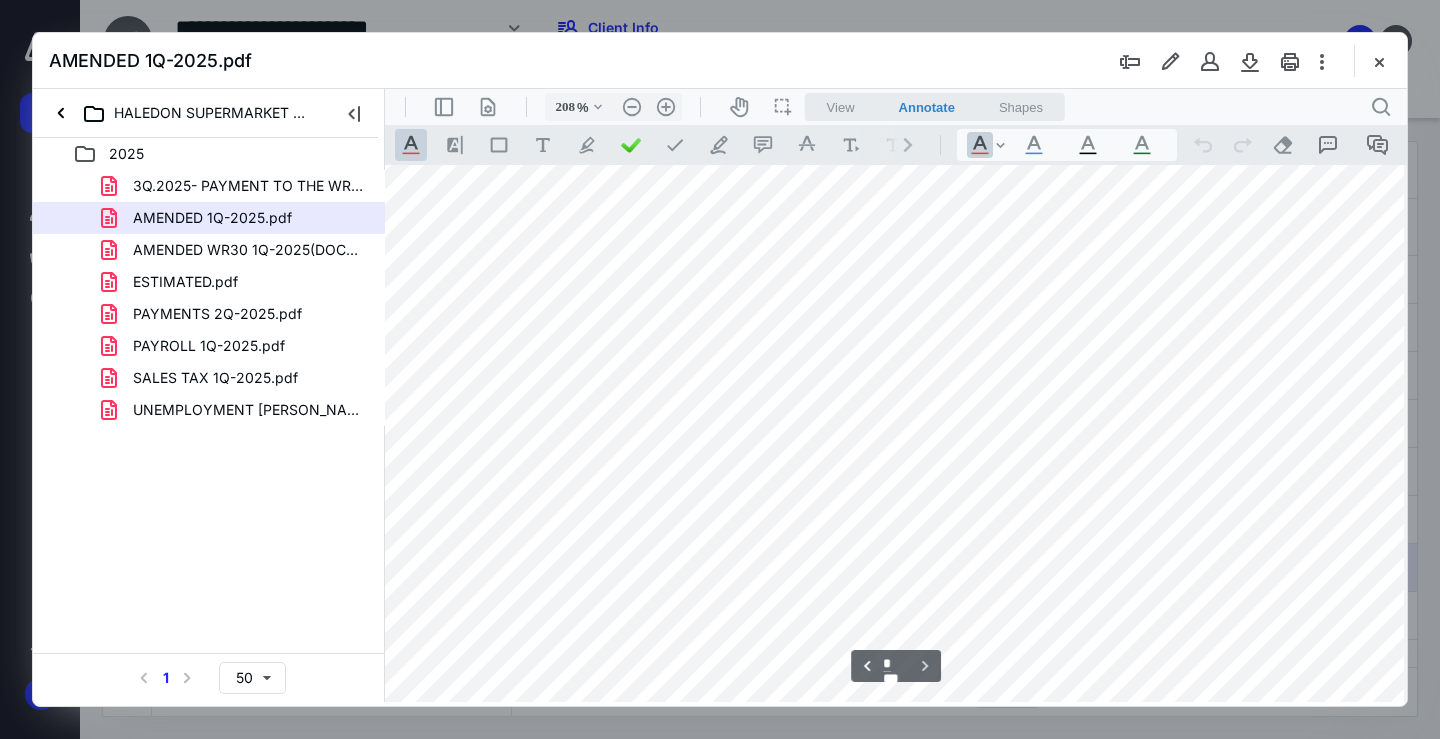 scroll, scrollTop: 4438, scrollLeft: 138, axis: both 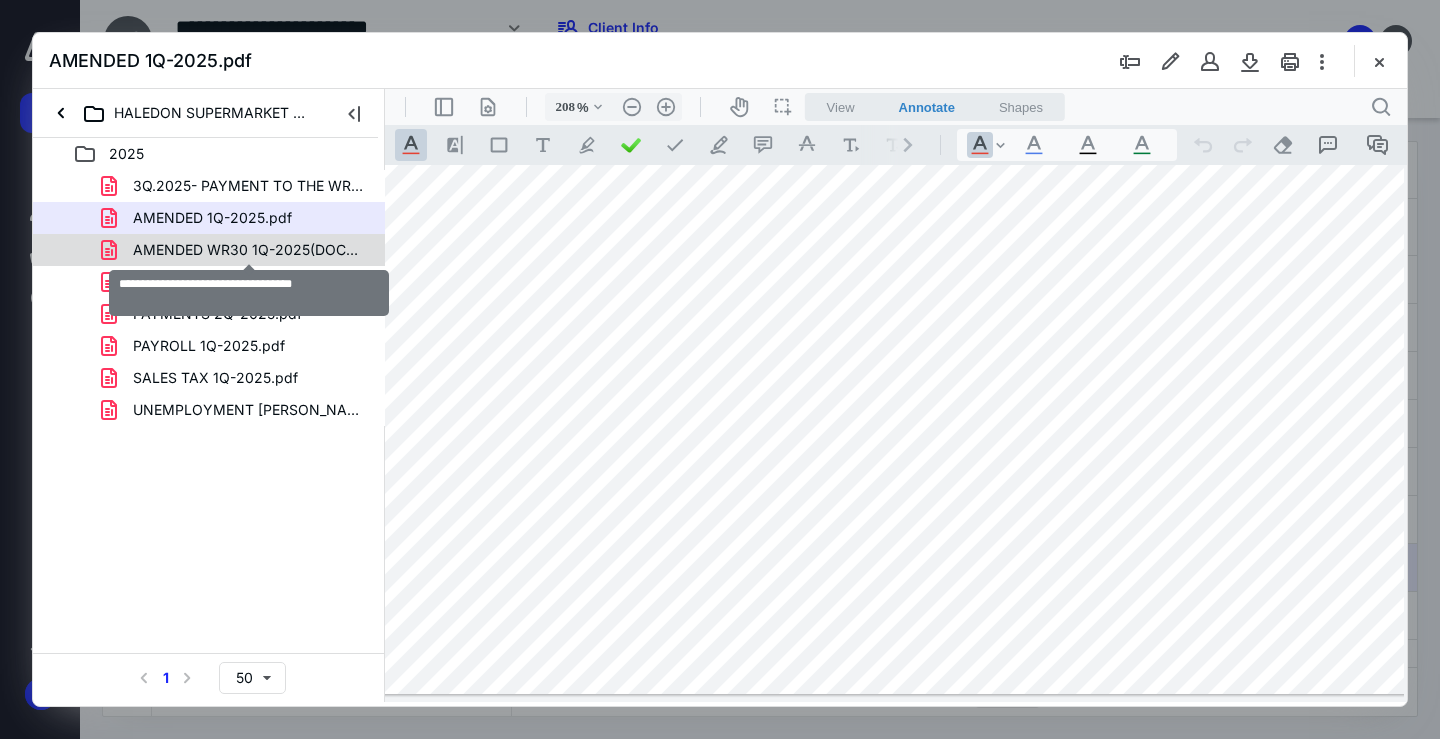 click on "AMENDED WR30 1Q-2025(DOCUMENTS).pdf" at bounding box center [249, 250] 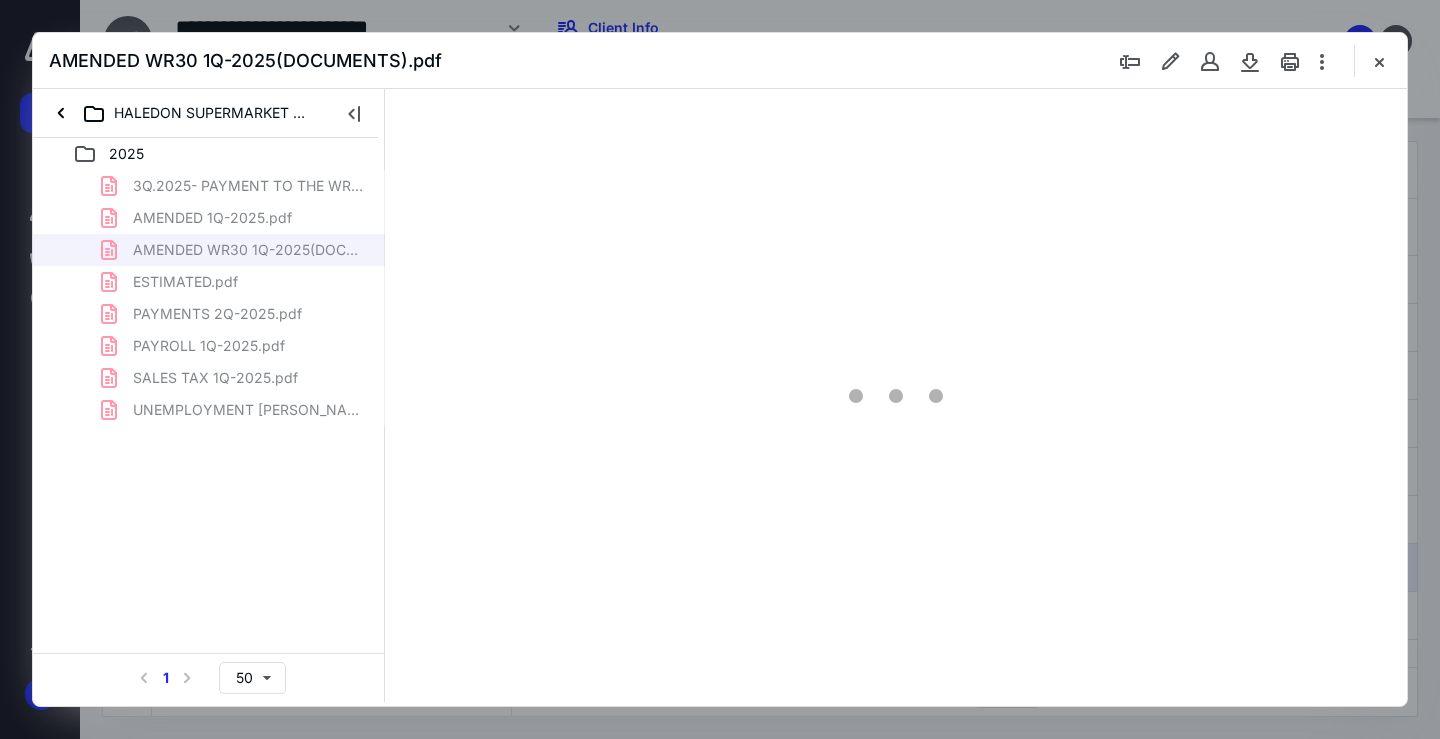 type on "68" 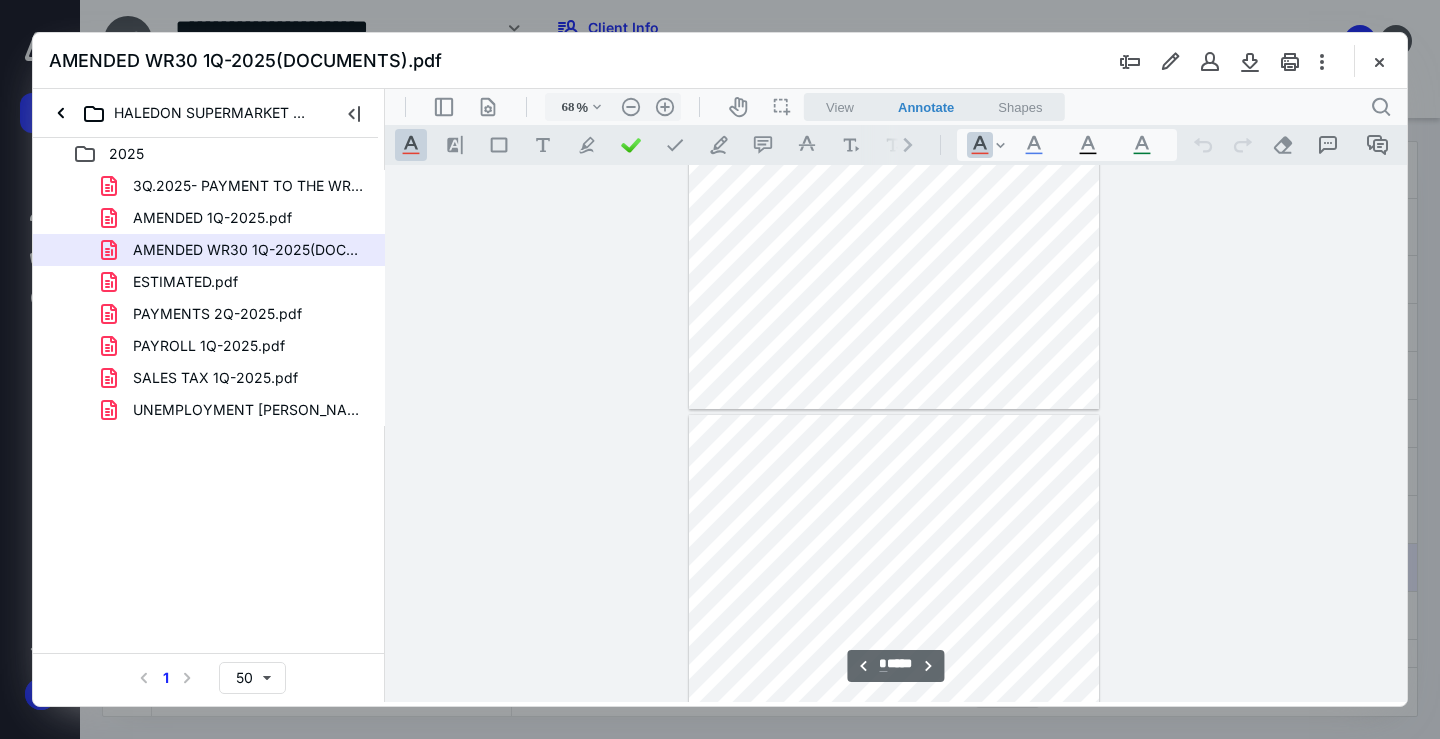 type on "*" 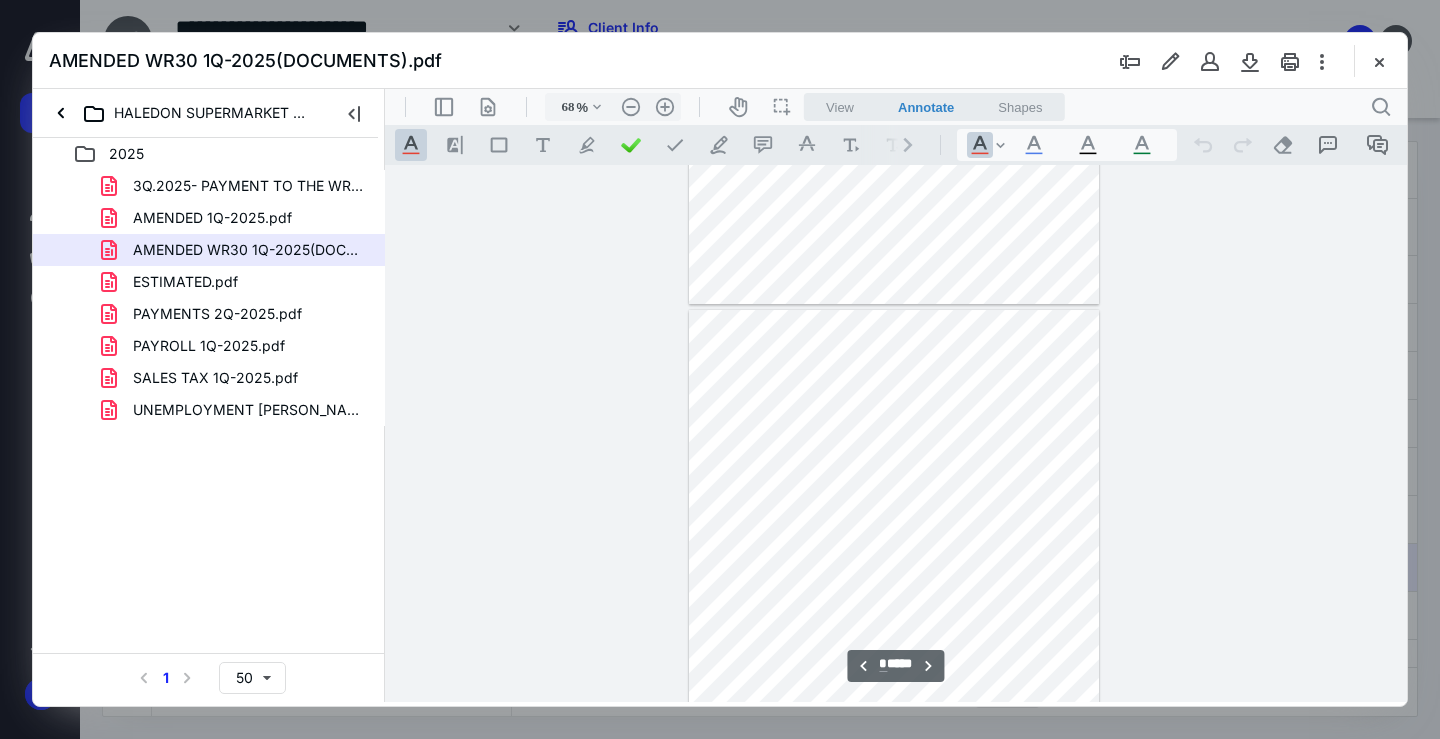 scroll, scrollTop: 3079, scrollLeft: 0, axis: vertical 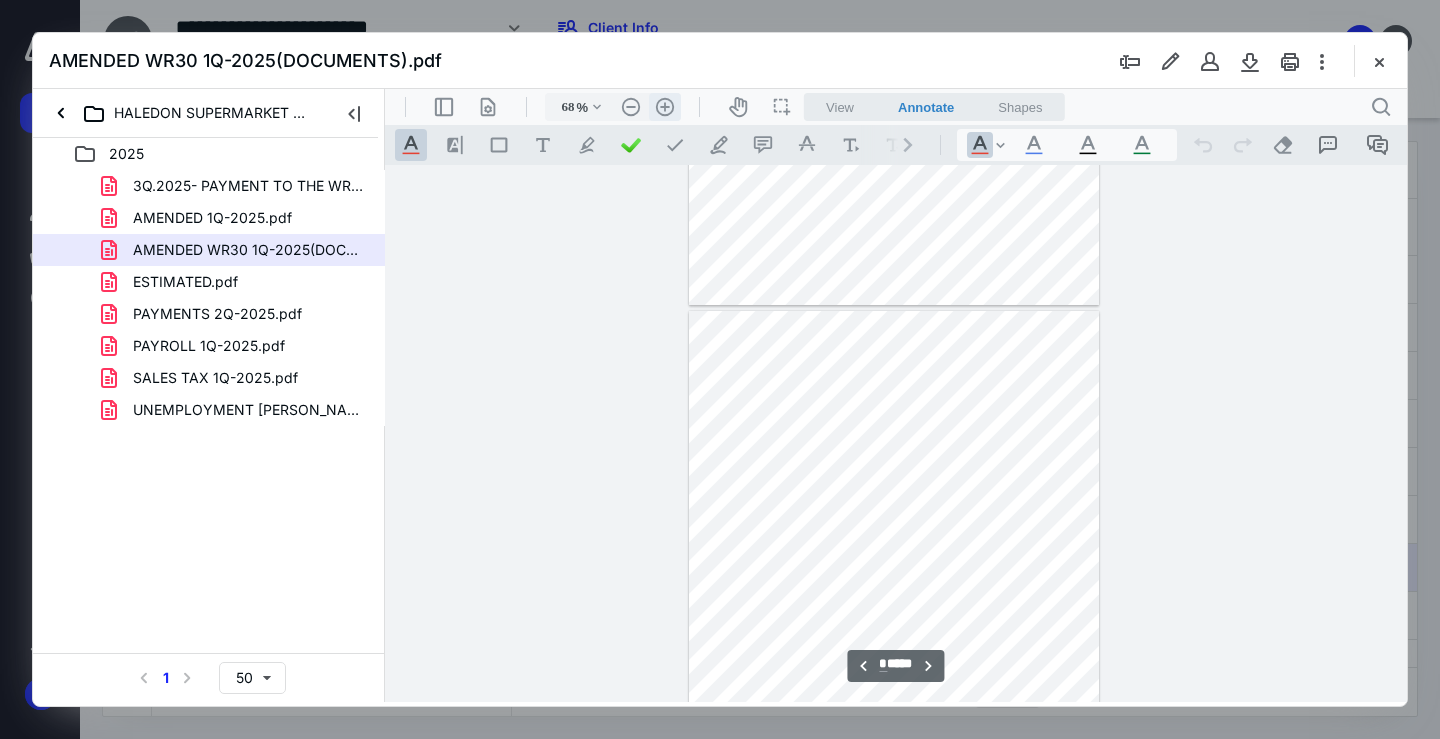 click on ".cls-1{fill:#abb0c4;} icon - header - zoom - in - line" at bounding box center (665, 107) 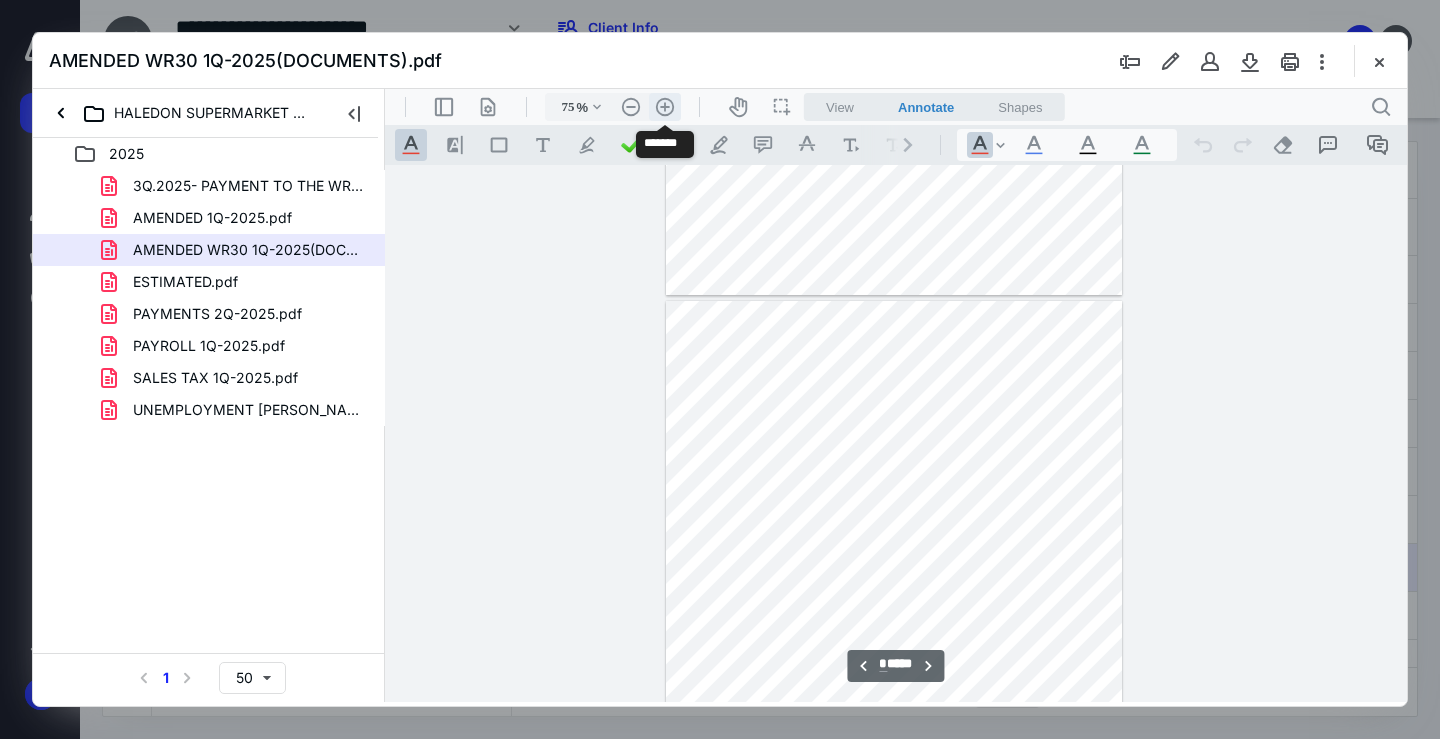 click on ".cls-1{fill:#abb0c4;} icon - header - zoom - in - line" at bounding box center [665, 107] 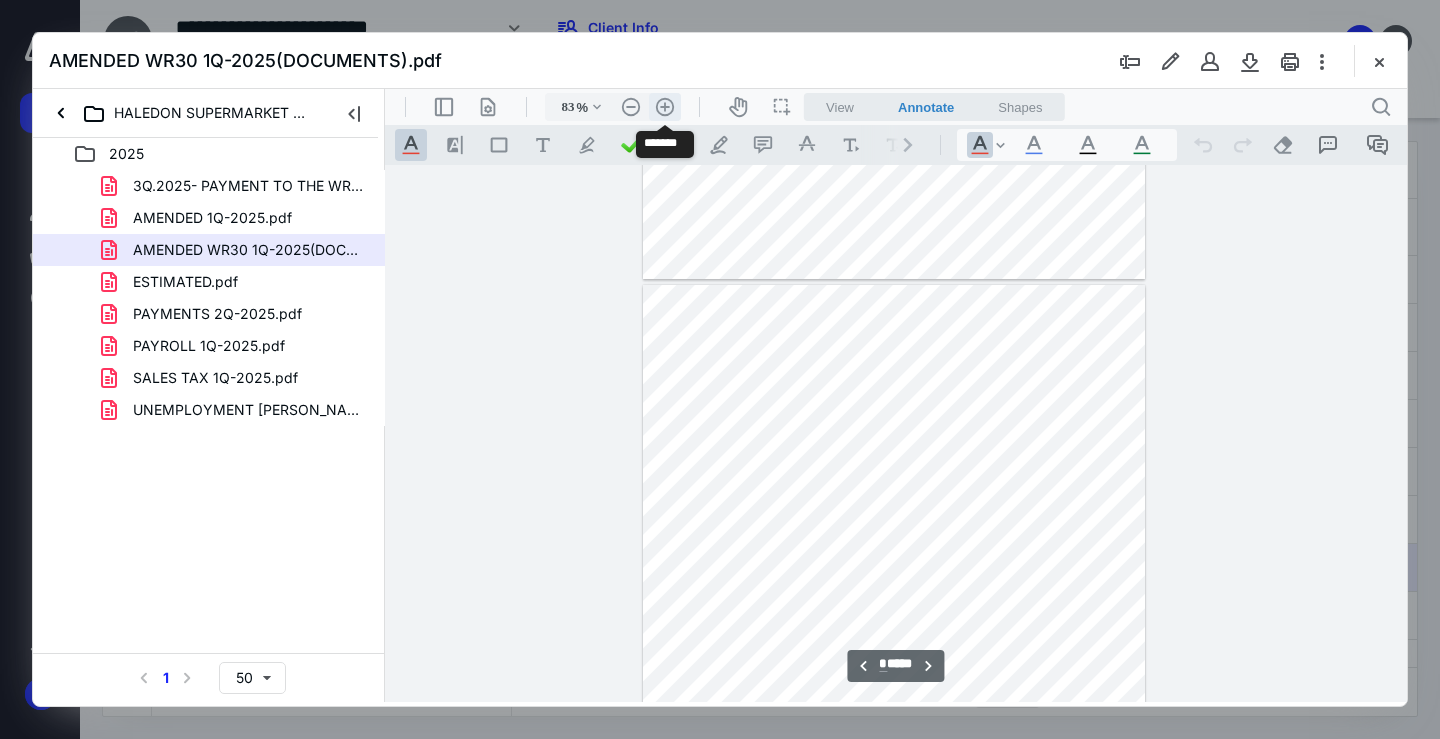 click on ".cls-1{fill:#abb0c4;} icon - header - zoom - in - line" at bounding box center [665, 107] 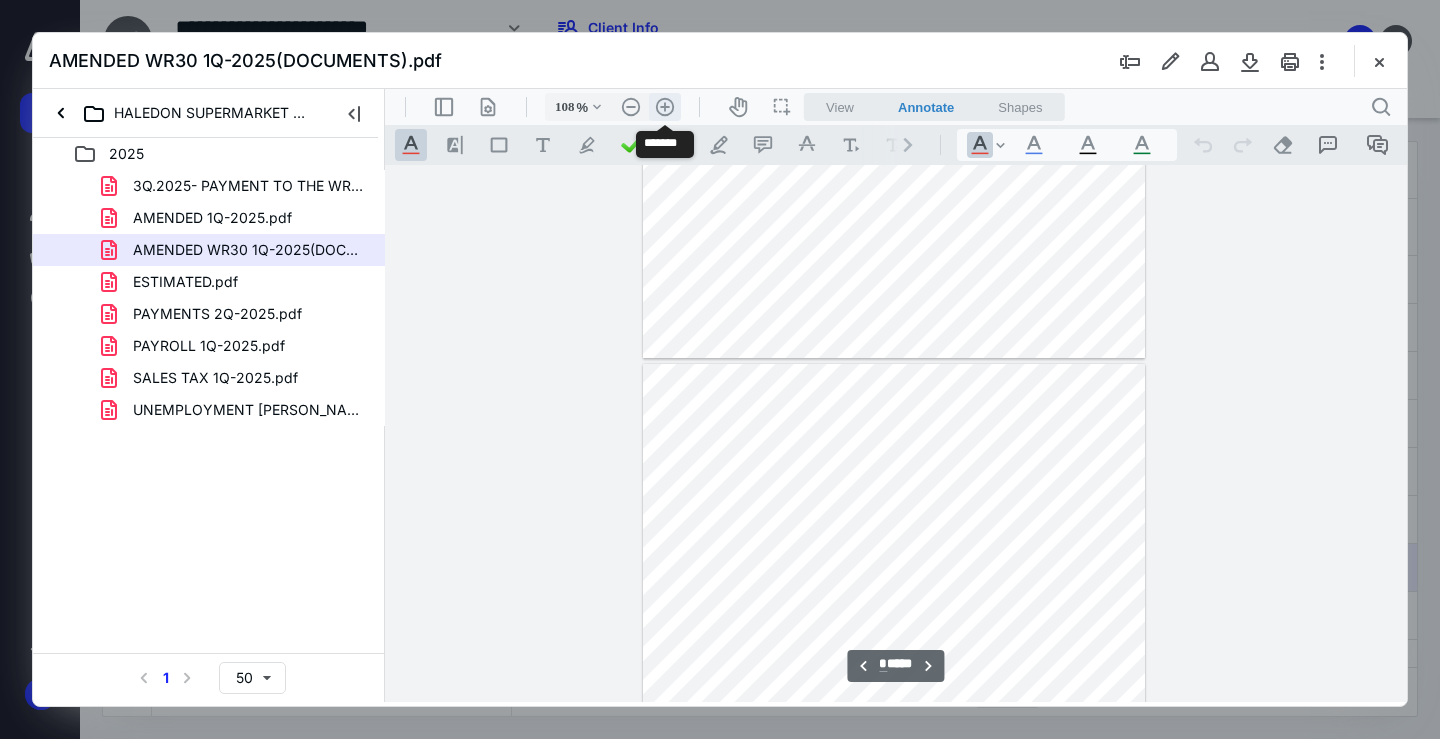 click on ".cls-1{fill:#abb0c4;} icon - header - zoom - in - line" at bounding box center [665, 107] 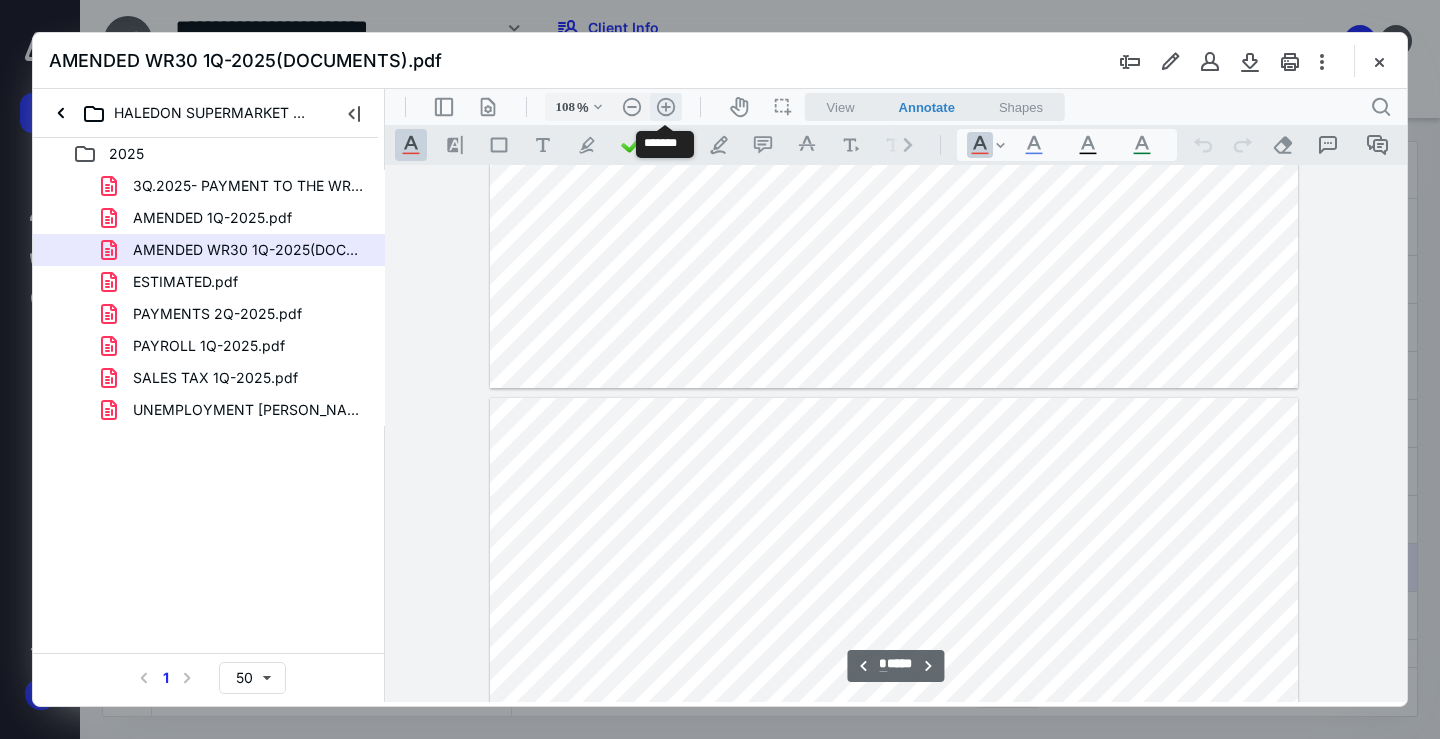 type on "133" 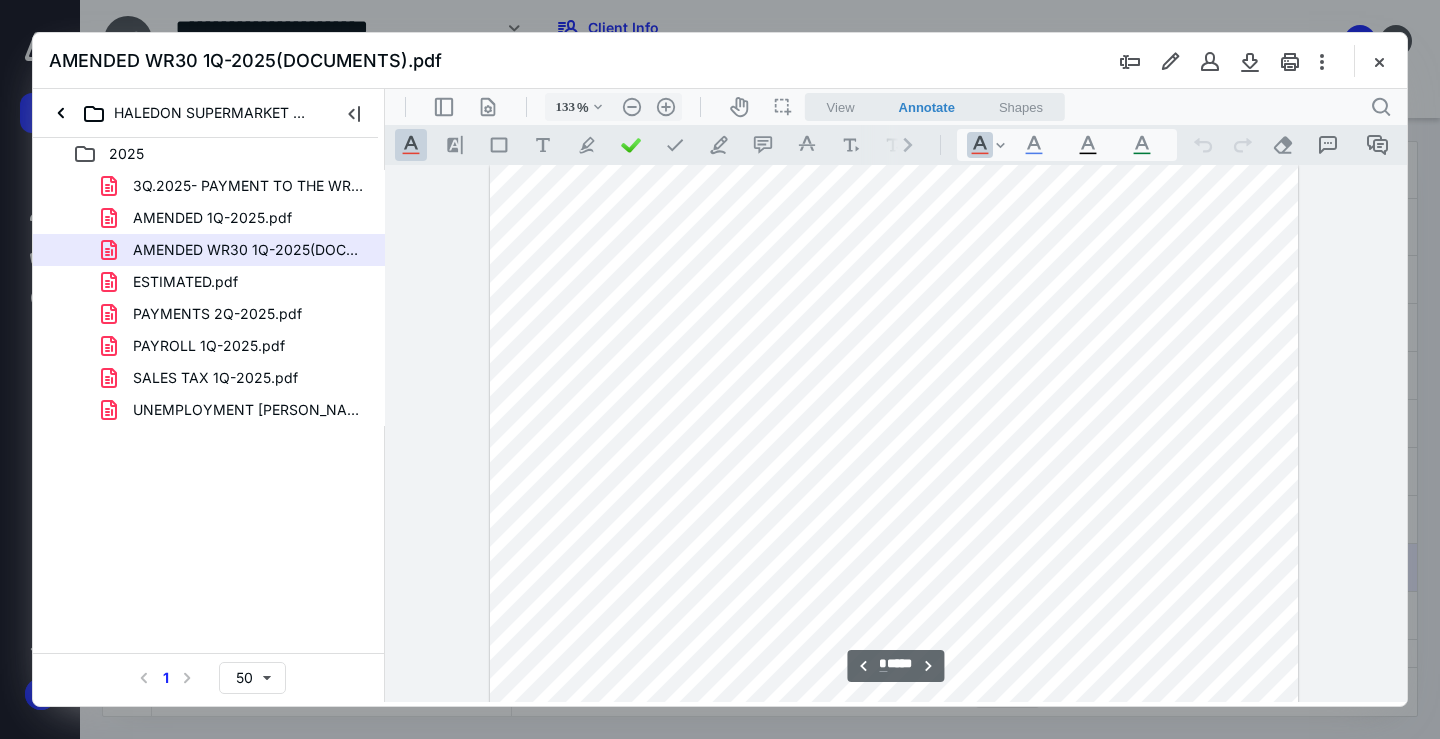 scroll, scrollTop: 5185, scrollLeft: 0, axis: vertical 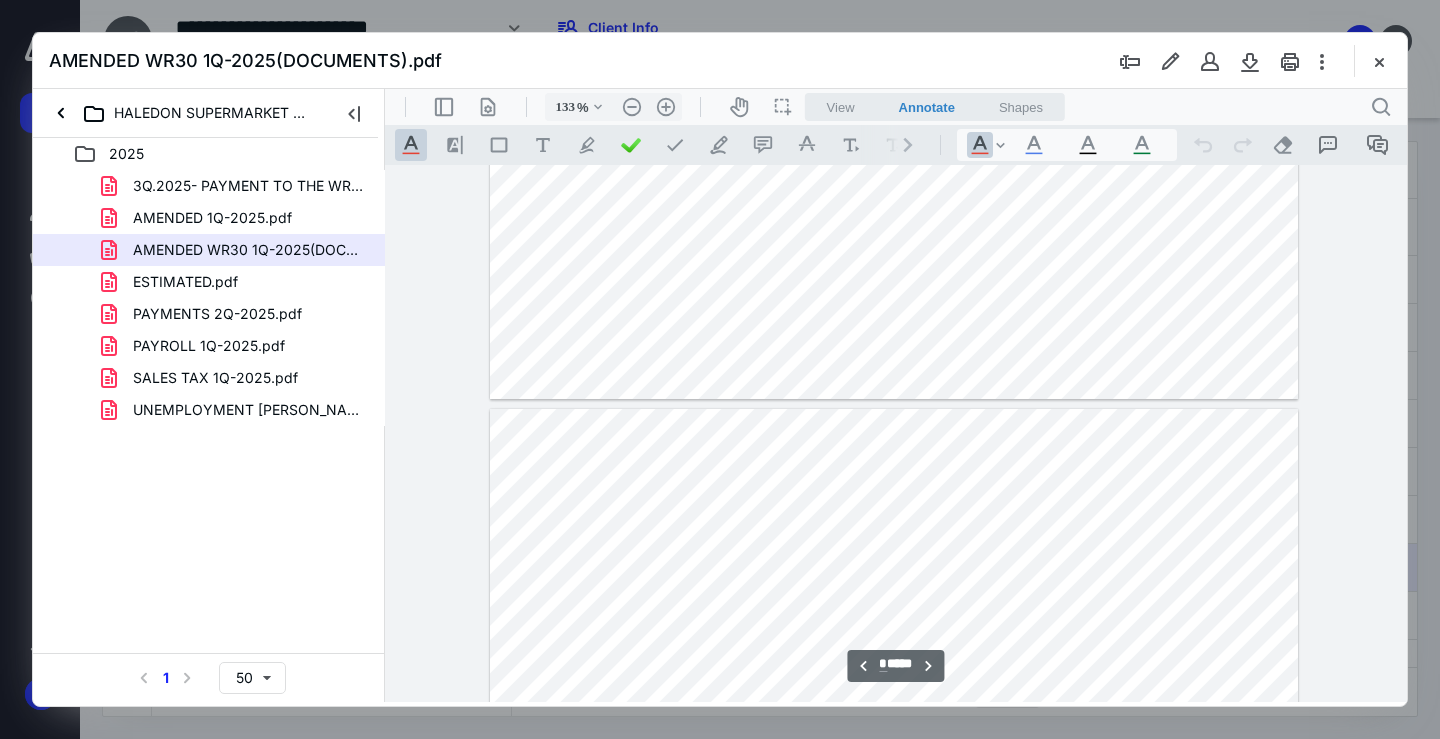 type on "*" 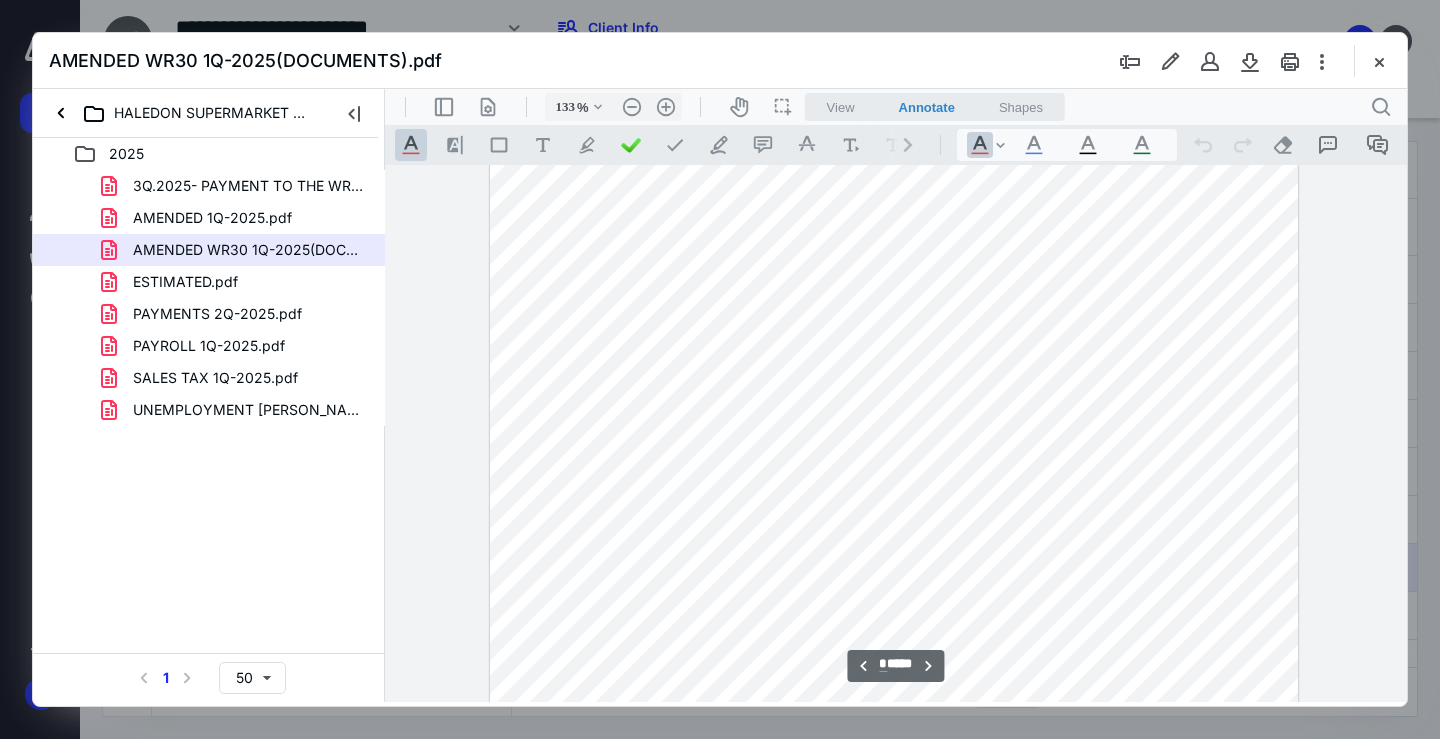 scroll, scrollTop: 3585, scrollLeft: 0, axis: vertical 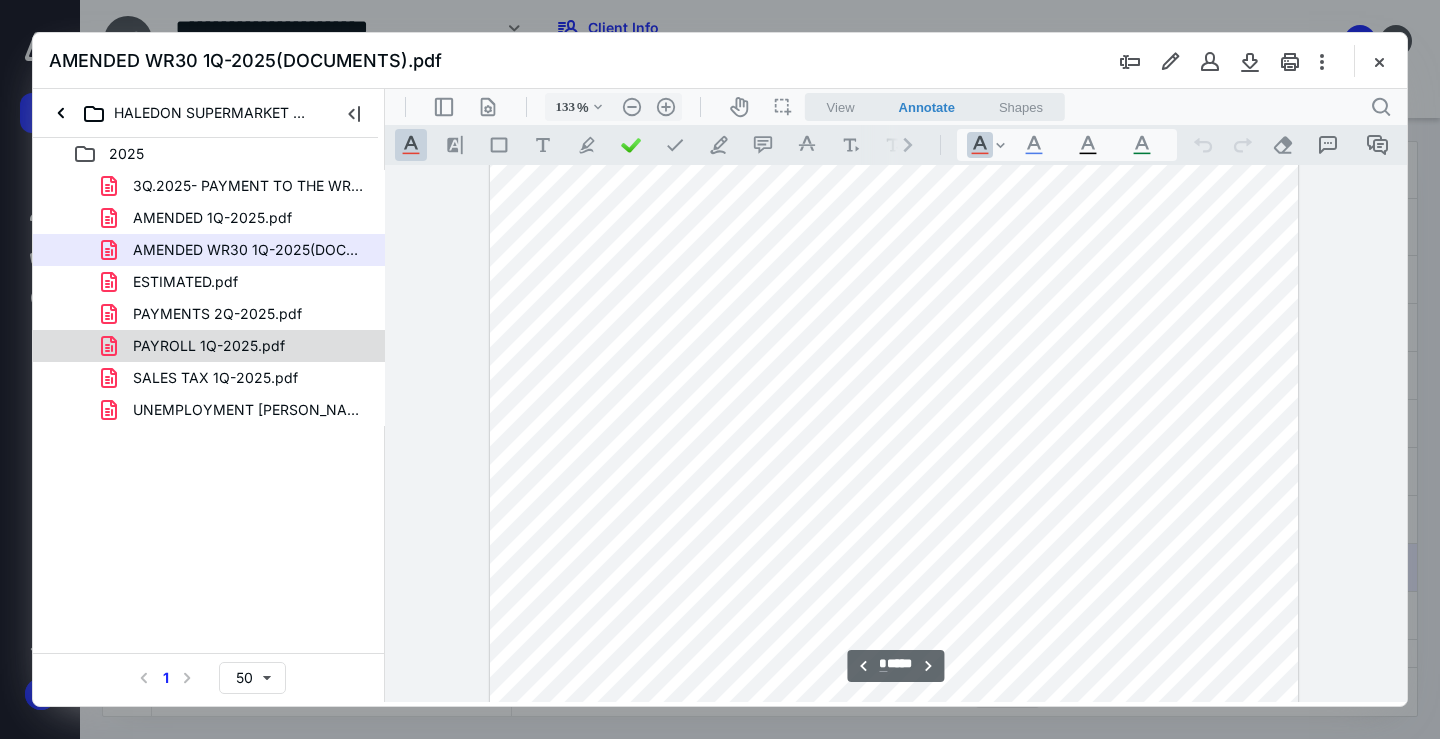 click on "PAYROLL 1Q-2025.pdf" at bounding box center (209, 346) 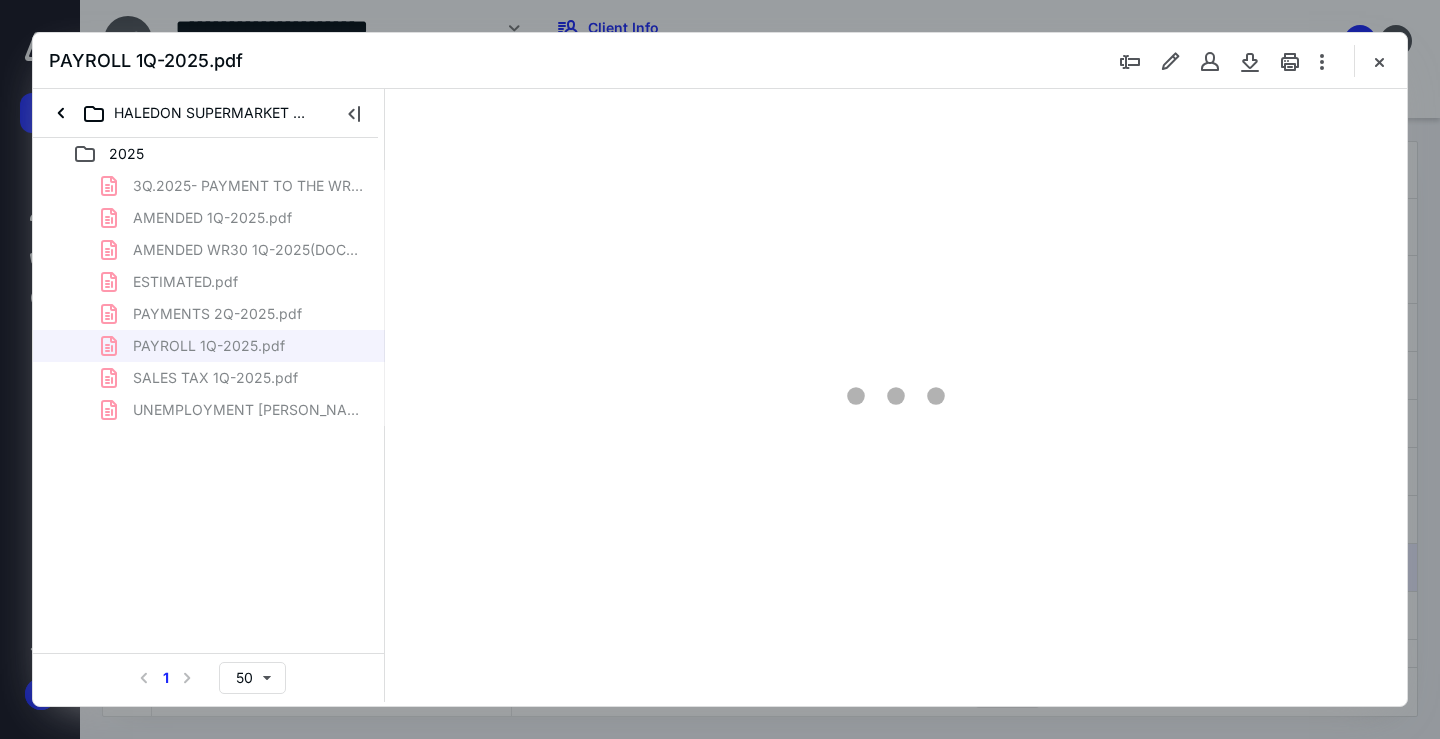 type on "68" 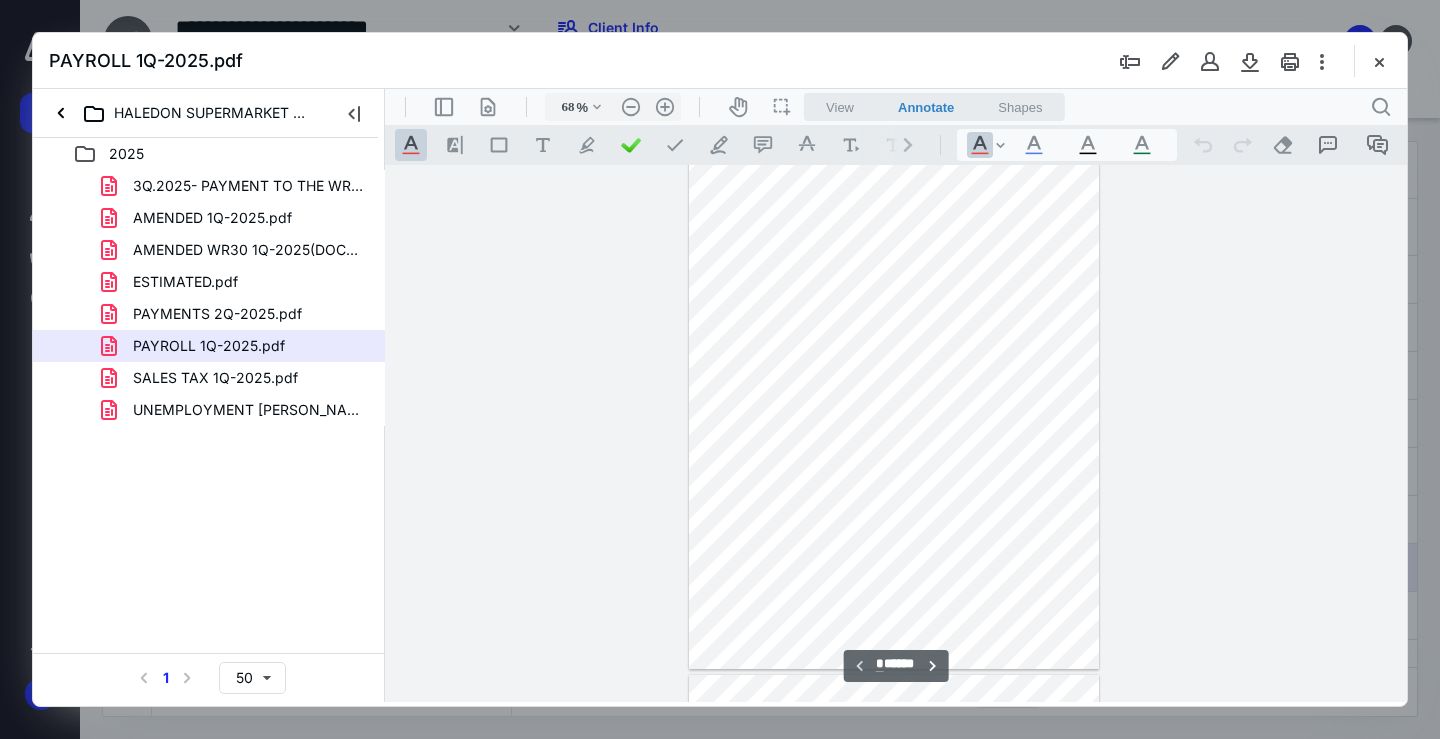 scroll, scrollTop: 0, scrollLeft: 0, axis: both 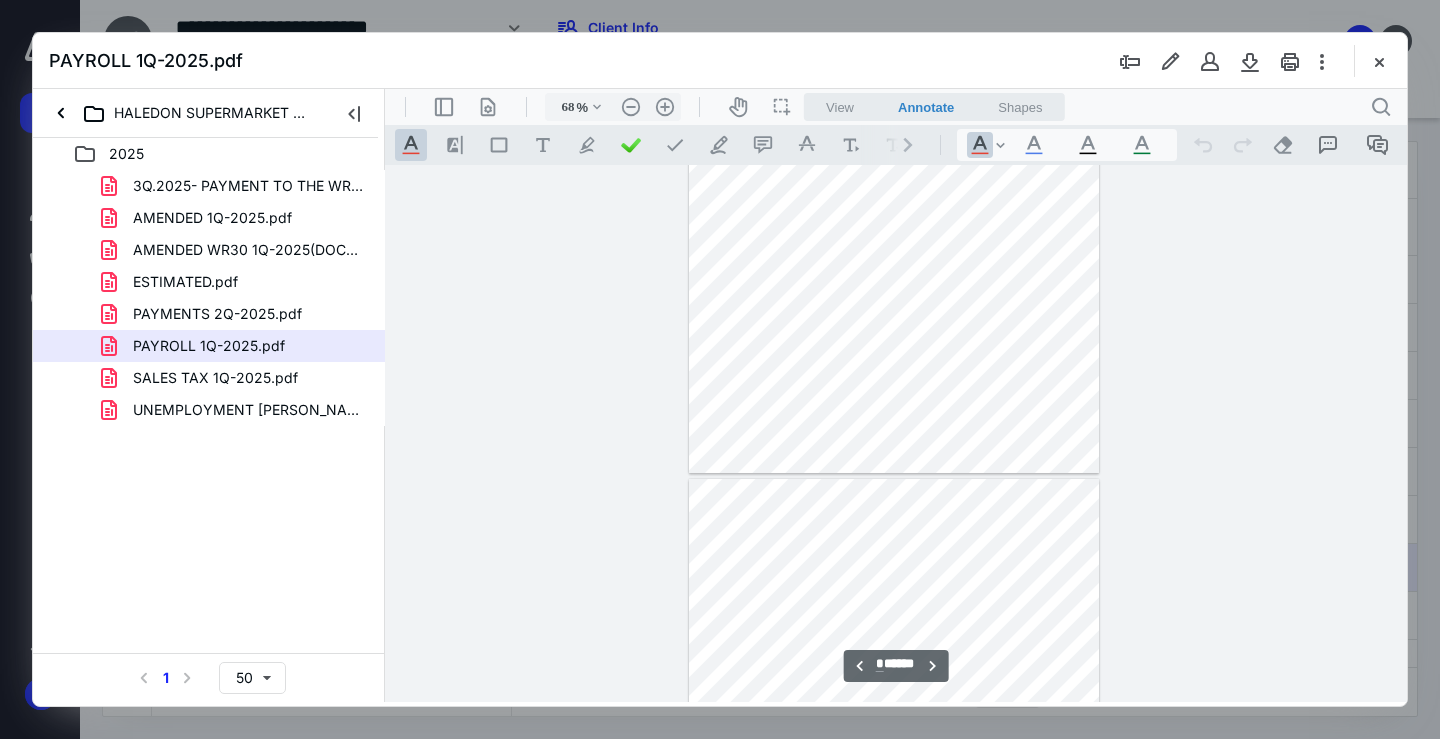 type on "*" 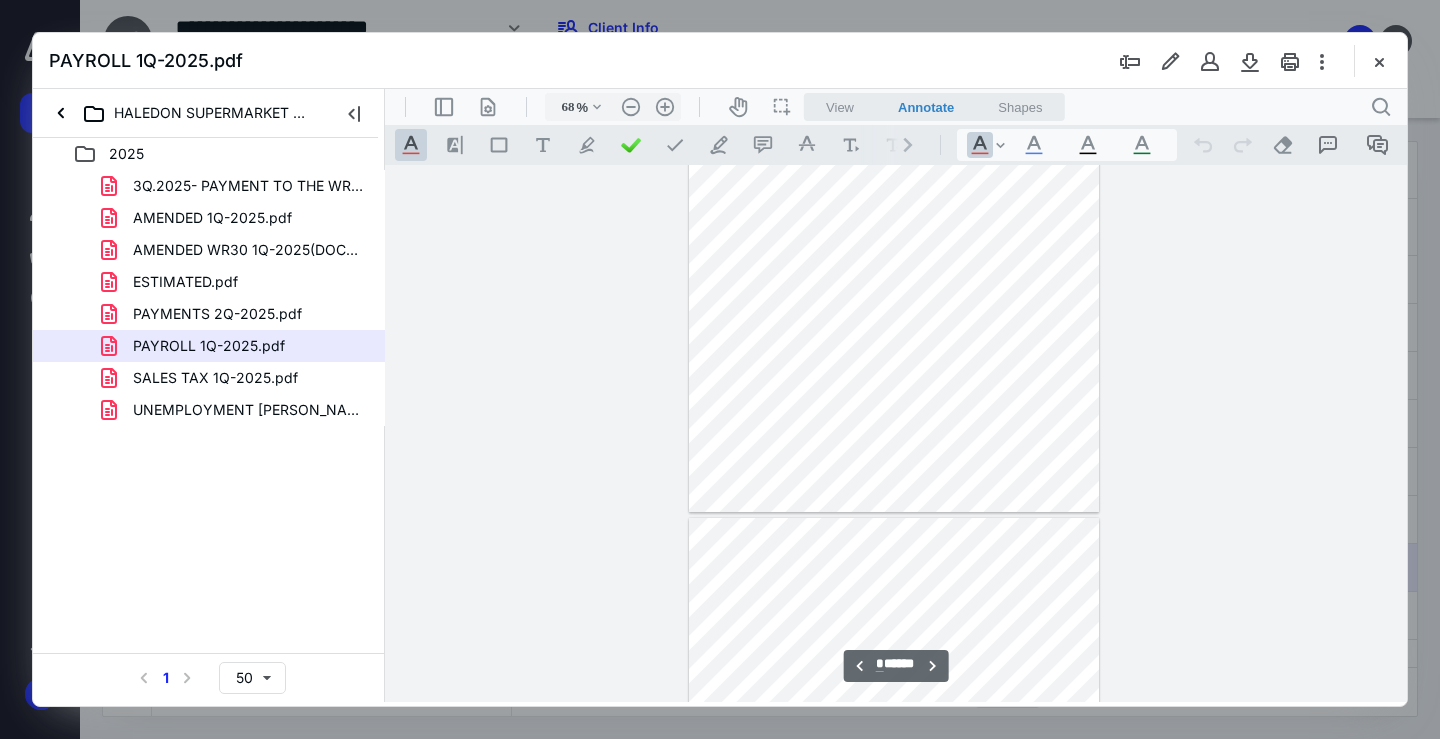 scroll, scrollTop: 1800, scrollLeft: 0, axis: vertical 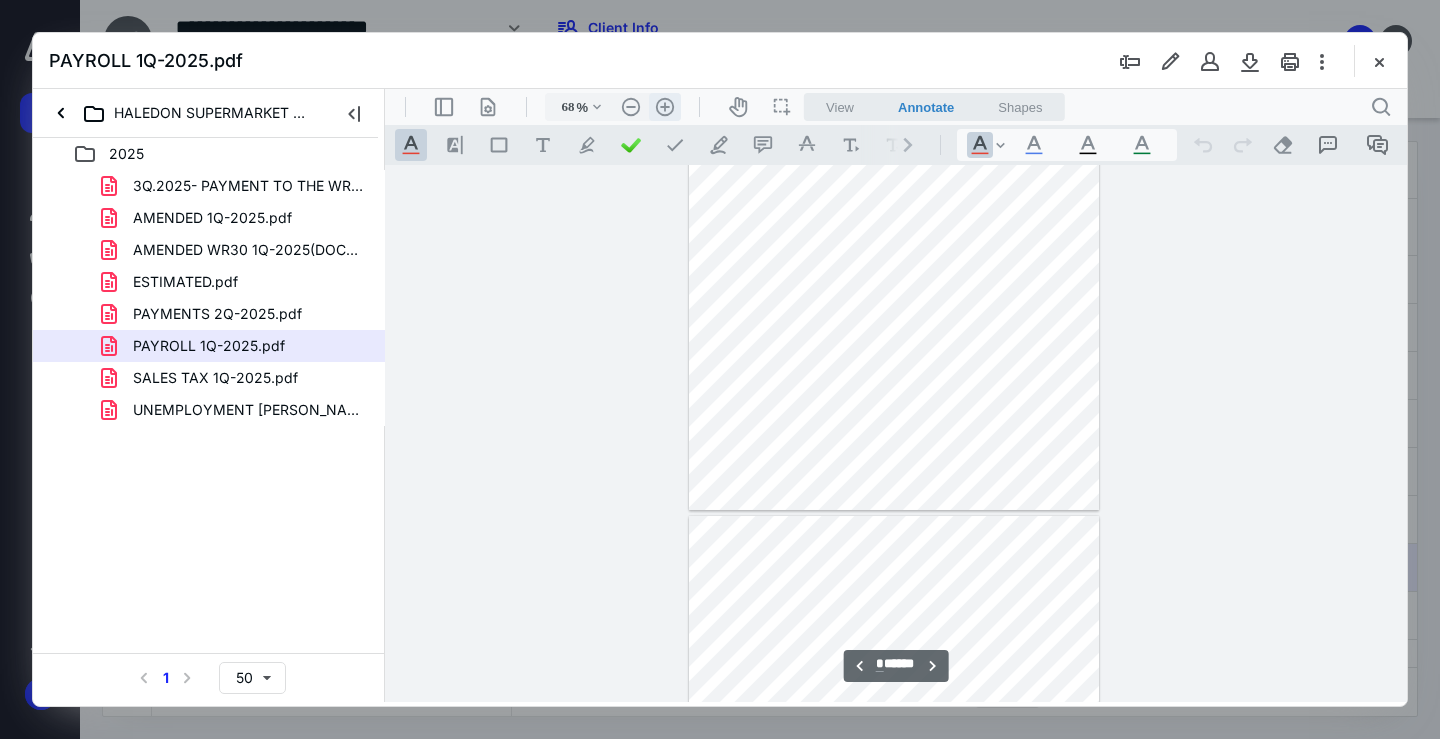 click on ".cls-1{fill:#abb0c4;} icon - header - zoom - in - line" at bounding box center (665, 107) 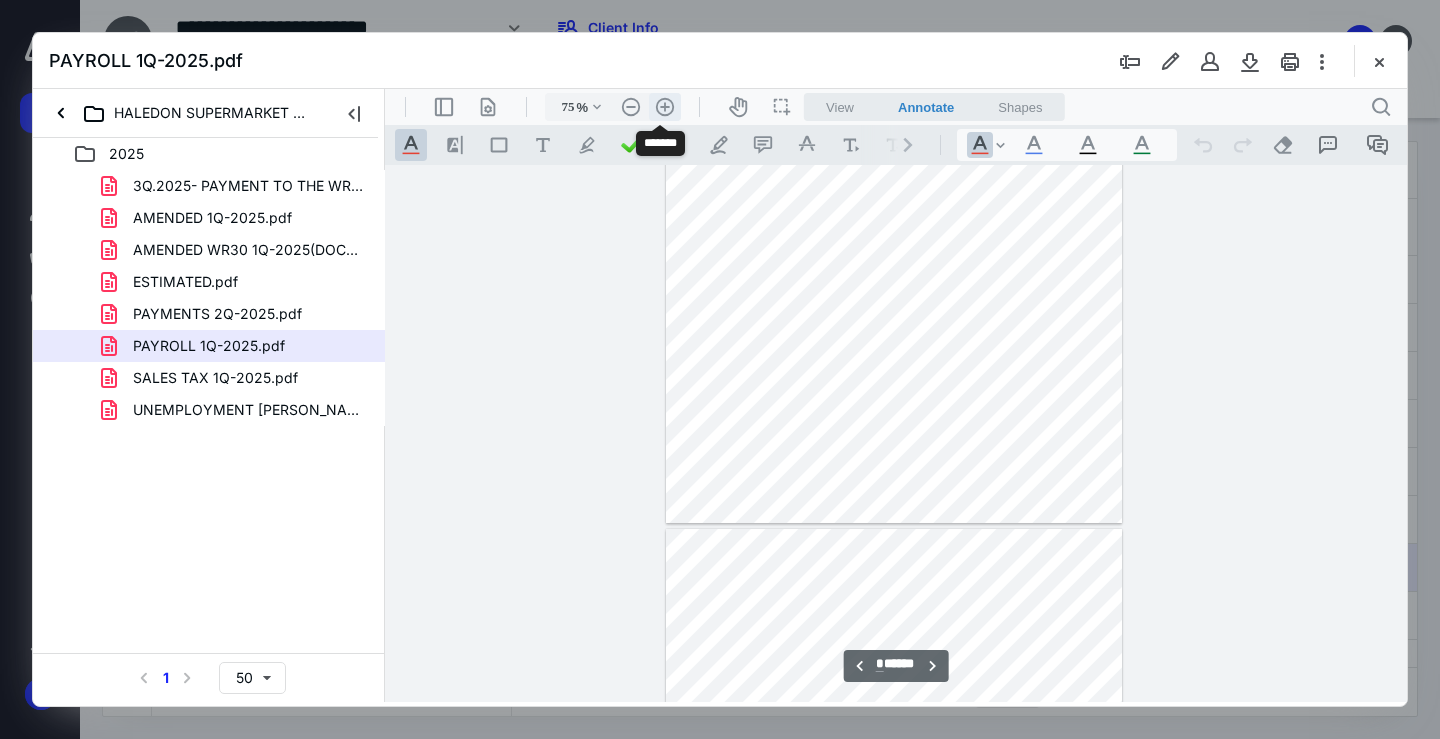 click on ".cls-1{fill:#abb0c4;} icon - header - zoom - in - line" at bounding box center (665, 107) 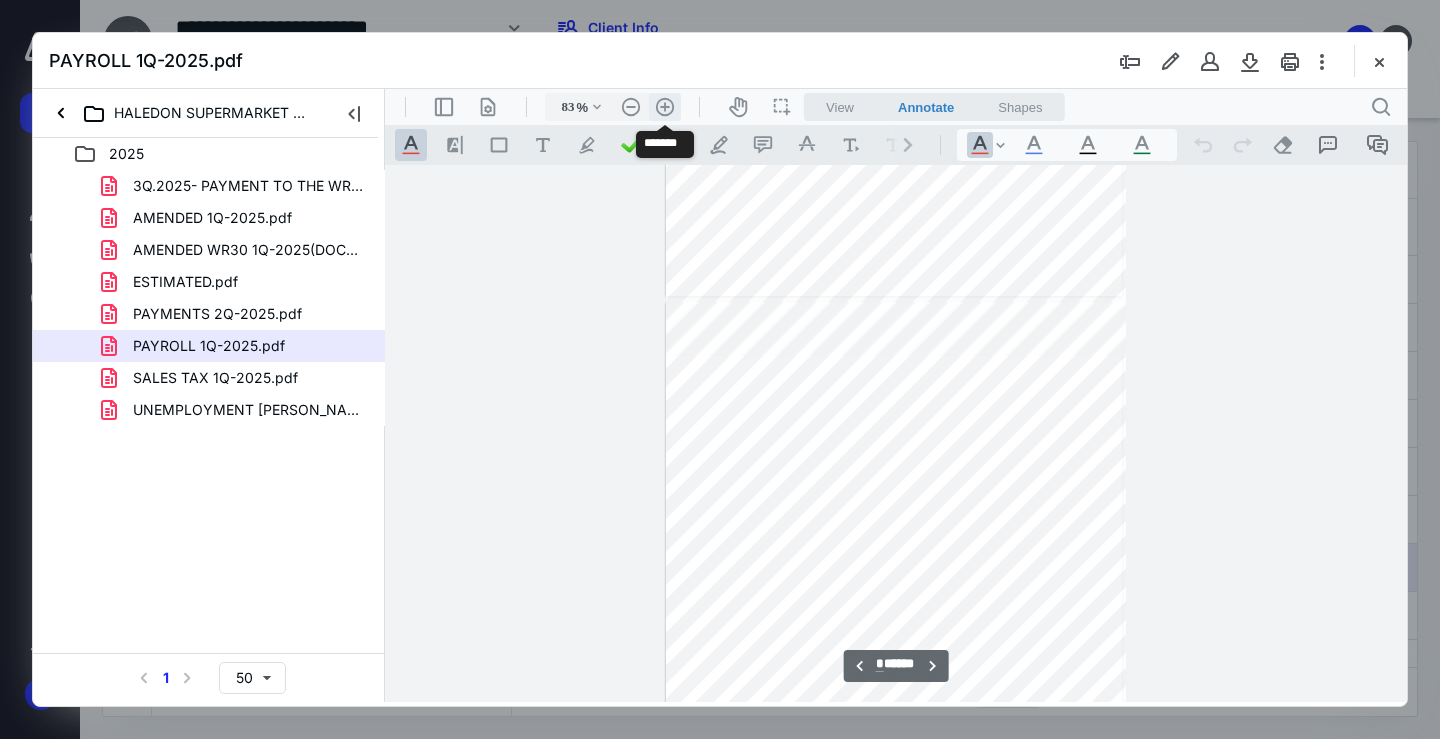 click on ".cls-1{fill:#abb0c4;} icon - header - zoom - in - line" at bounding box center (665, 107) 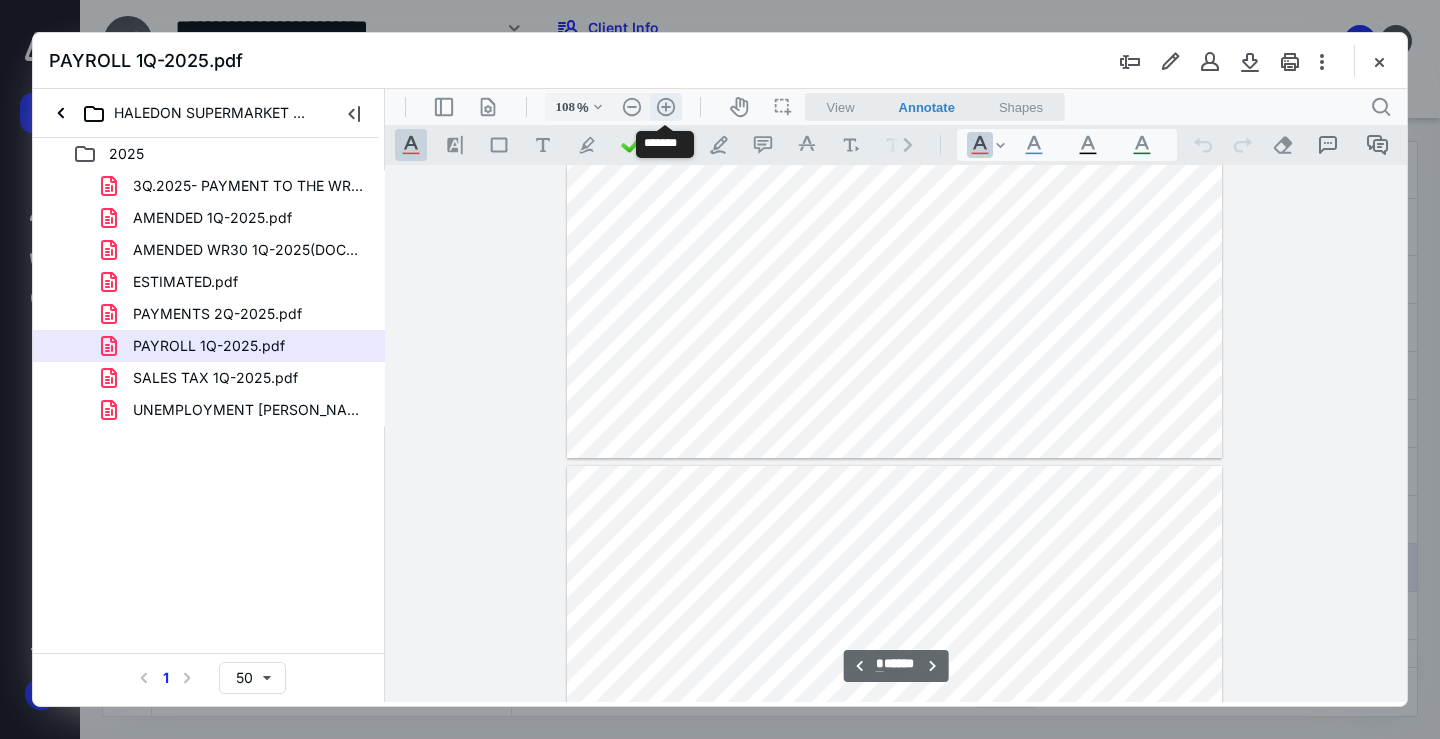 click on ".cls-1{fill:#abb0c4;} icon - header - zoom - in - line" at bounding box center (666, 107) 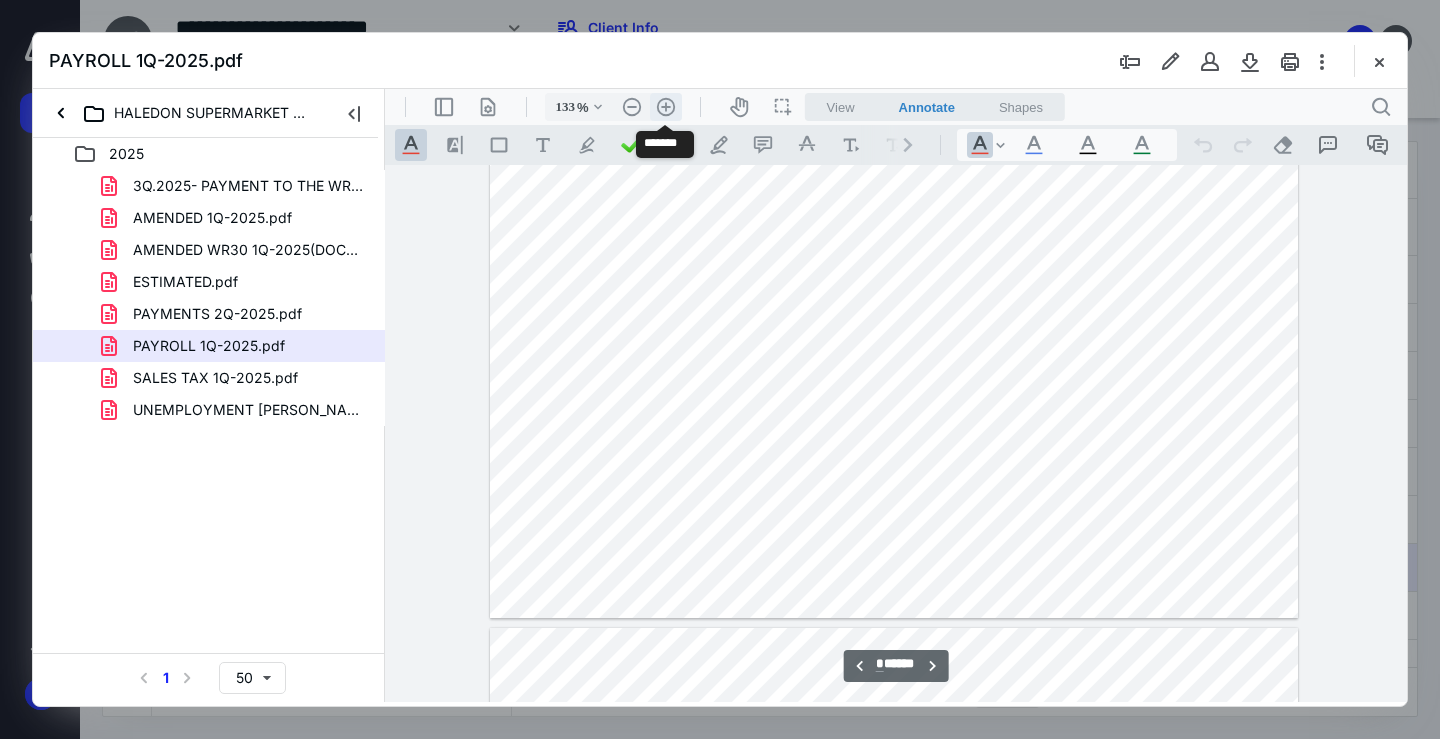 click on ".cls-1{fill:#abb0c4;} icon - header - zoom - in - line" at bounding box center [666, 107] 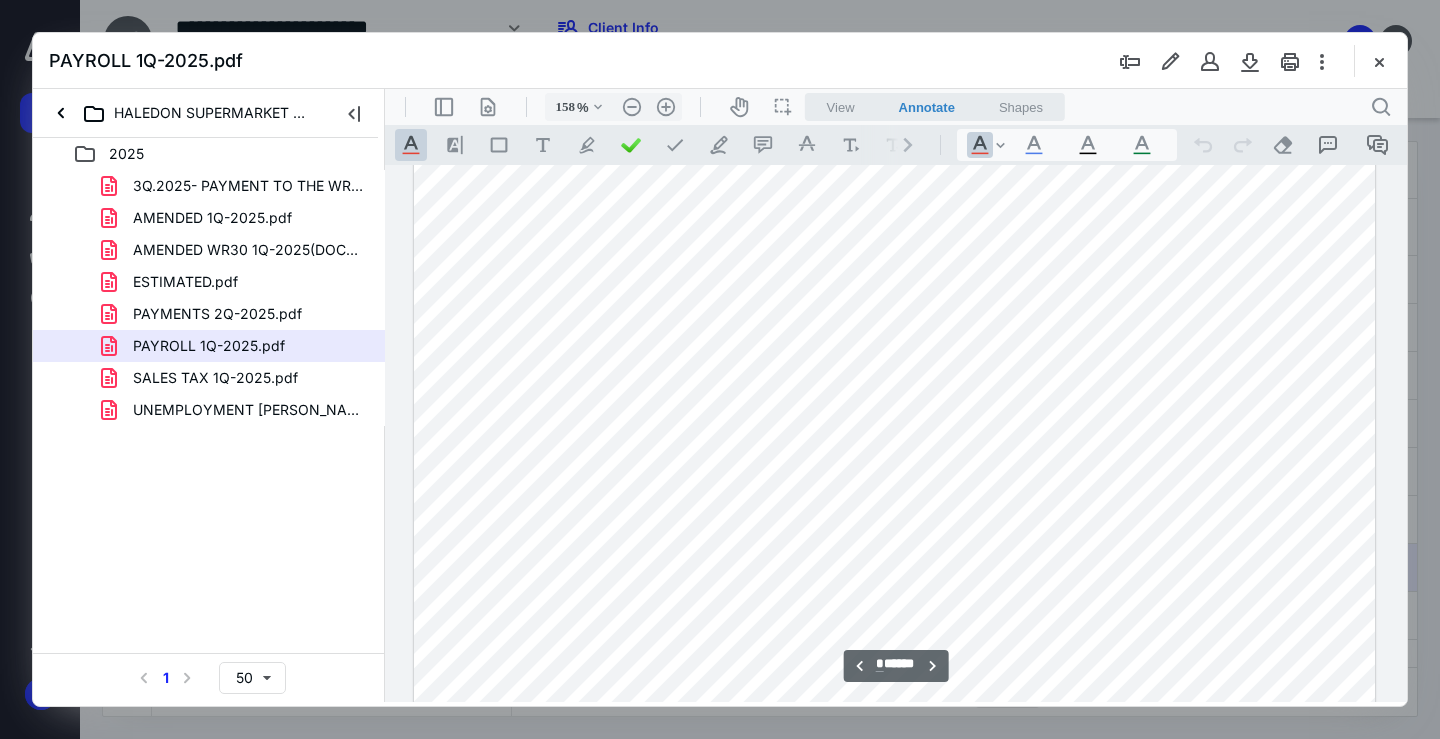 scroll, scrollTop: 9222, scrollLeft: 0, axis: vertical 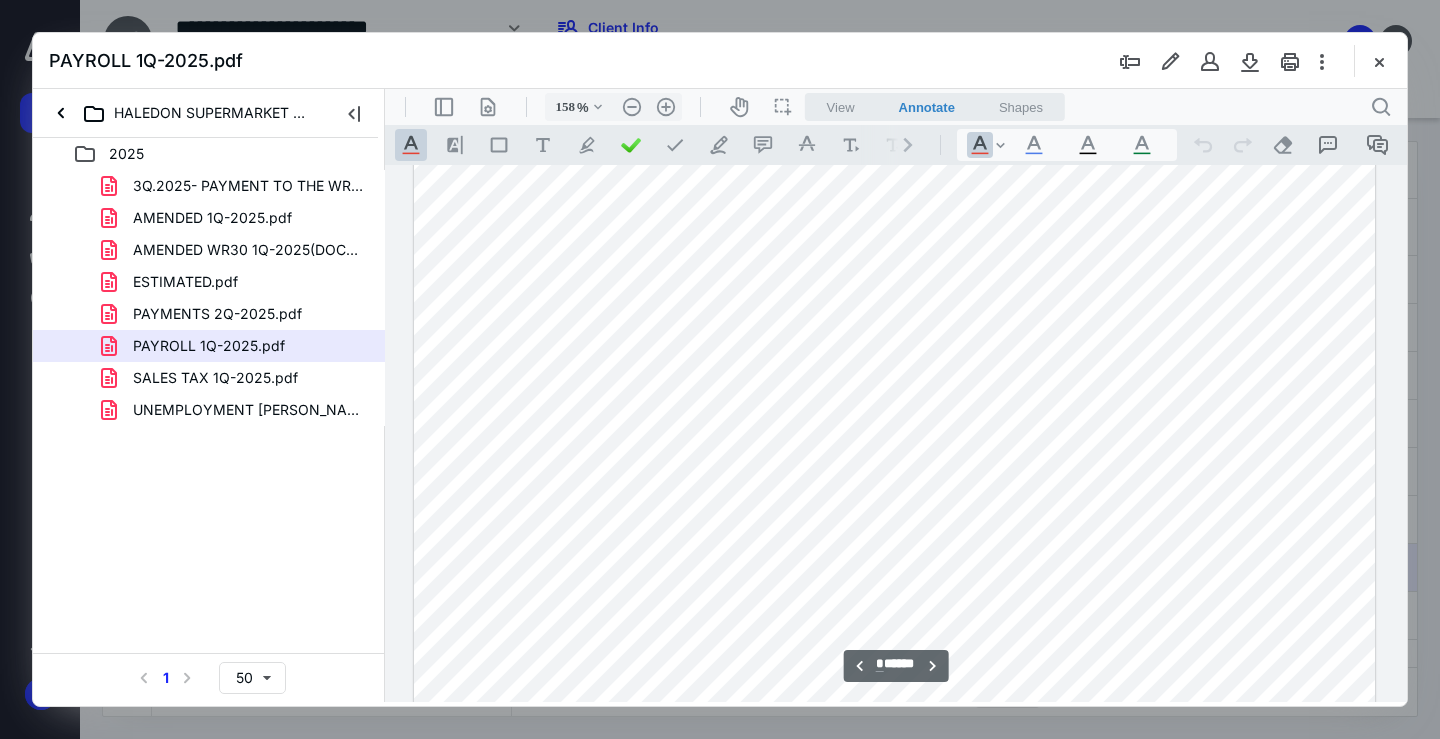 drag, startPoint x: 1101, startPoint y: 438, endPoint x: 1144, endPoint y: 435, distance: 43.104523 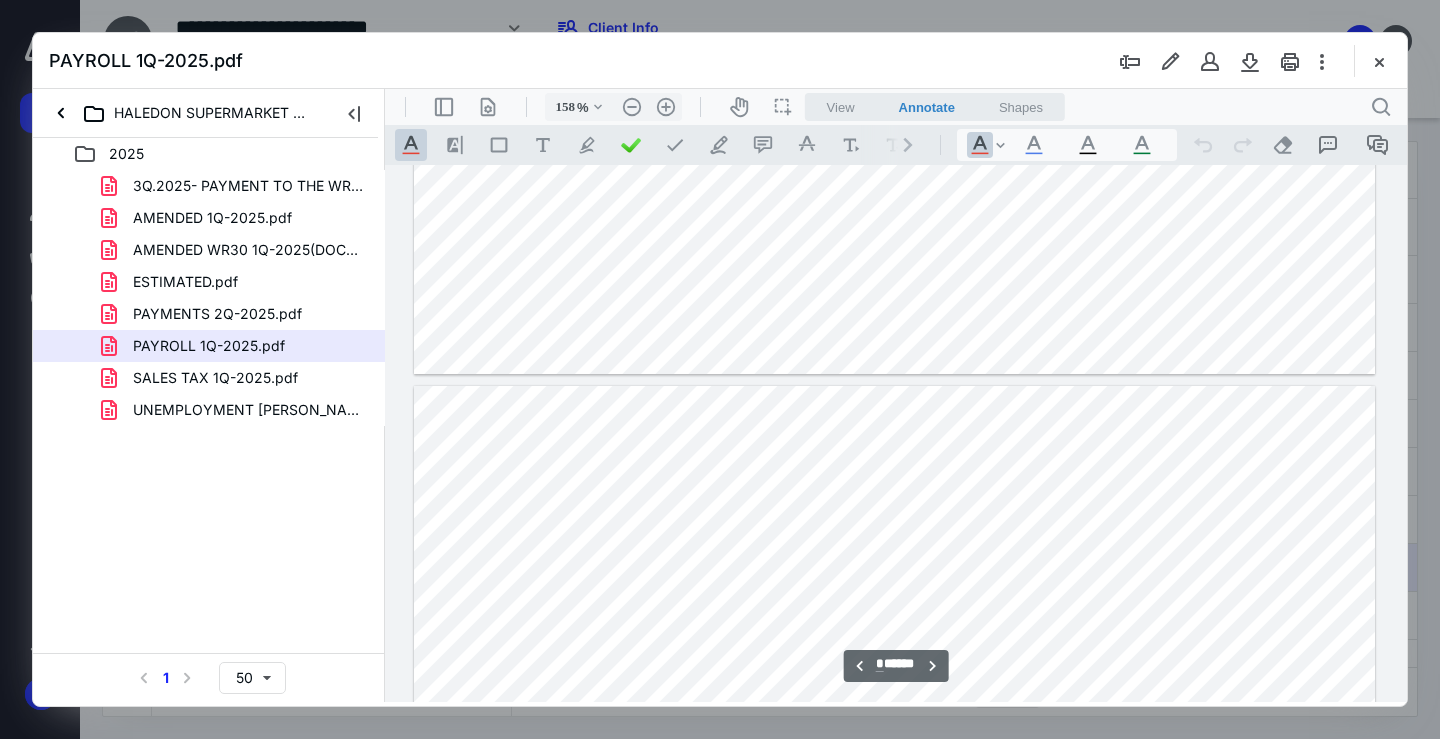 type on "*" 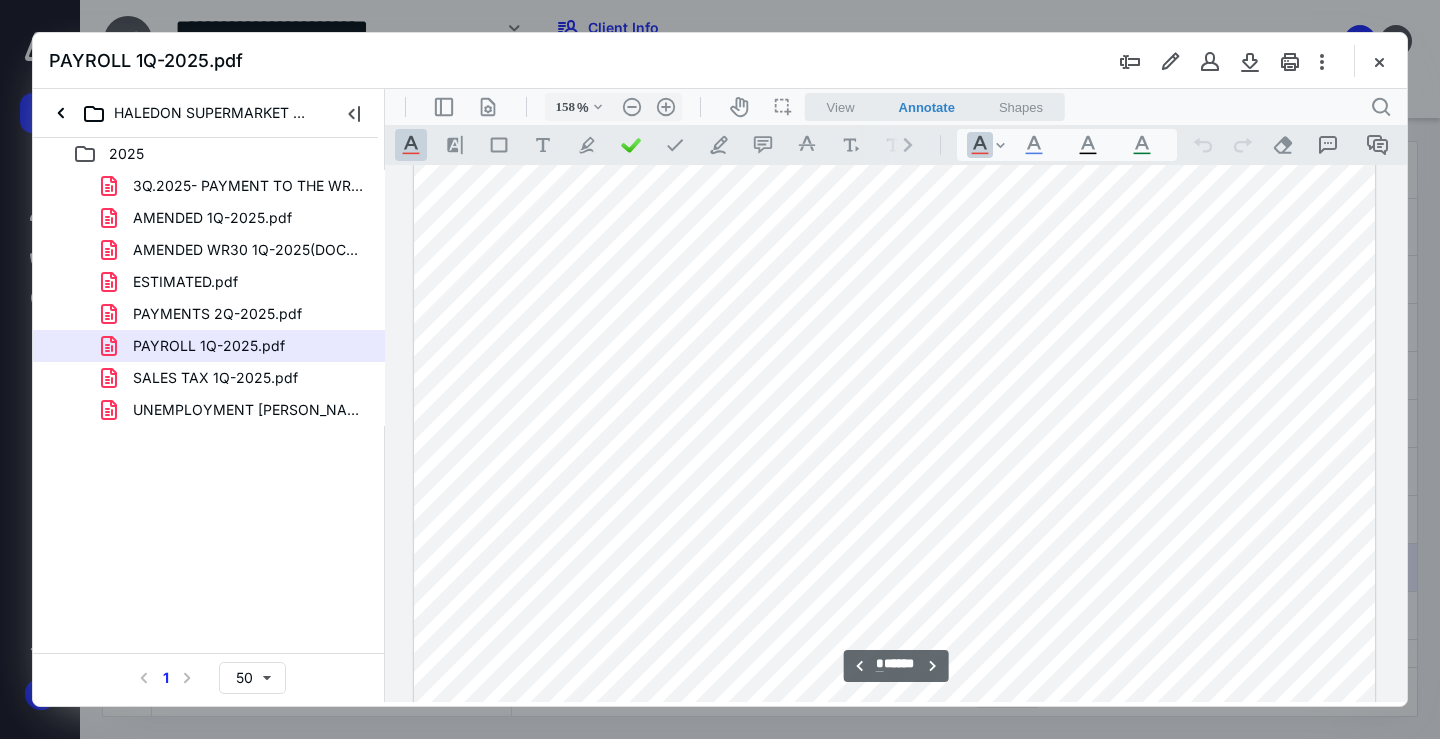 scroll, scrollTop: 6222, scrollLeft: 0, axis: vertical 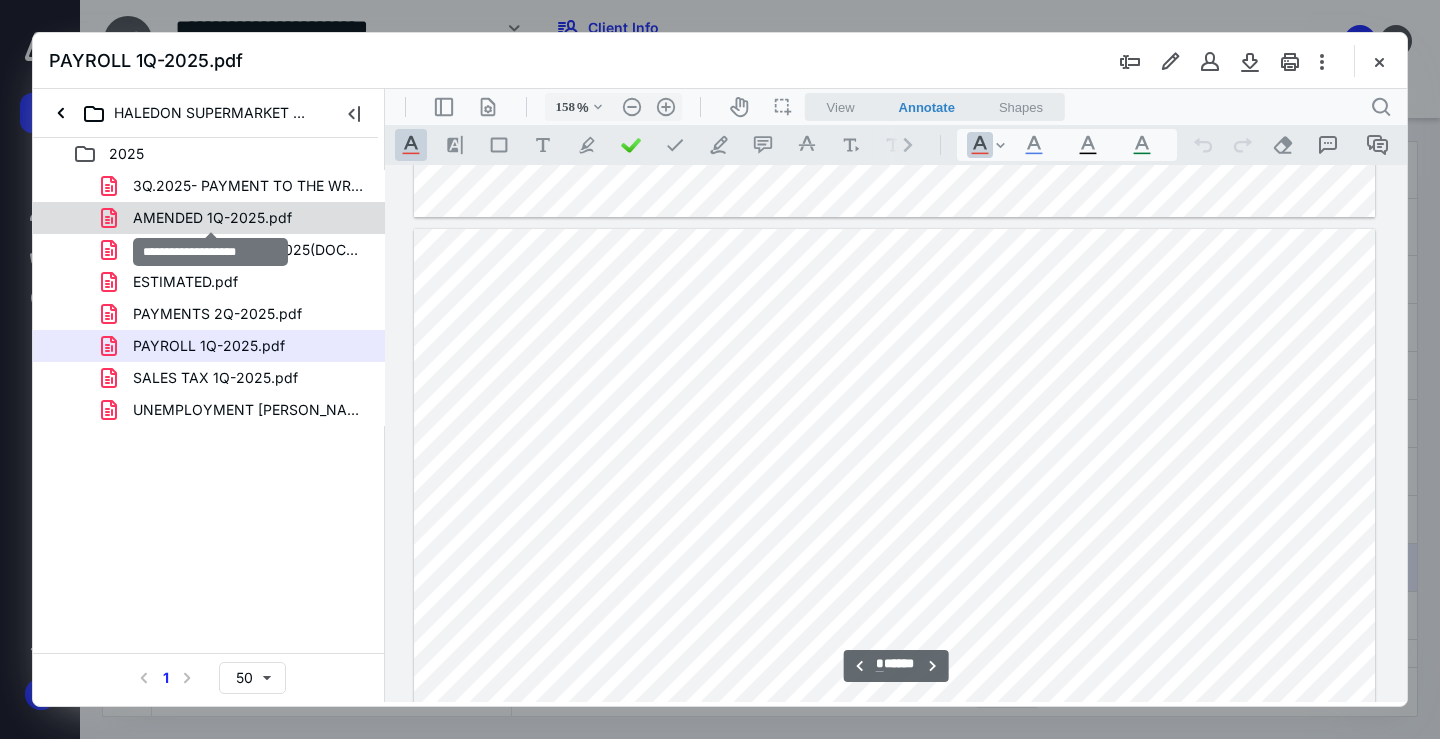 click on "AMENDED 1Q-2025.pdf" at bounding box center (212, 218) 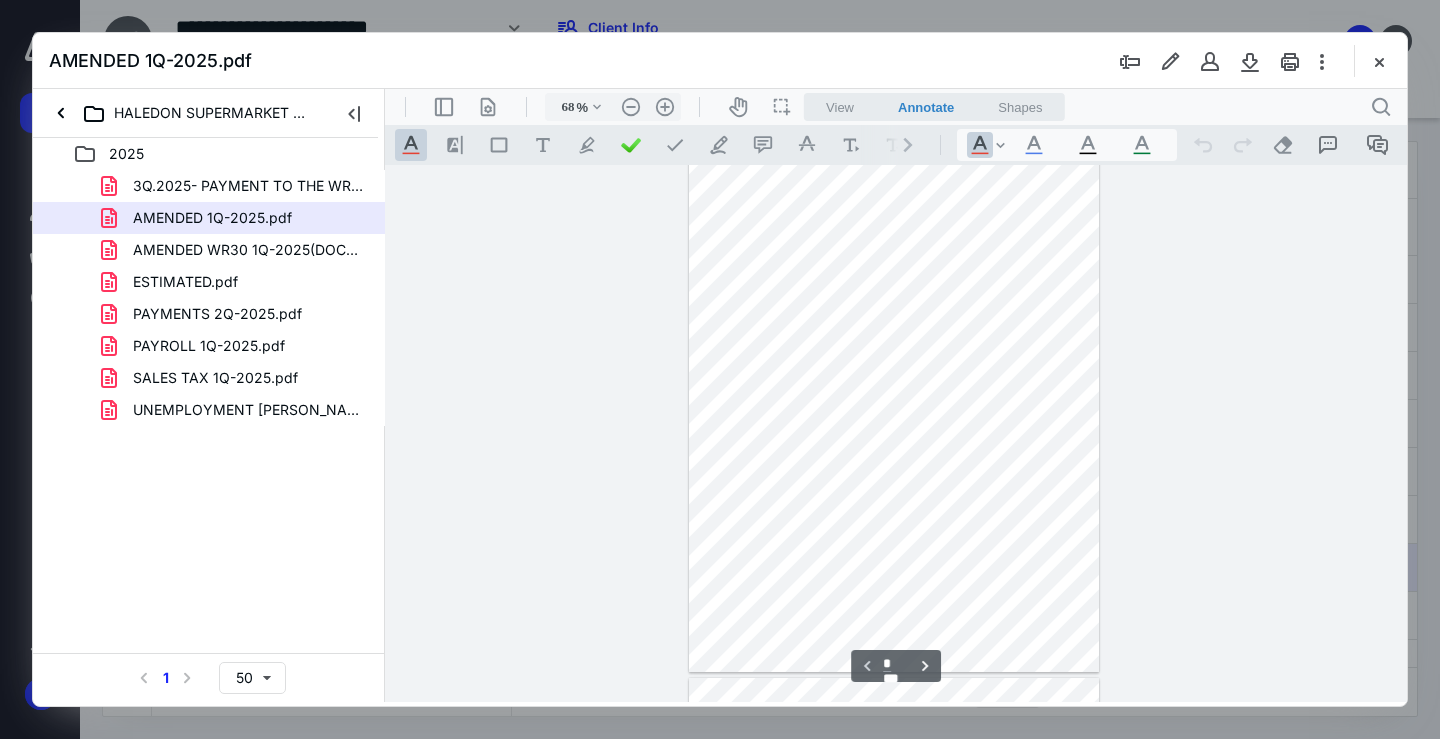 scroll, scrollTop: 0, scrollLeft: 0, axis: both 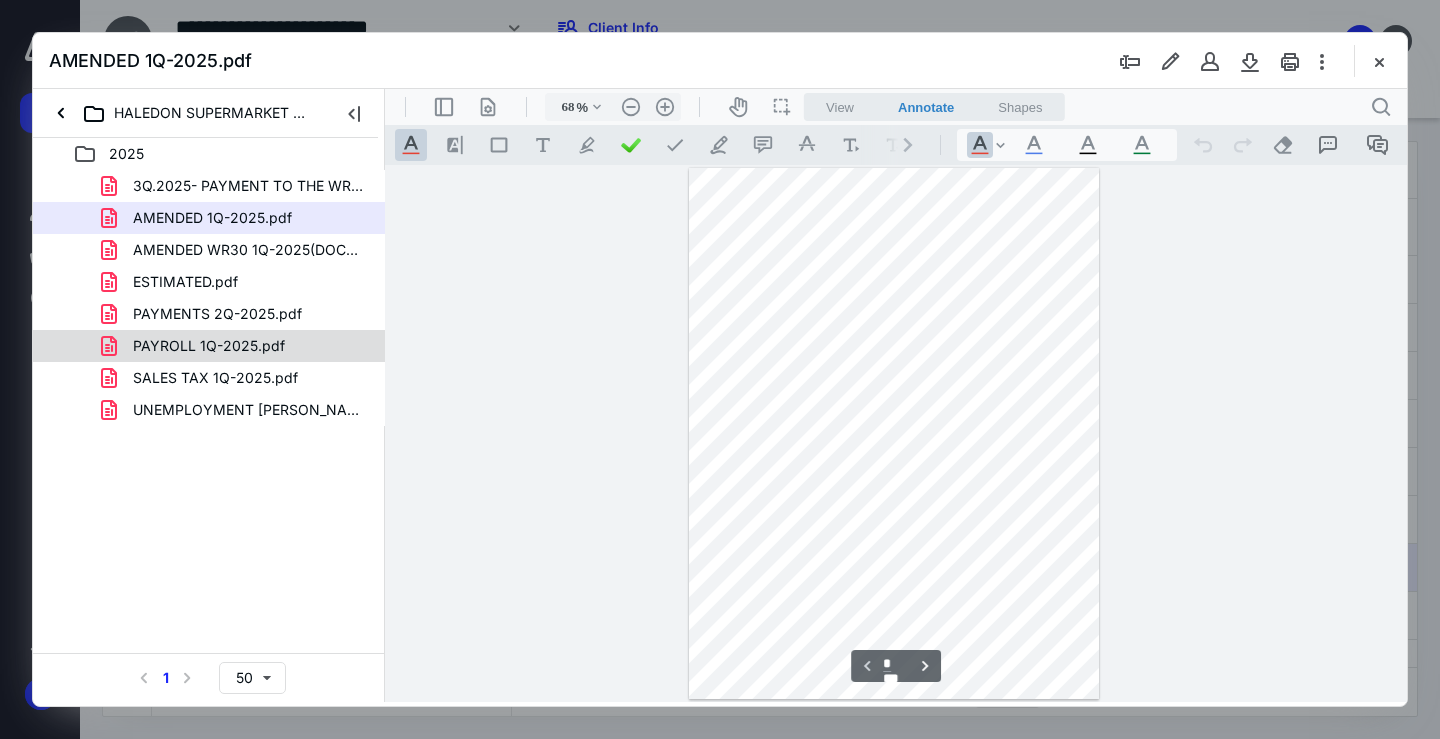 click on "PAYROLL 1Q-2025.pdf" at bounding box center [209, 346] 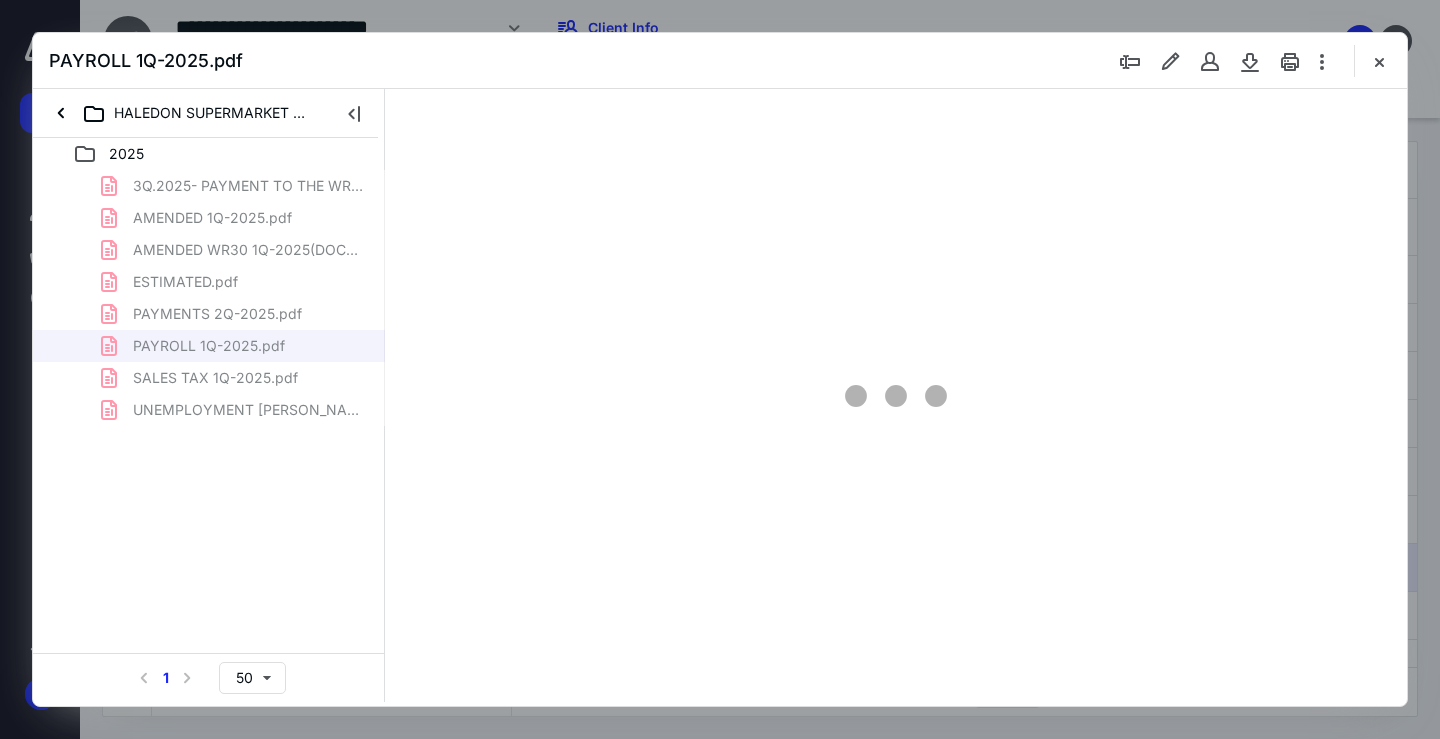 type on "68" 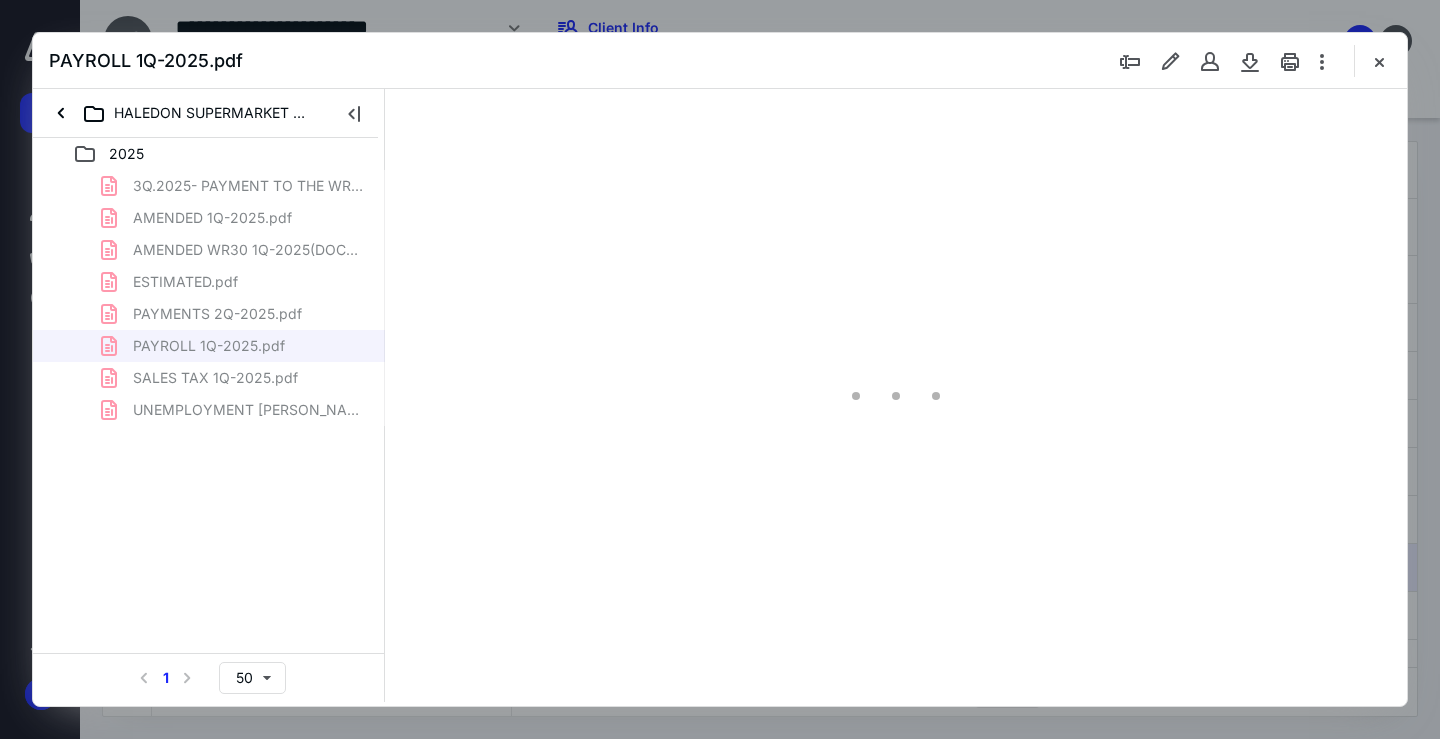scroll, scrollTop: 79, scrollLeft: 0, axis: vertical 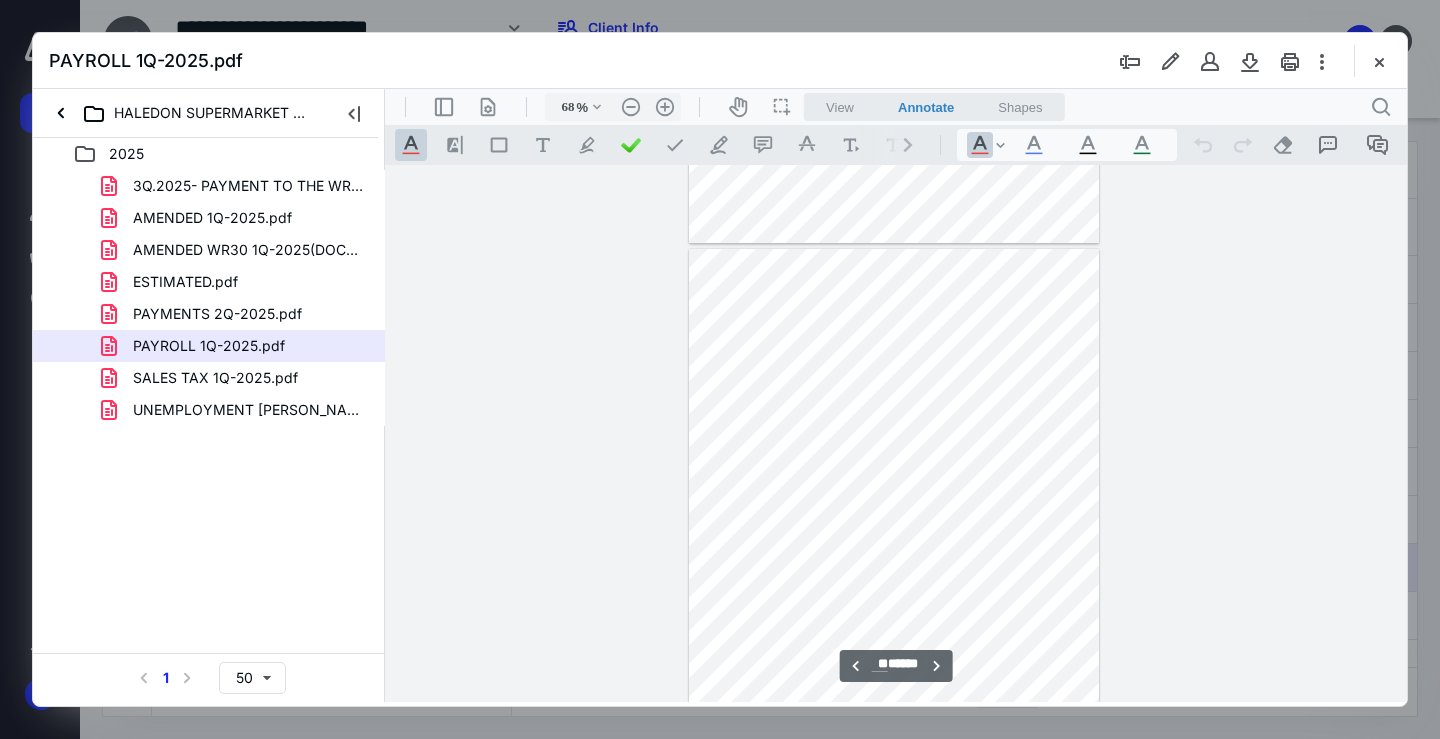 type on "**" 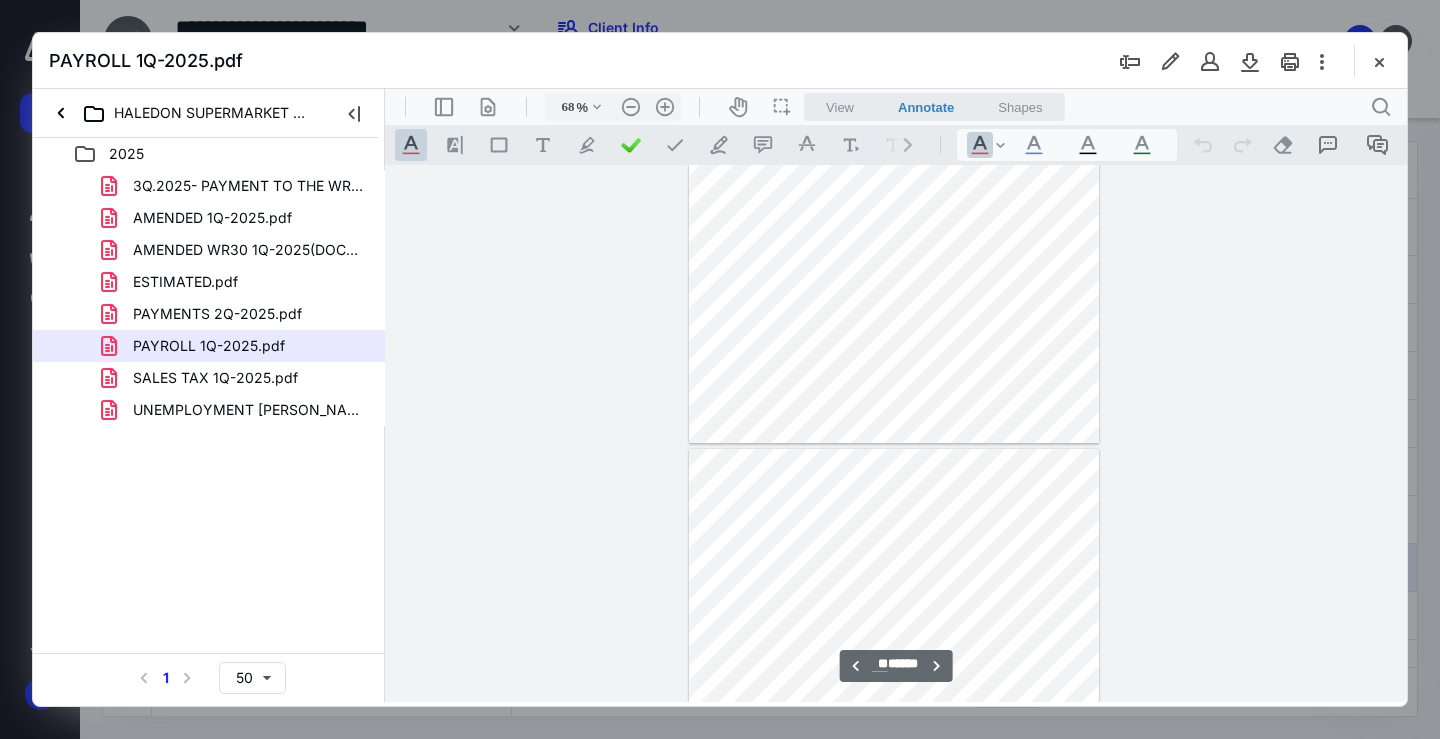 scroll, scrollTop: 5079, scrollLeft: 0, axis: vertical 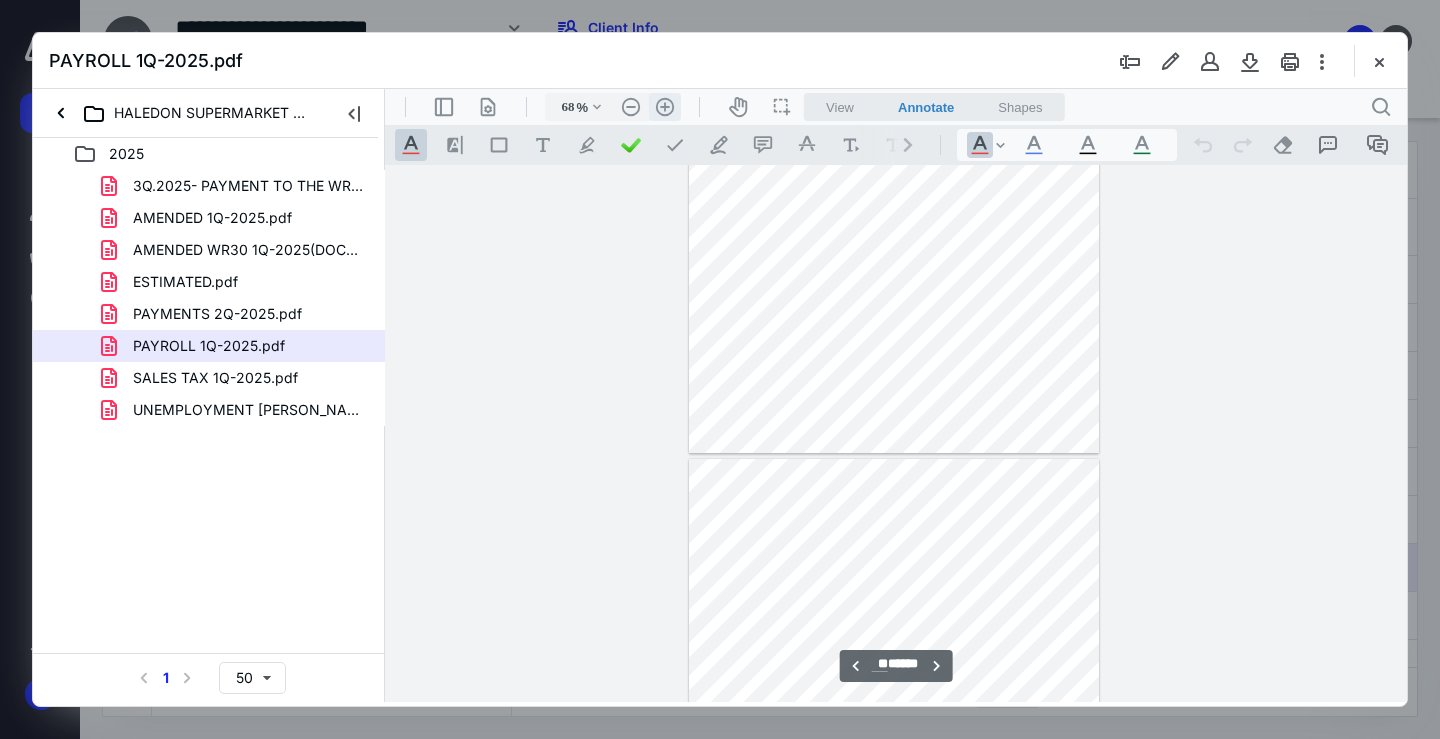click on ".cls-1{fill:#abb0c4;} icon - header - zoom - in - line" at bounding box center [665, 107] 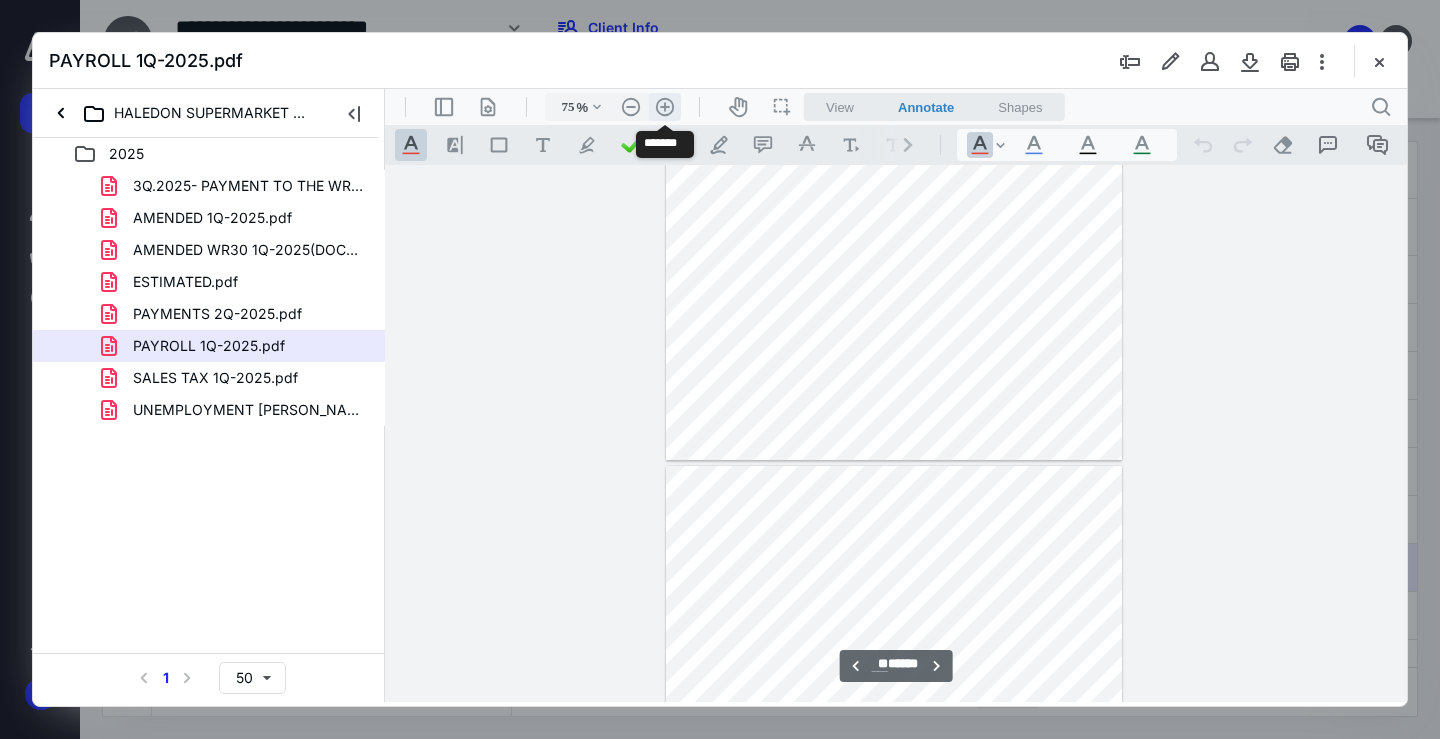 click on ".cls-1{fill:#abb0c4;} icon - header - zoom - in - line" at bounding box center [665, 107] 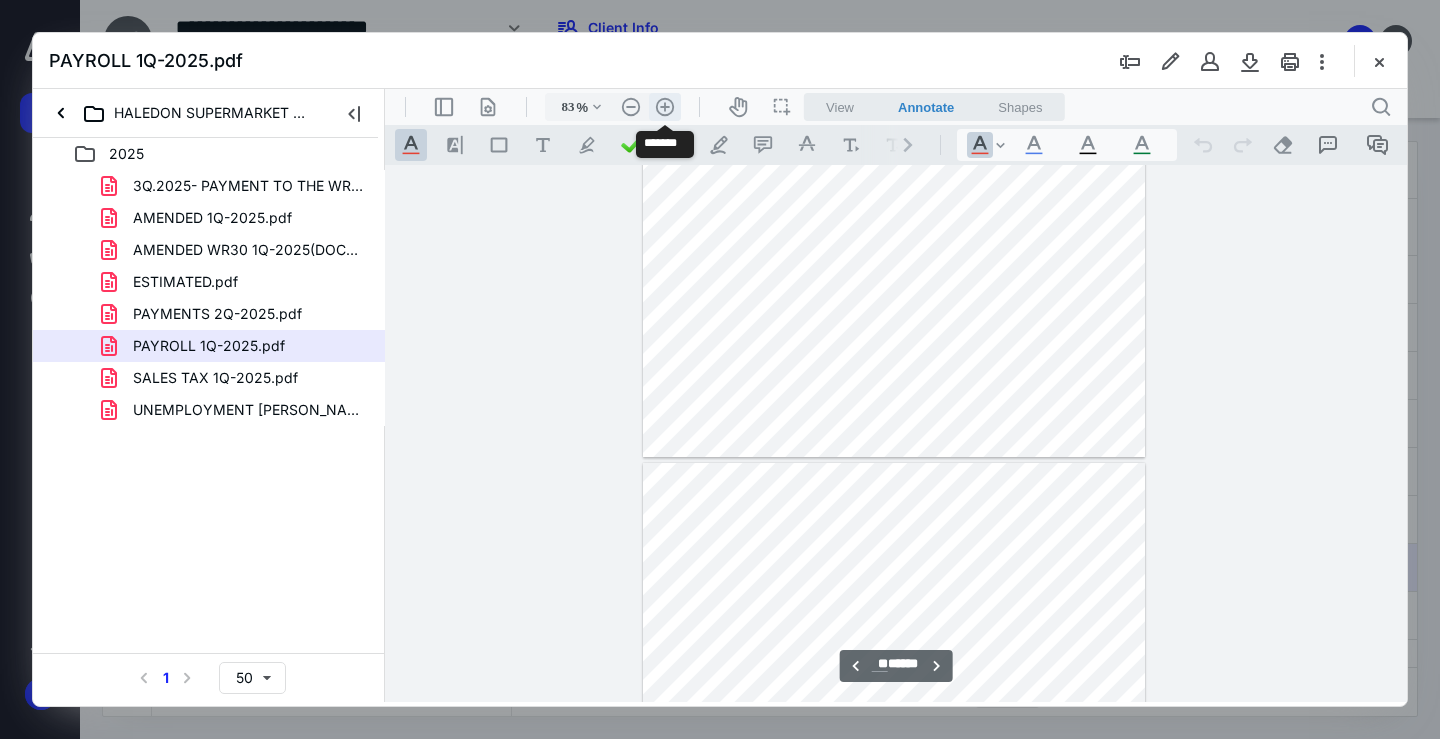 click on ".cls-1{fill:#abb0c4;} icon - header - zoom - in - line" at bounding box center [665, 107] 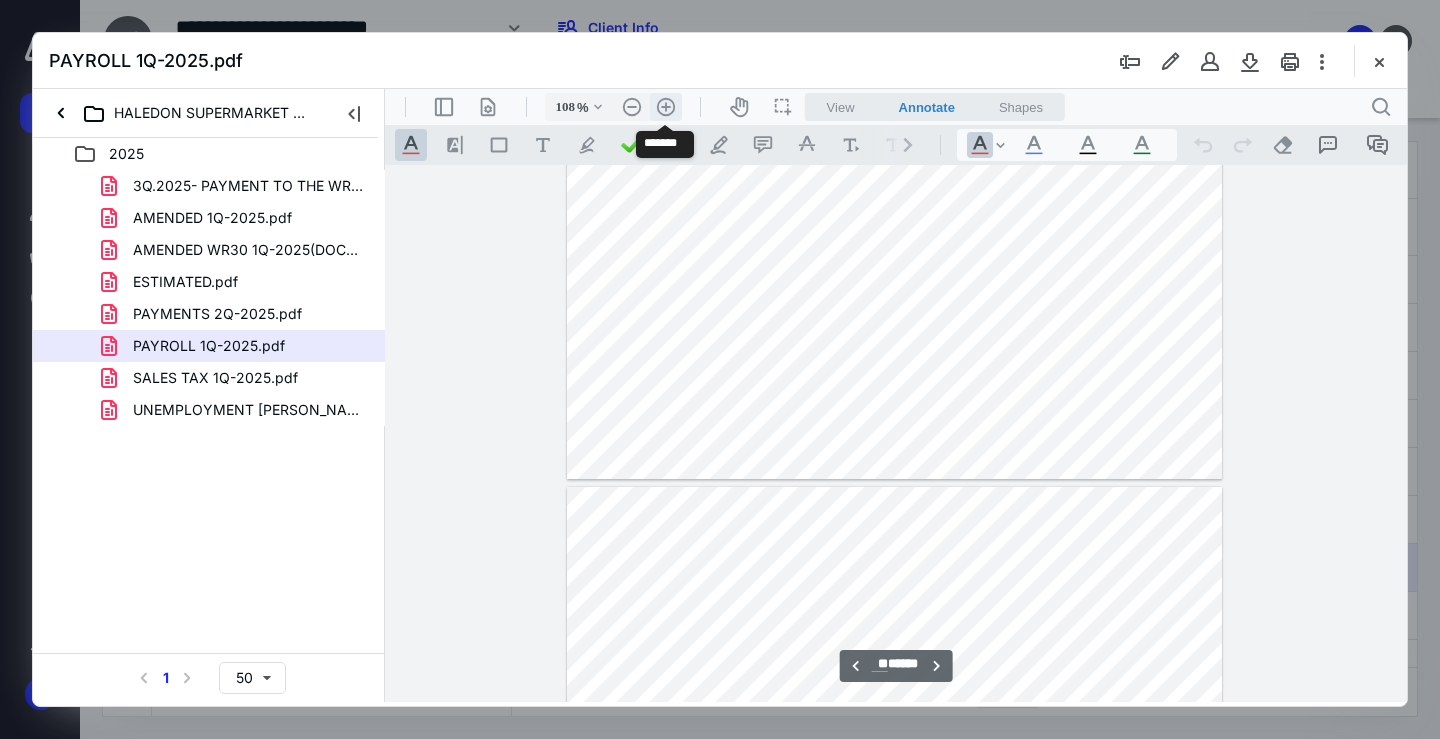 click on ".cls-1{fill:#abb0c4;} icon - header - zoom - in - line" at bounding box center [666, 107] 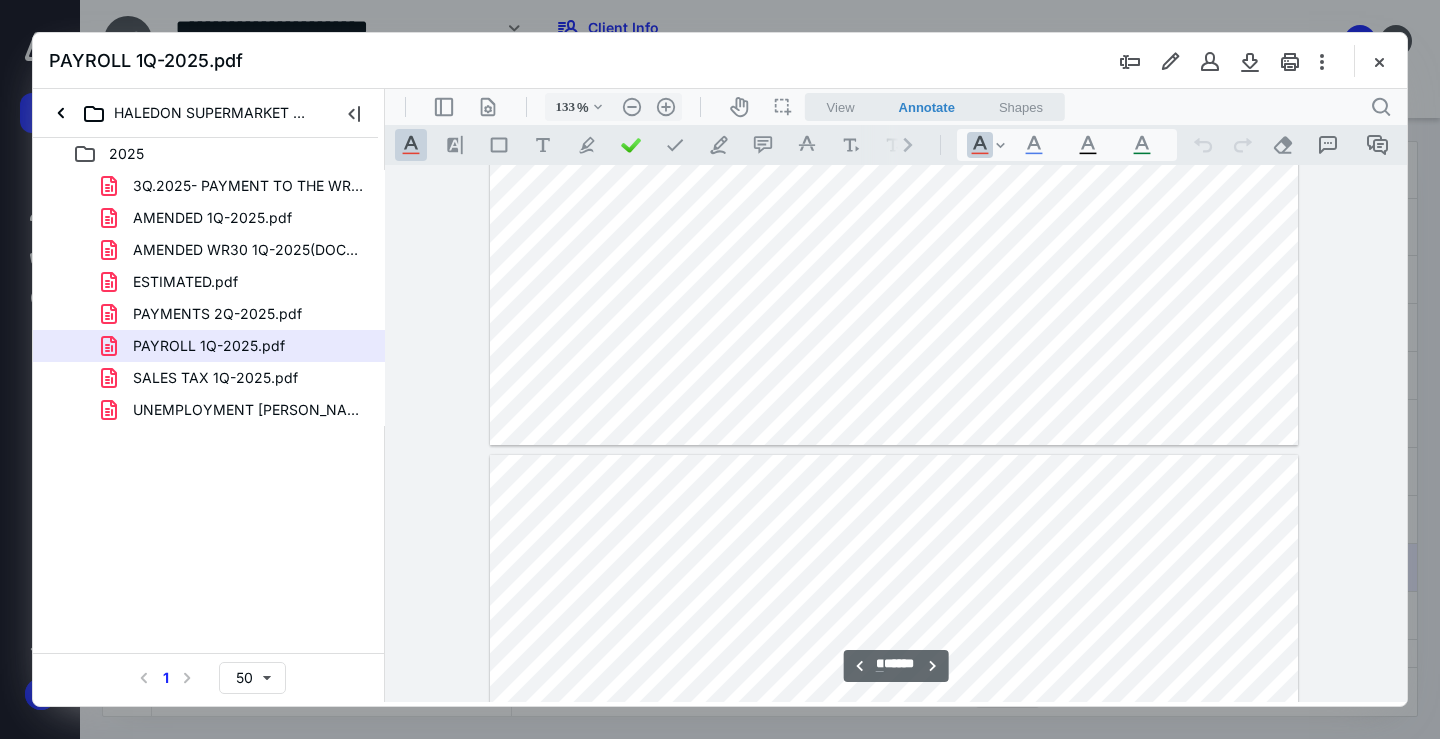 scroll, scrollTop: 9319, scrollLeft: 0, axis: vertical 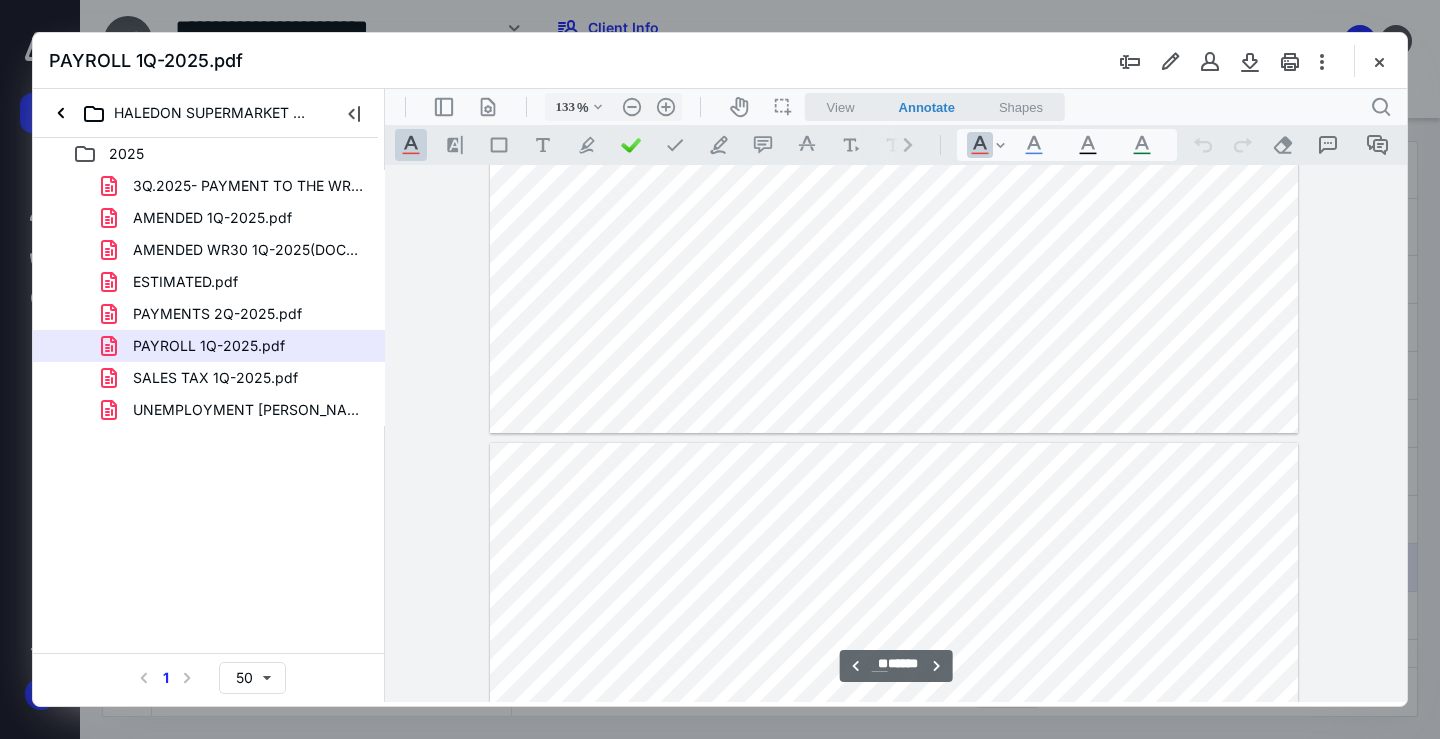type on "**" 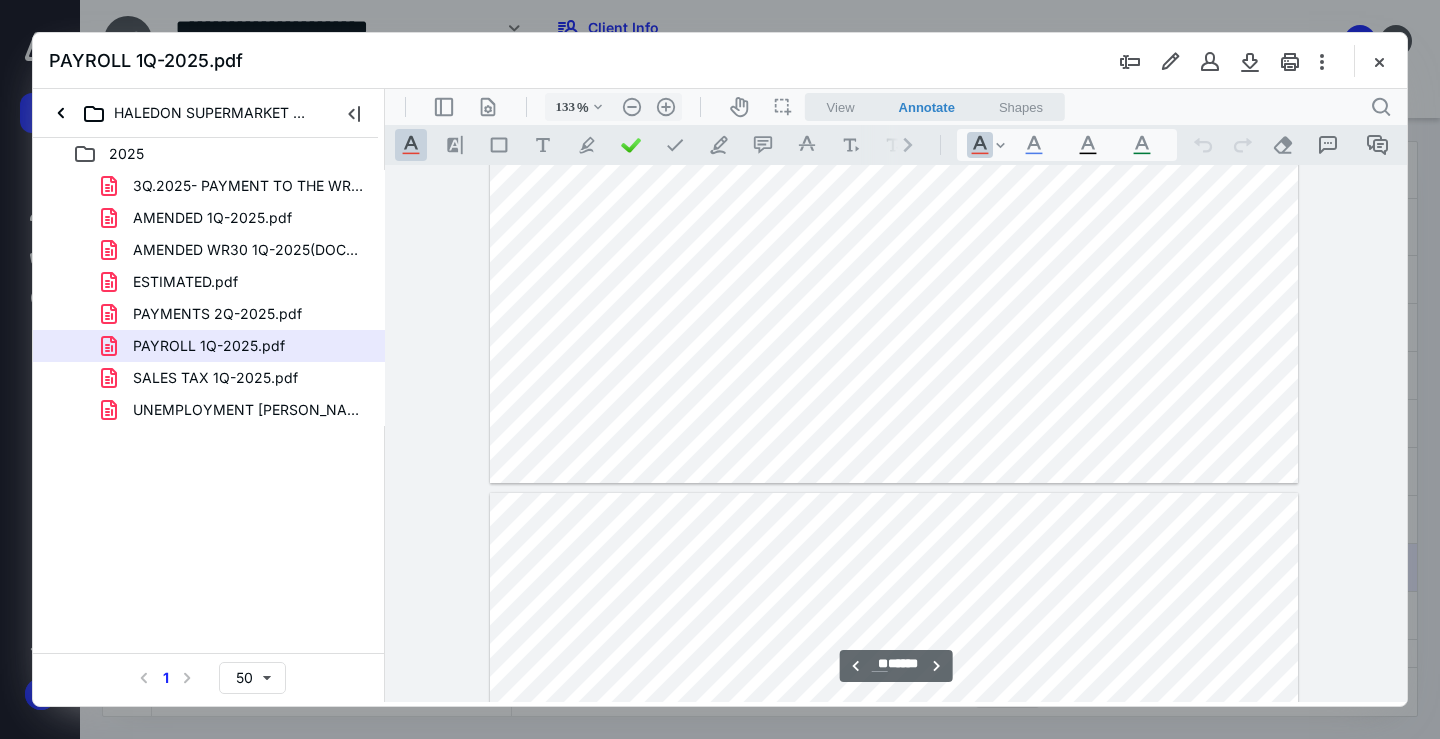 scroll, scrollTop: 10219, scrollLeft: 0, axis: vertical 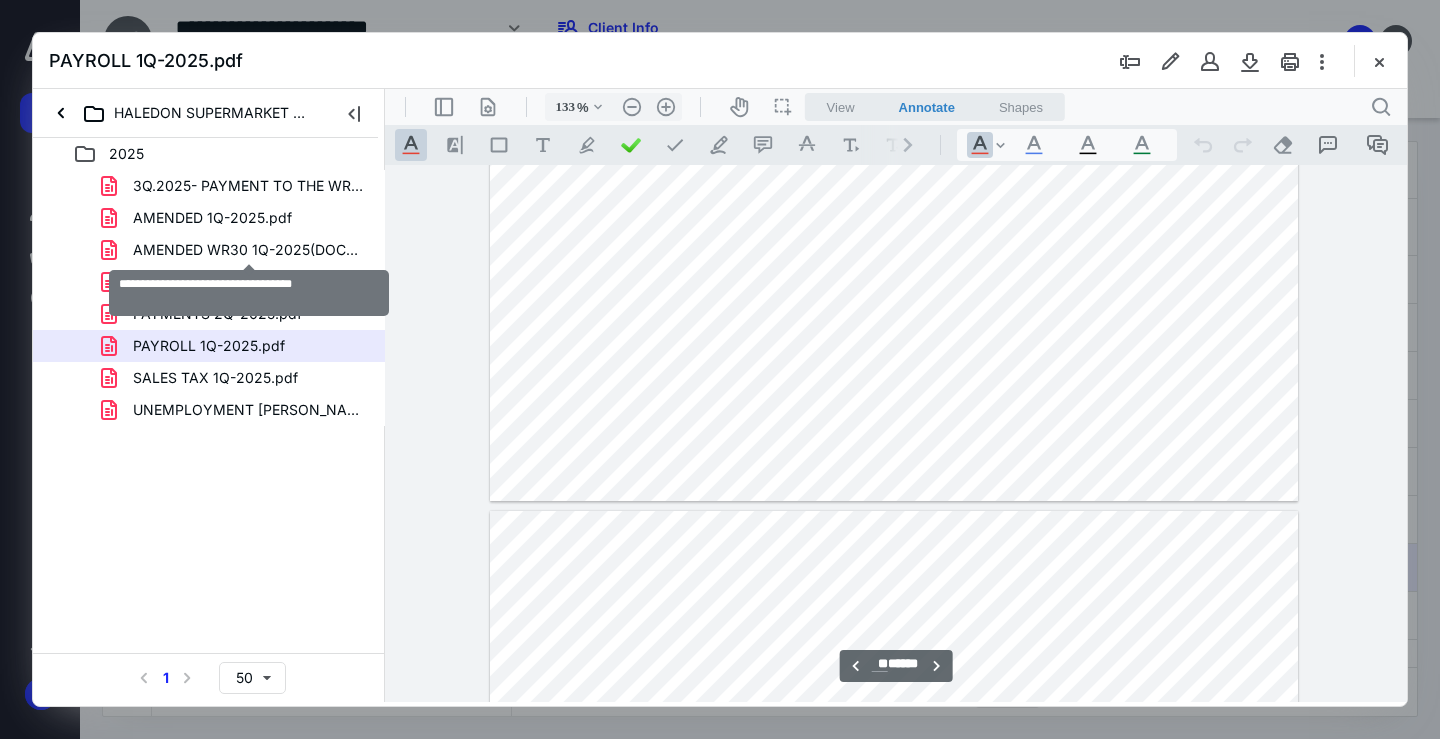 drag, startPoint x: 220, startPoint y: 257, endPoint x: 303, endPoint y: 270, distance: 84.0119 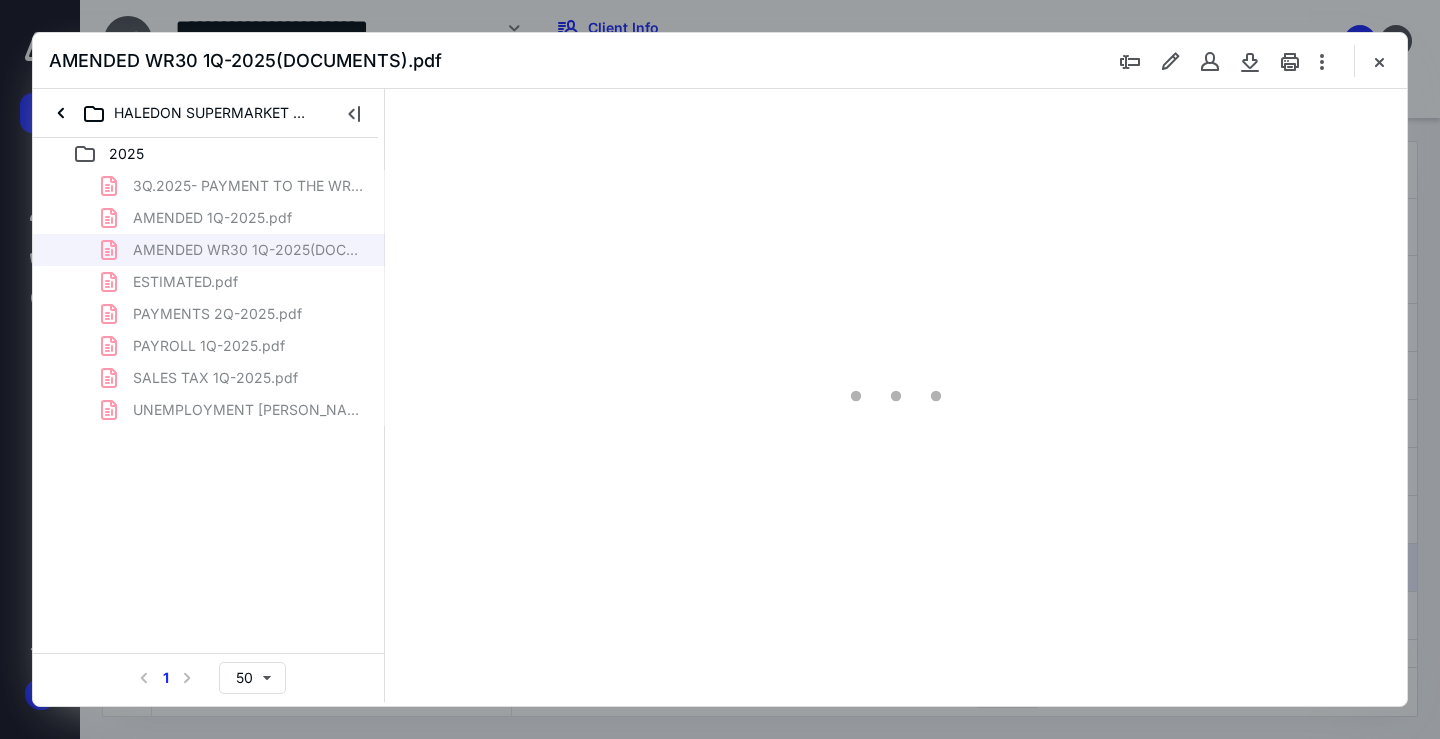 type on "68" 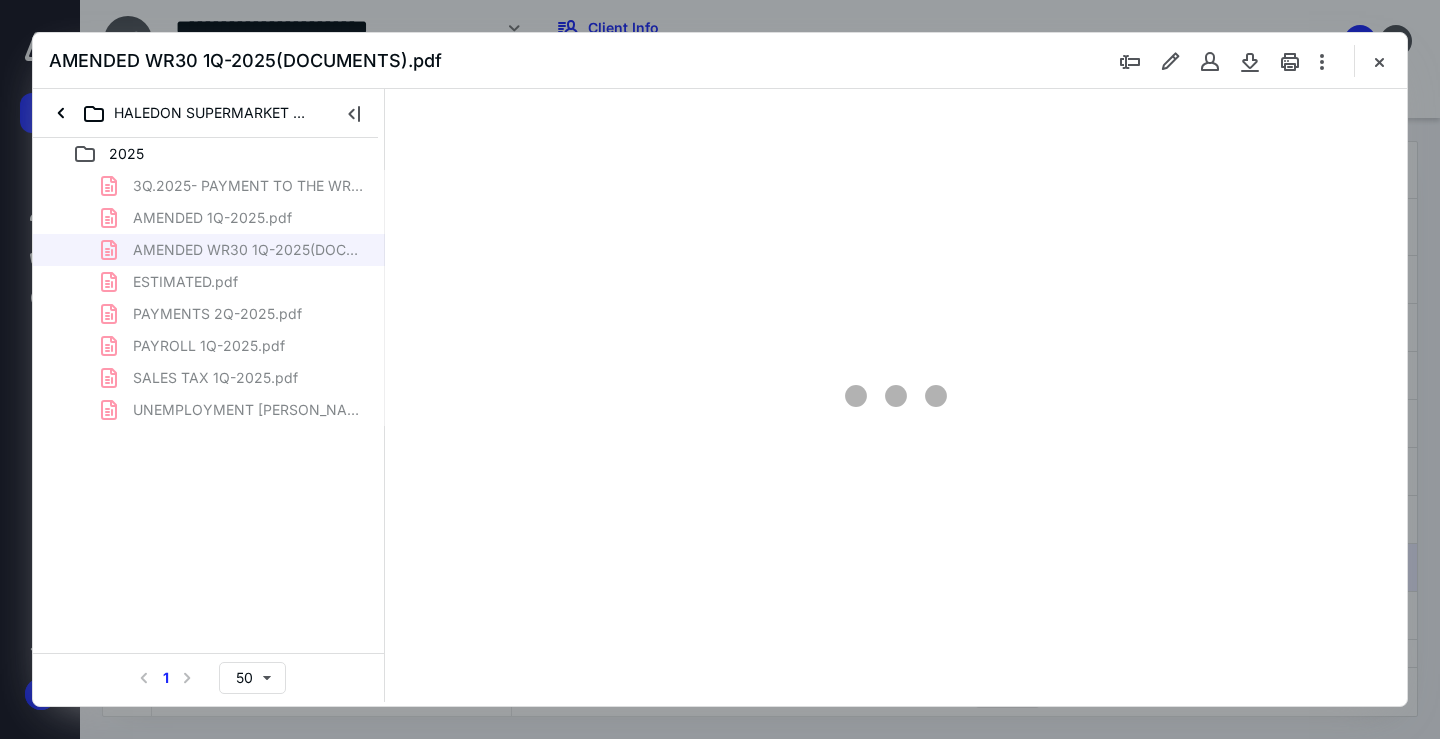 scroll, scrollTop: 79, scrollLeft: 0, axis: vertical 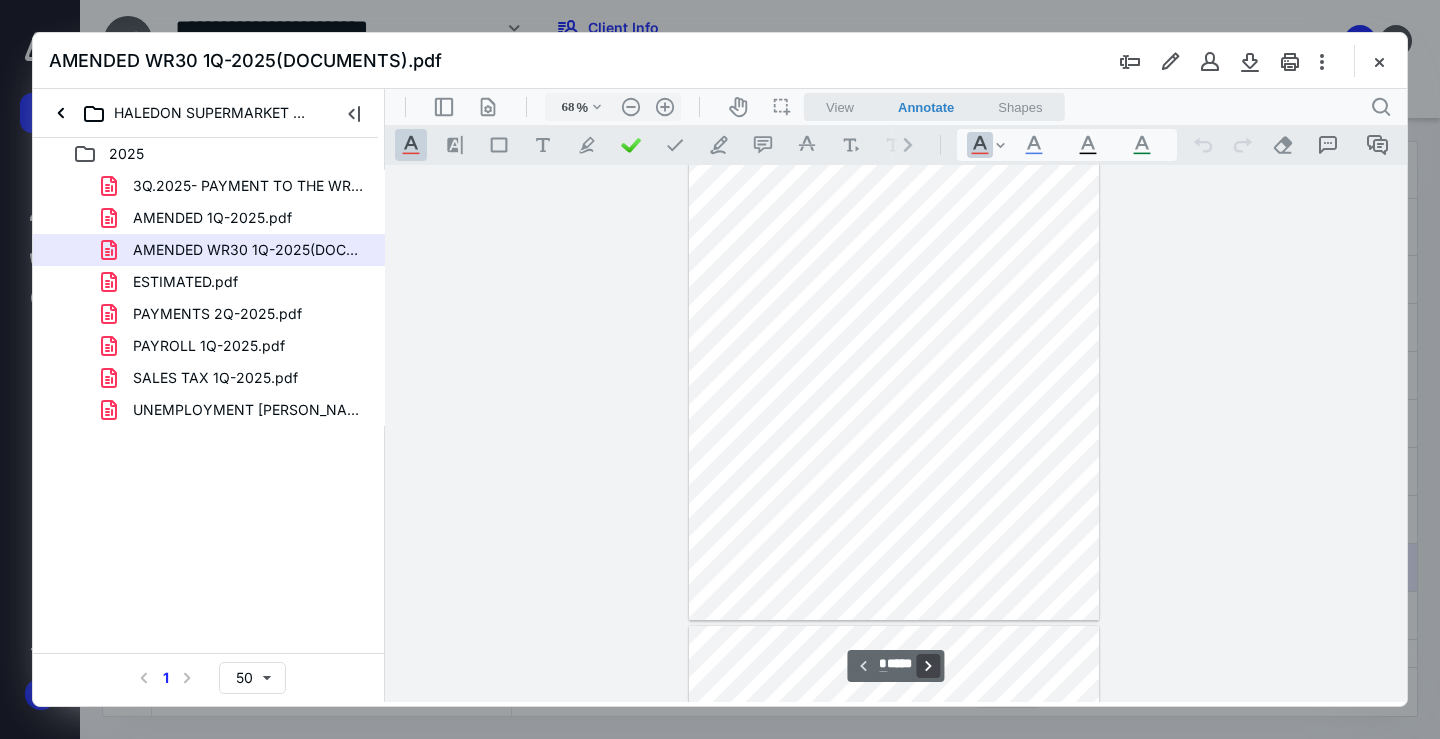 click on "**********" at bounding box center [929, 666] 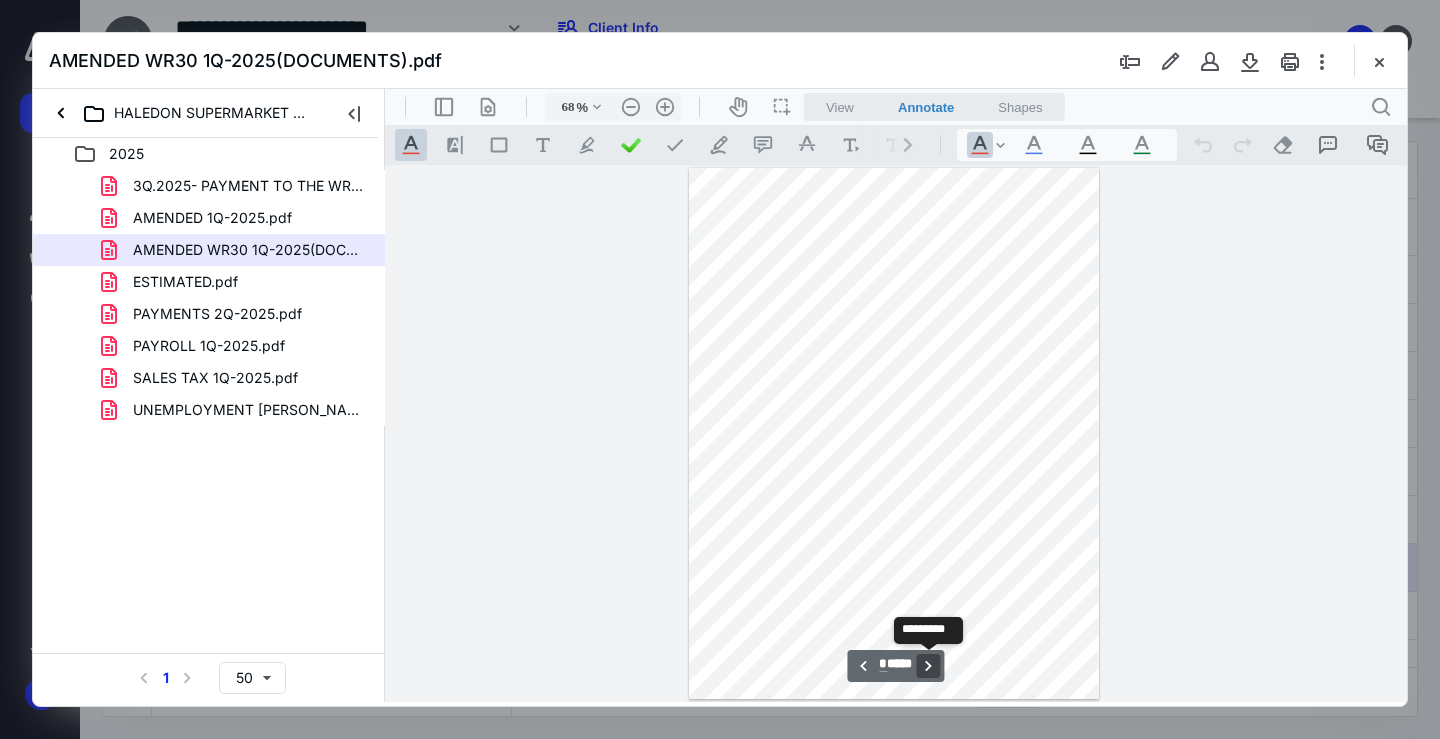 click on "**********" at bounding box center [929, 666] 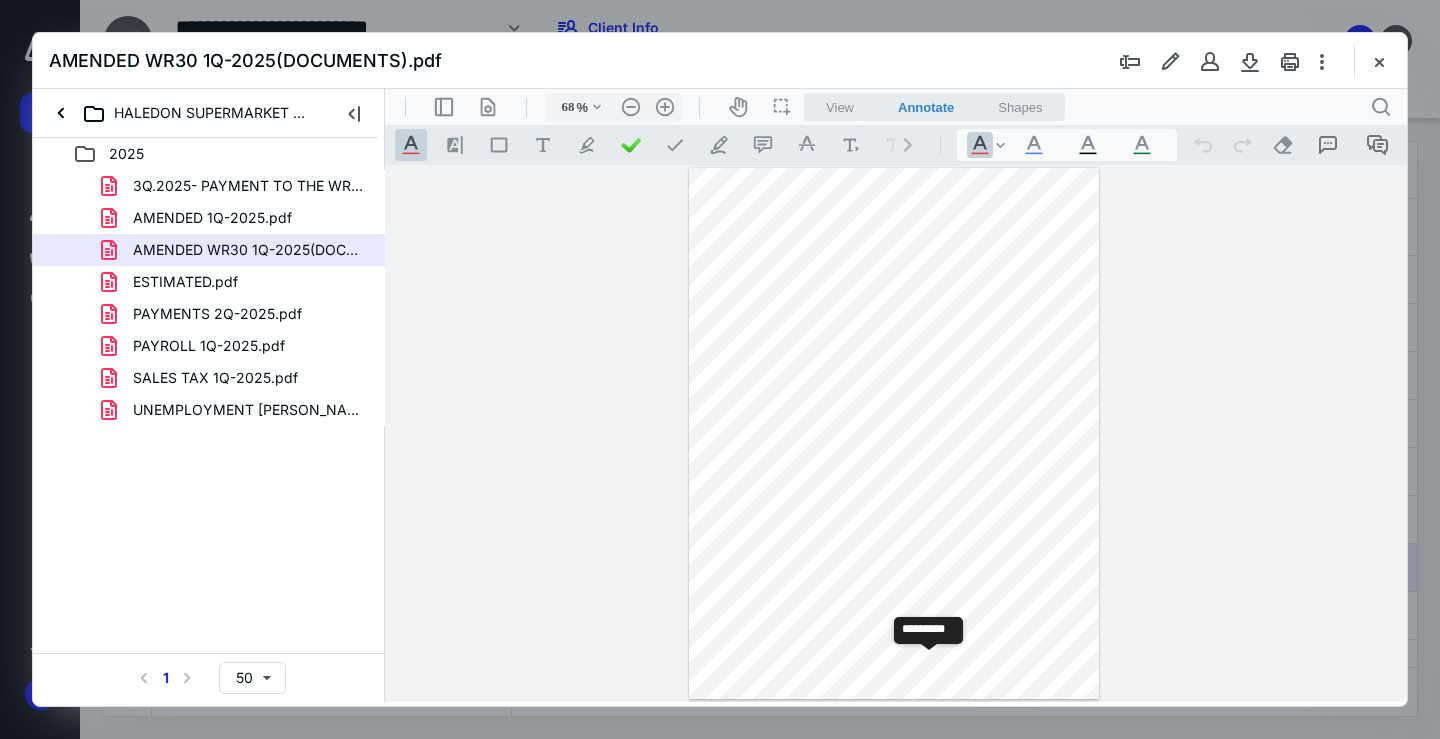 click on "**********" at bounding box center (929, 666) 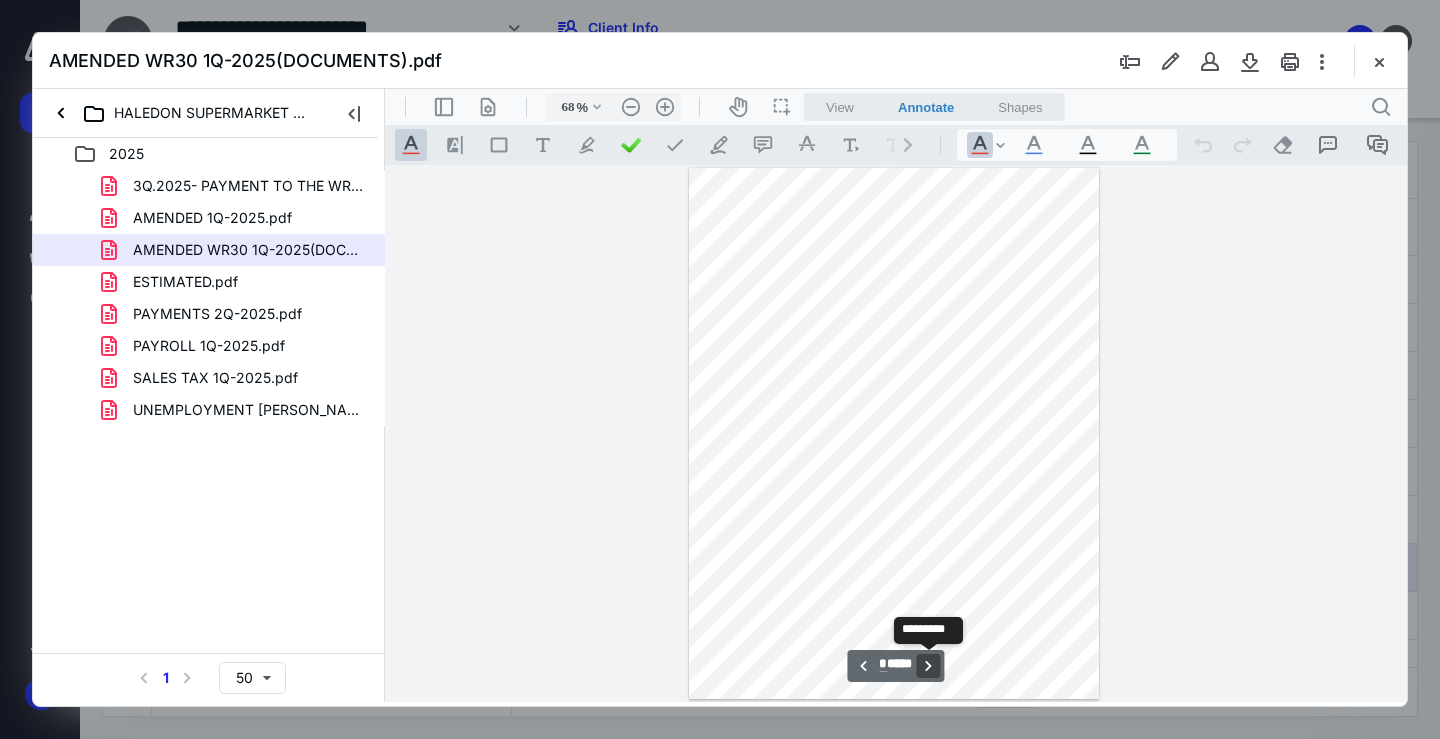 click on "**********" at bounding box center [929, 666] 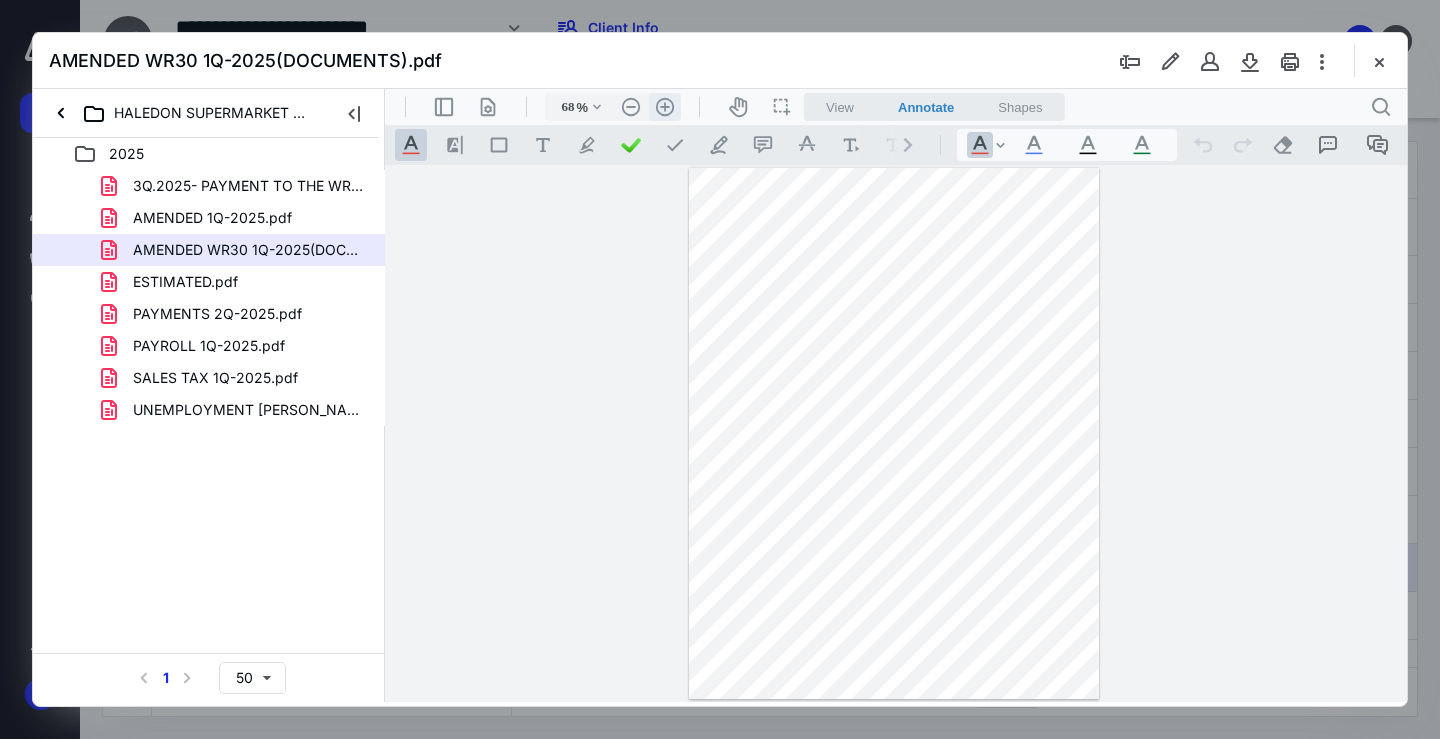 click on ".cls-1{fill:#abb0c4;} icon - header - zoom - in - line" at bounding box center [665, 107] 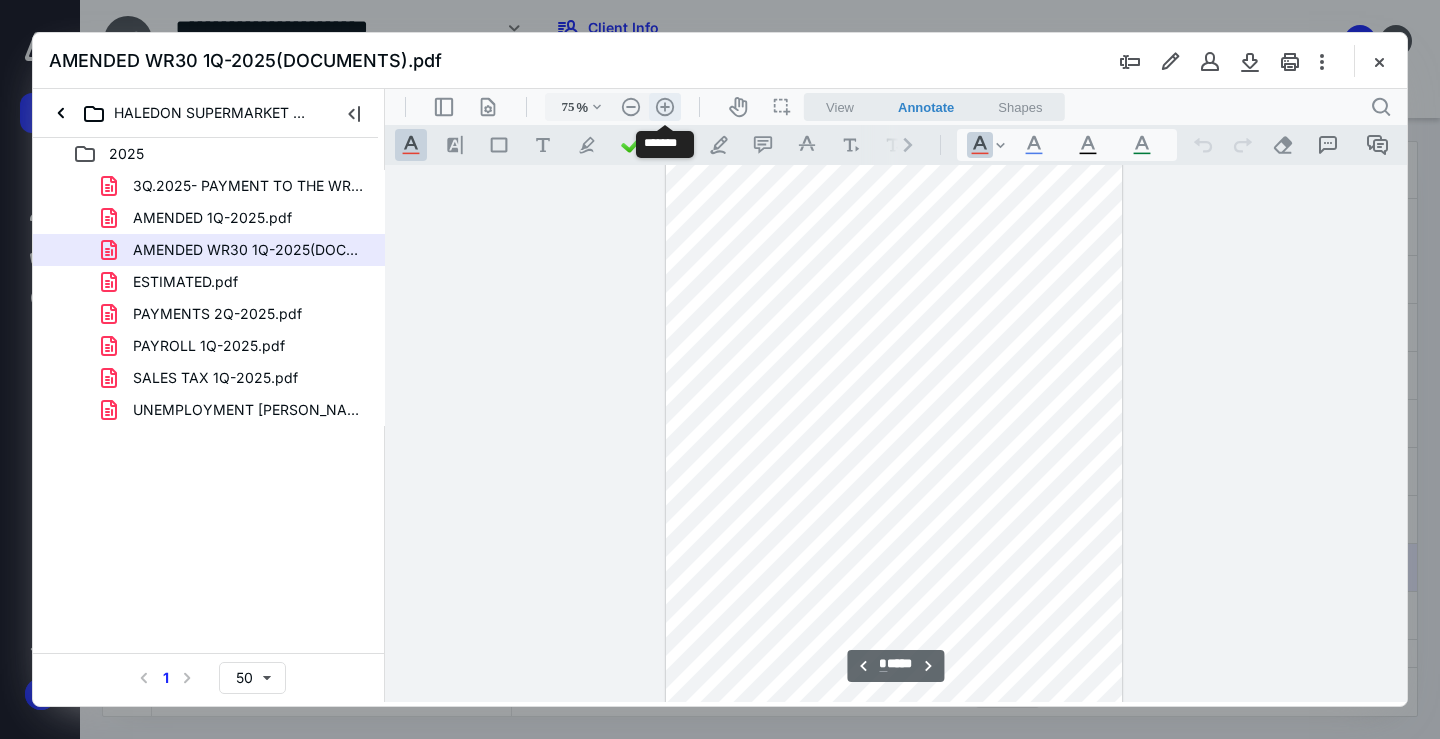 click on ".cls-1{fill:#abb0c4;} icon - header - zoom - in - line" at bounding box center [665, 107] 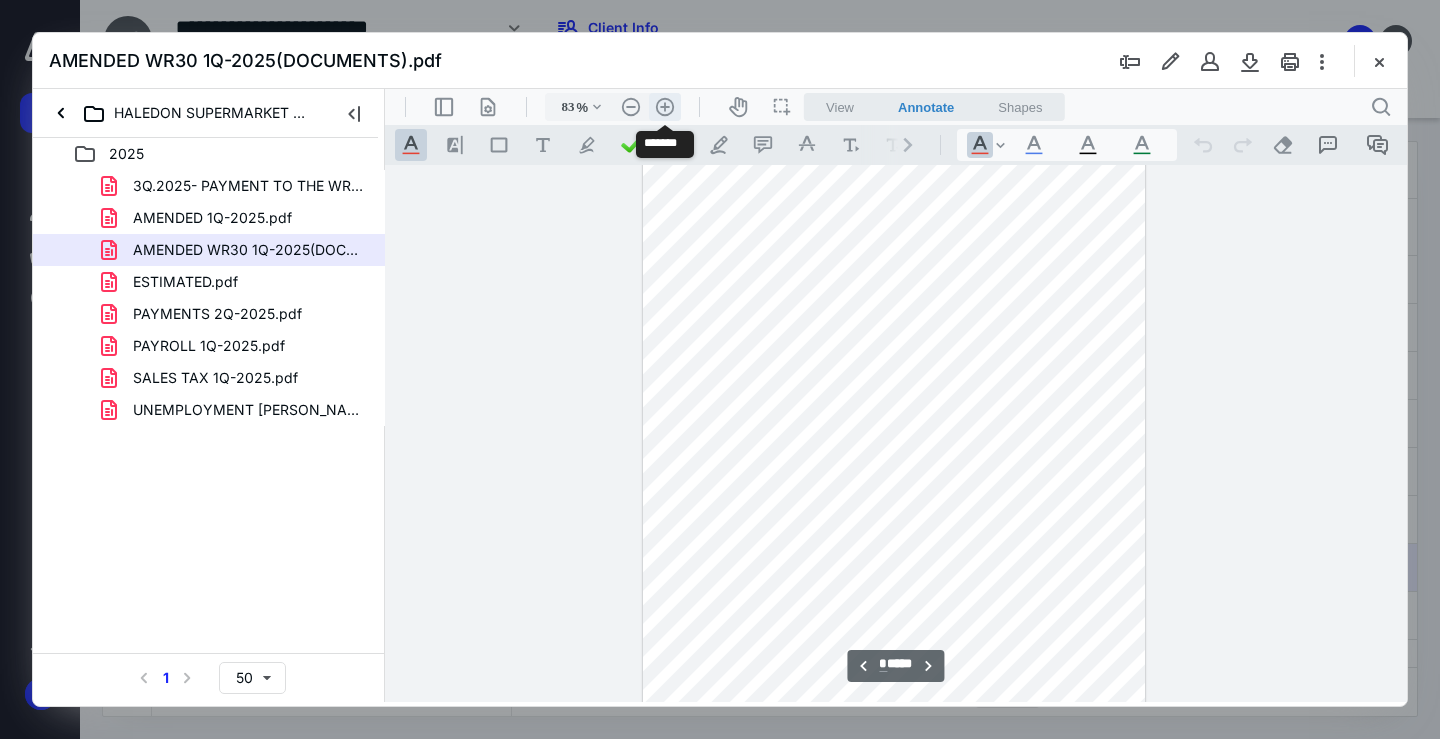 click on ".cls-1{fill:#abb0c4;} icon - header - zoom - in - line" at bounding box center (665, 107) 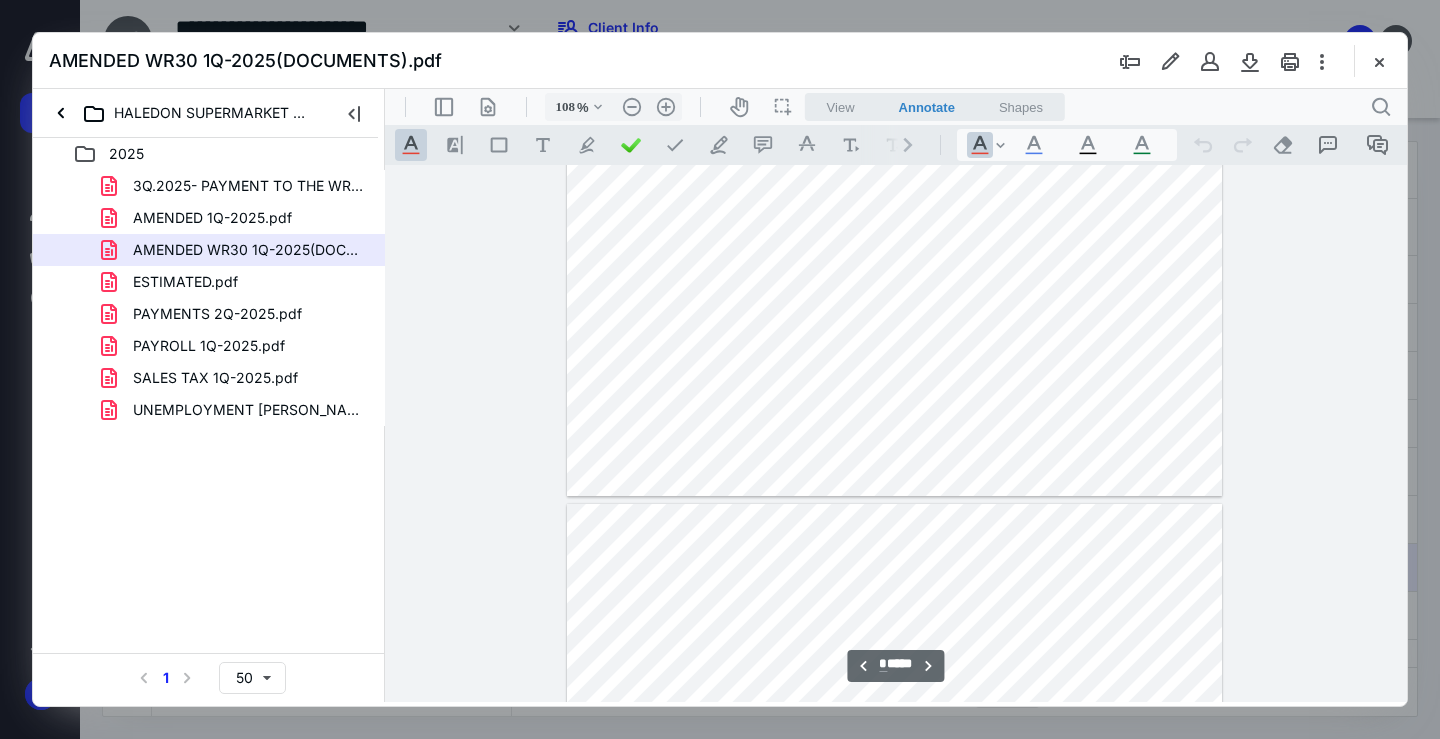 scroll, scrollTop: 4780, scrollLeft: 0, axis: vertical 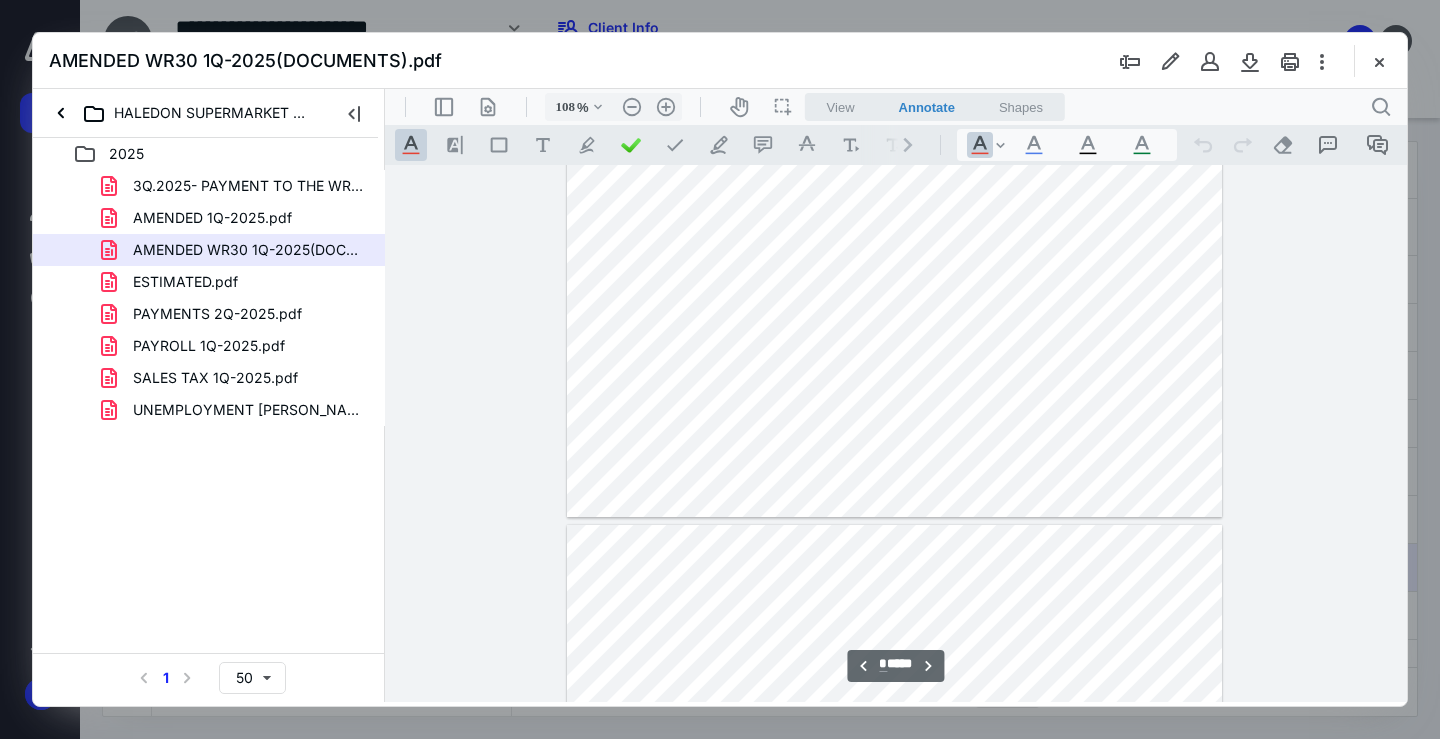 type on "*" 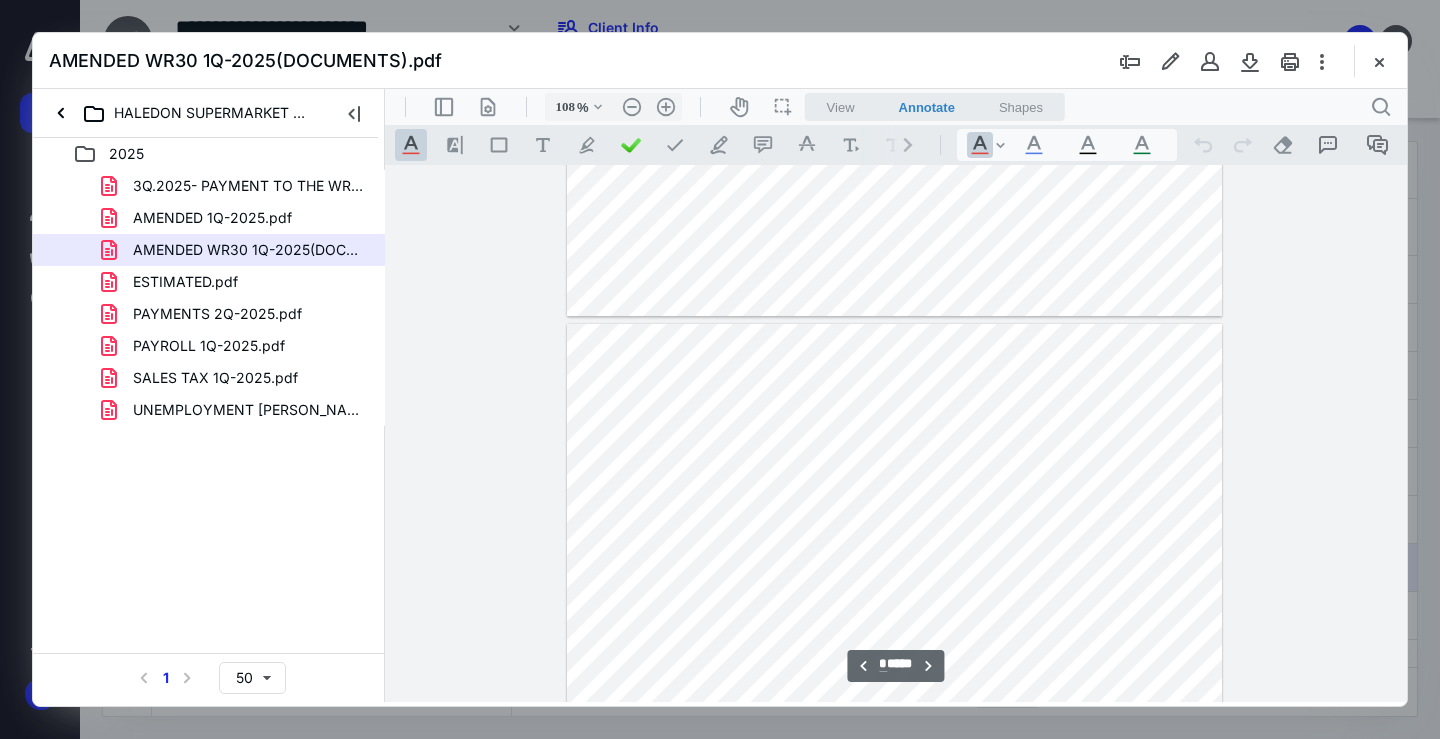 scroll, scrollTop: 4980, scrollLeft: 0, axis: vertical 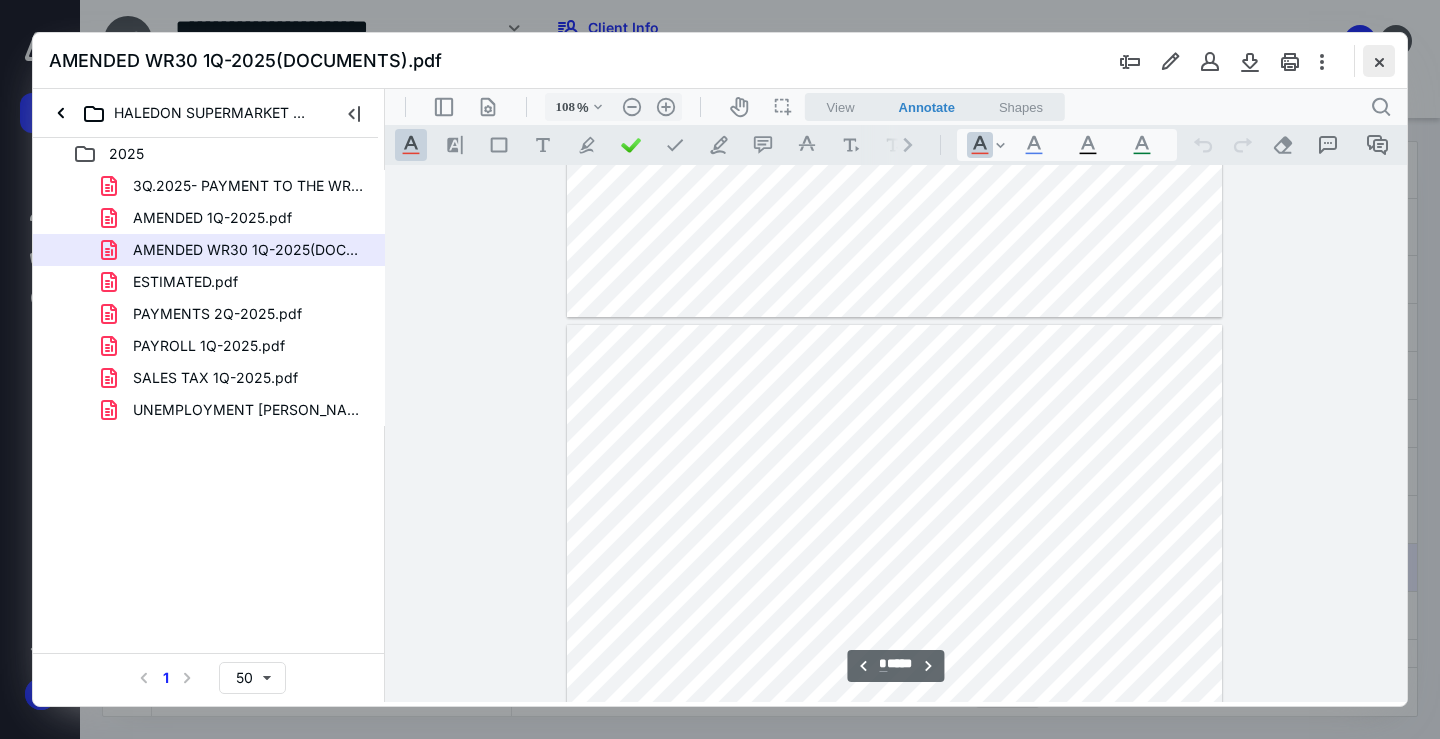 click at bounding box center [1379, 61] 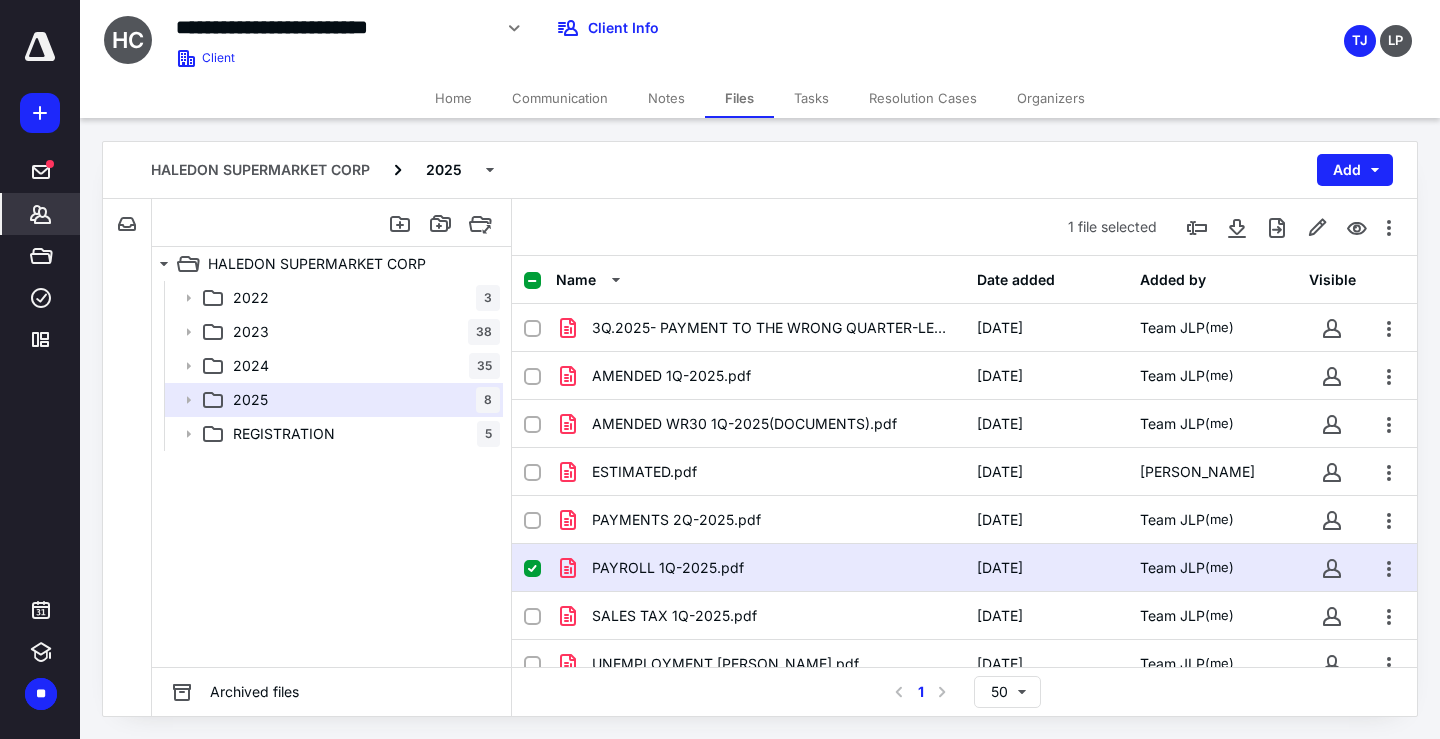 click 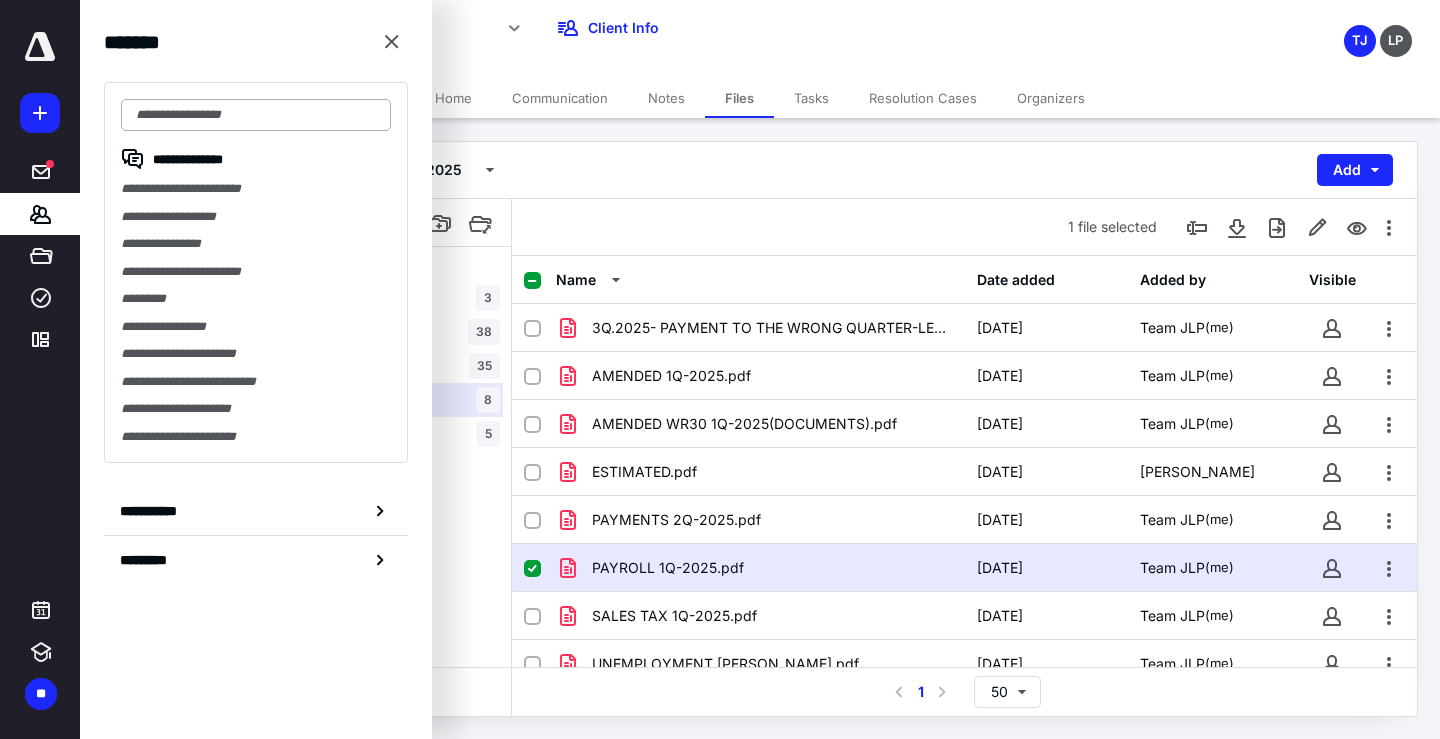 click at bounding box center (256, 115) 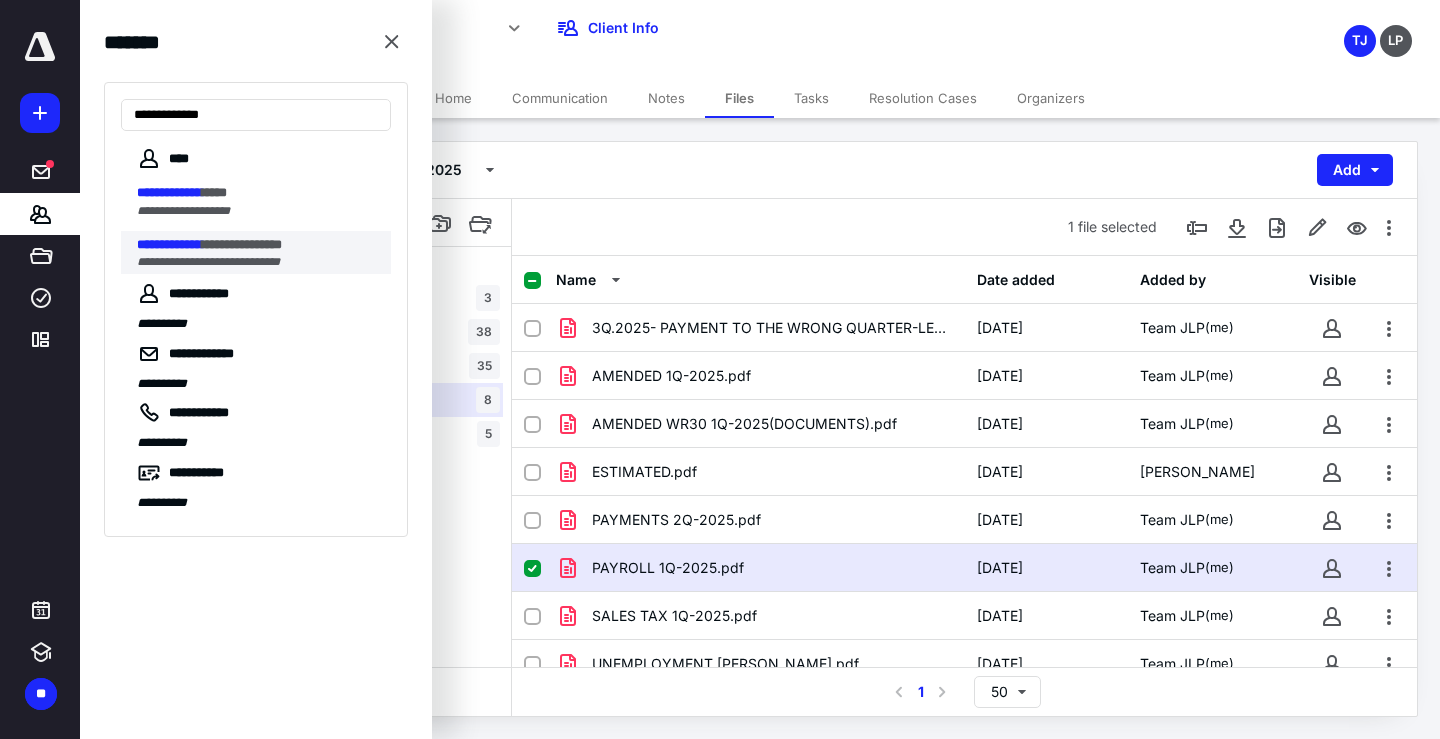 type on "**********" 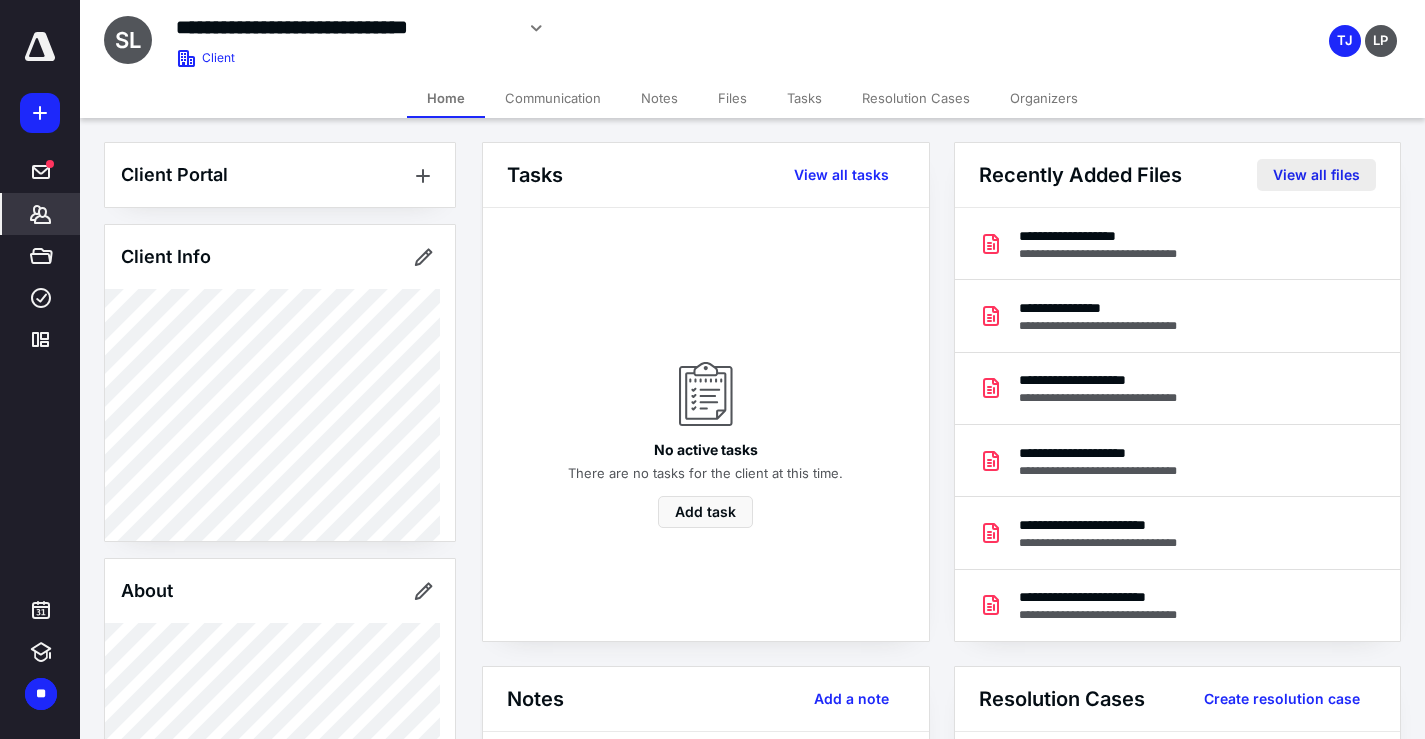 click on "View all files" at bounding box center [1316, 175] 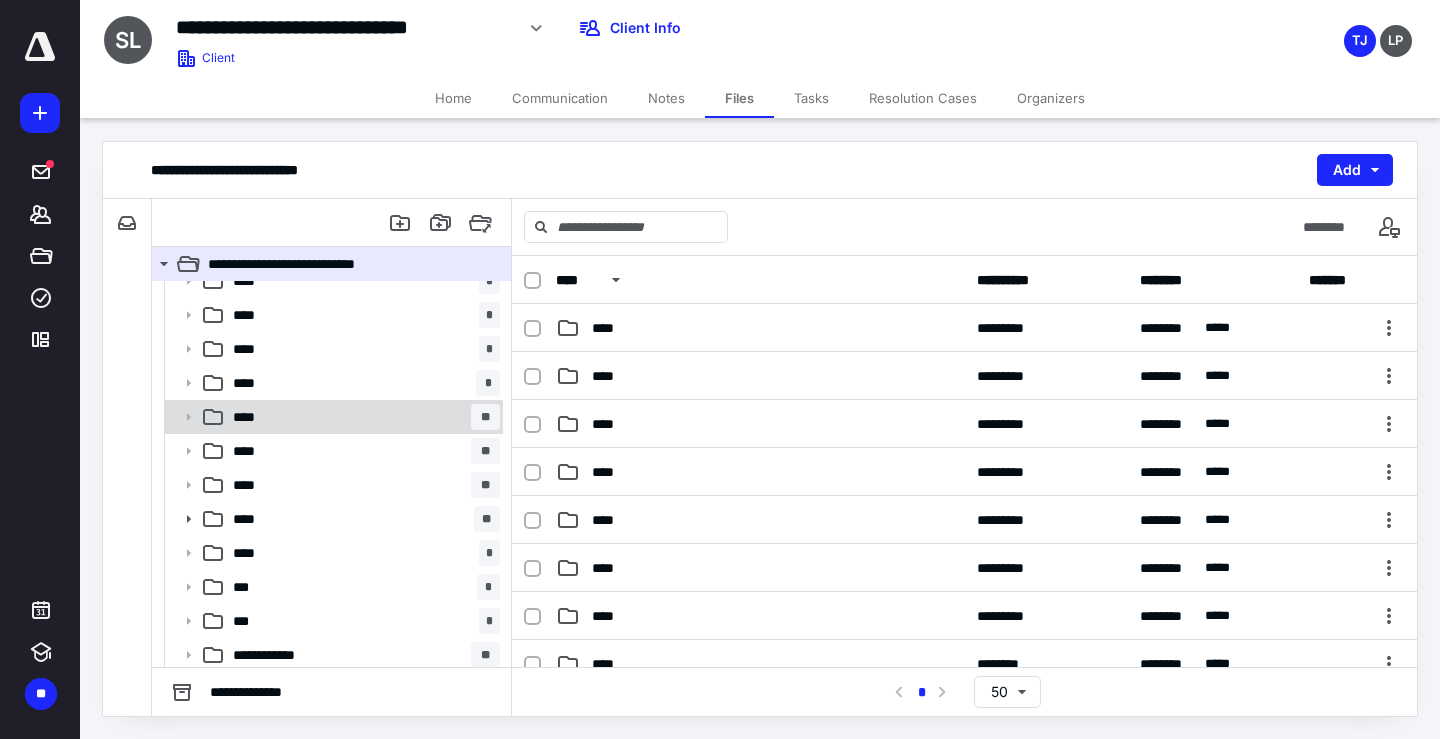 scroll, scrollTop: 22, scrollLeft: 0, axis: vertical 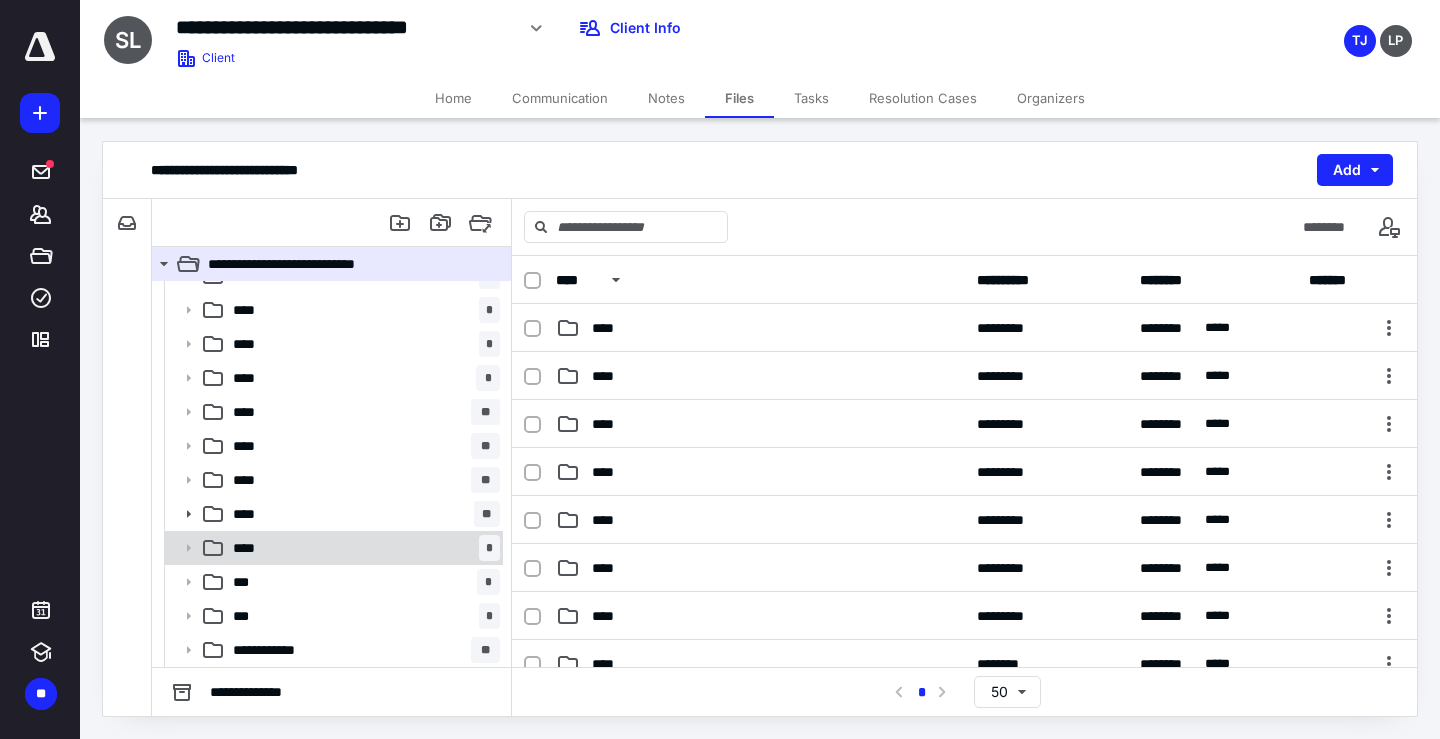 click on "**** *" at bounding box center (362, 548) 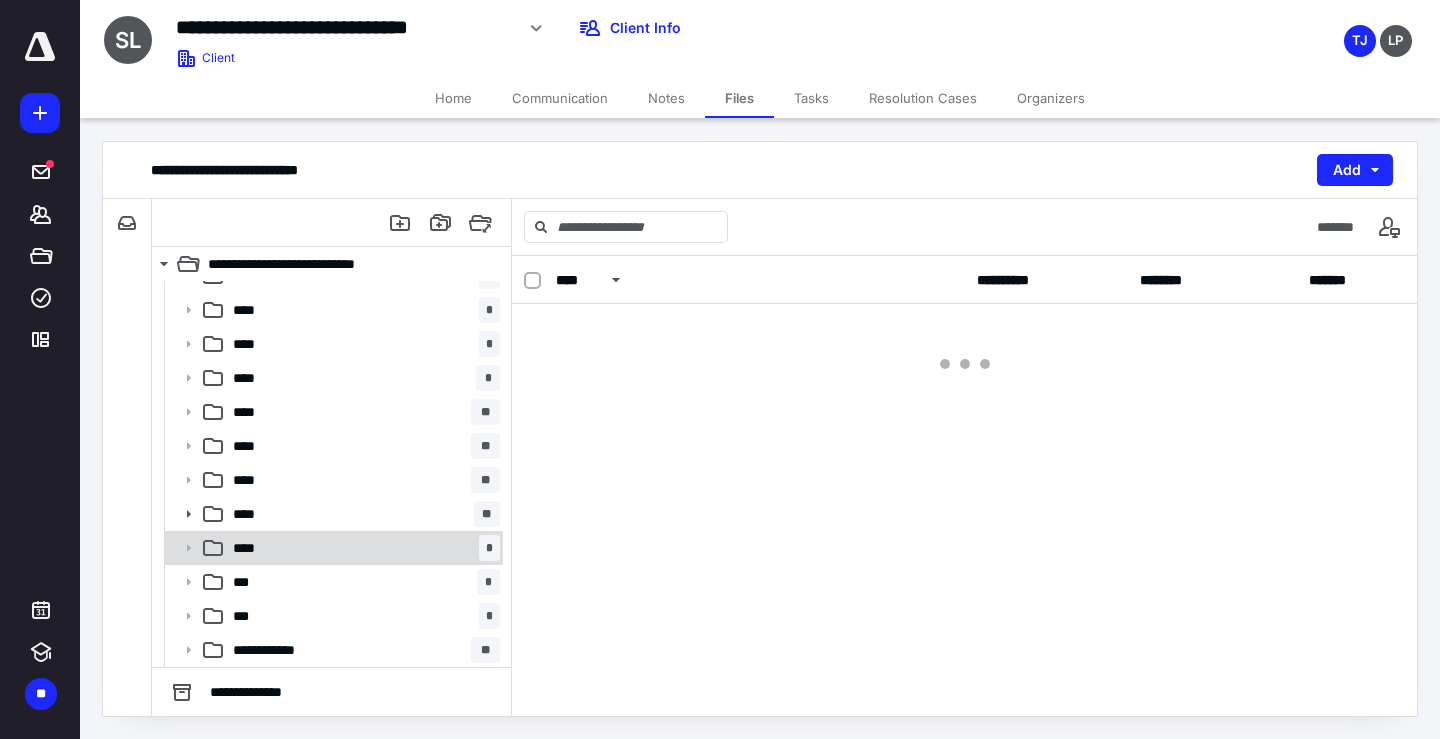 click on "**** *" at bounding box center [362, 548] 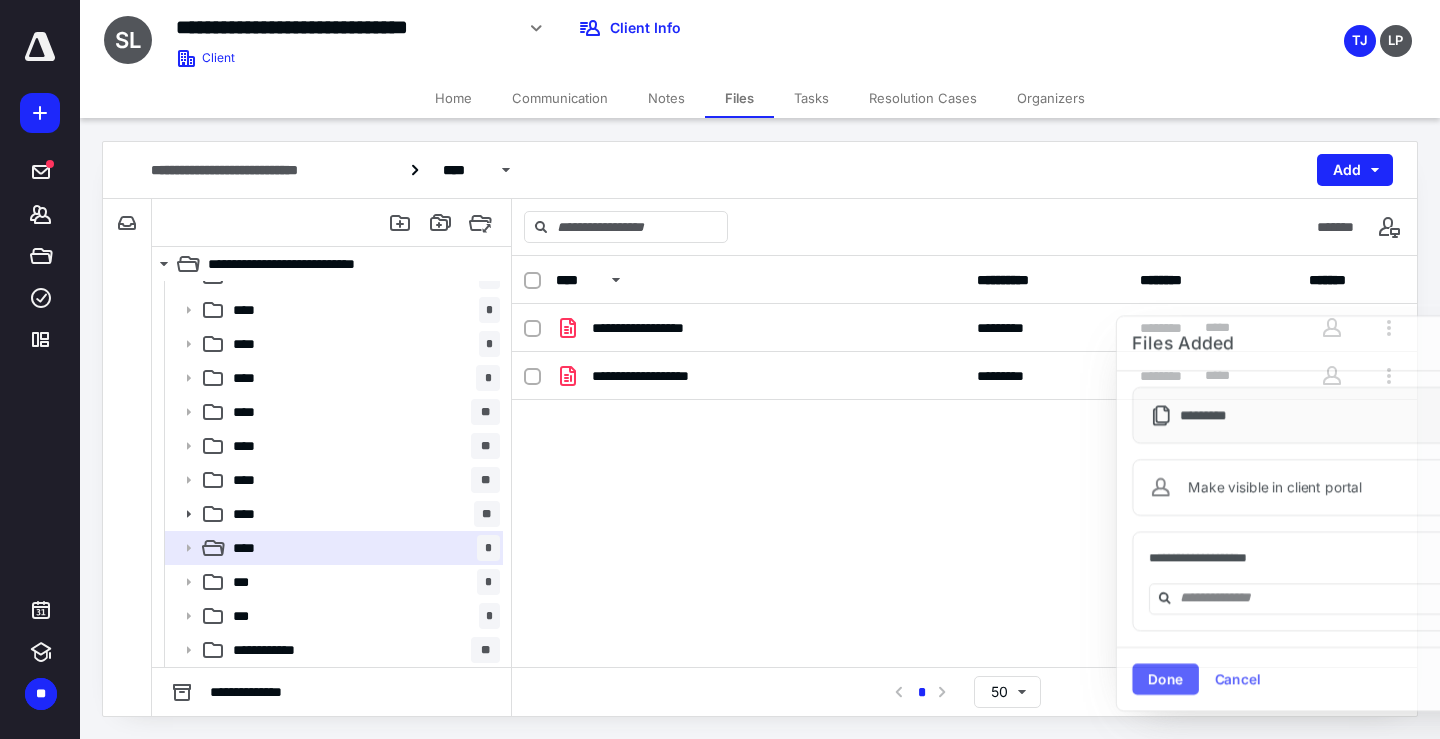 click on "**********" at bounding box center (657, 328) 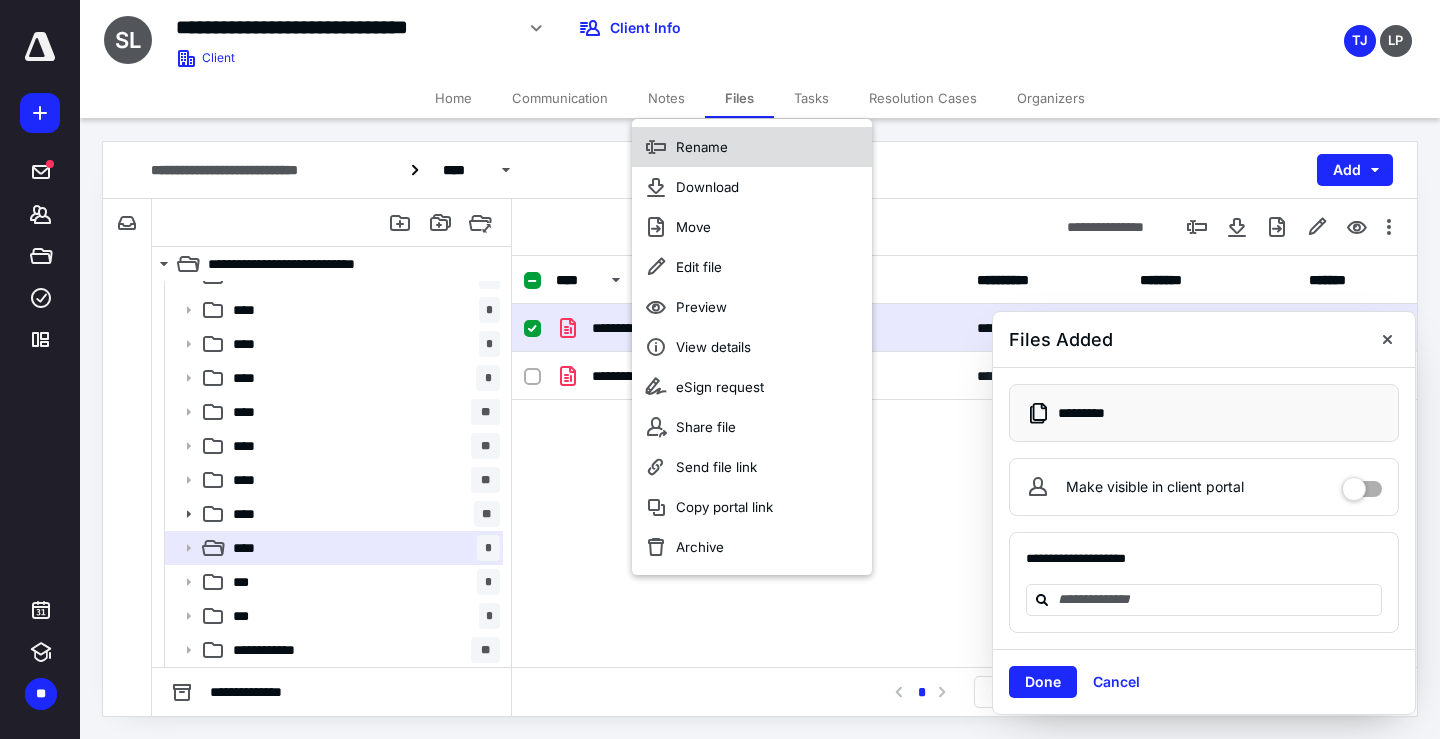 click on "Rename" at bounding box center [752, 147] 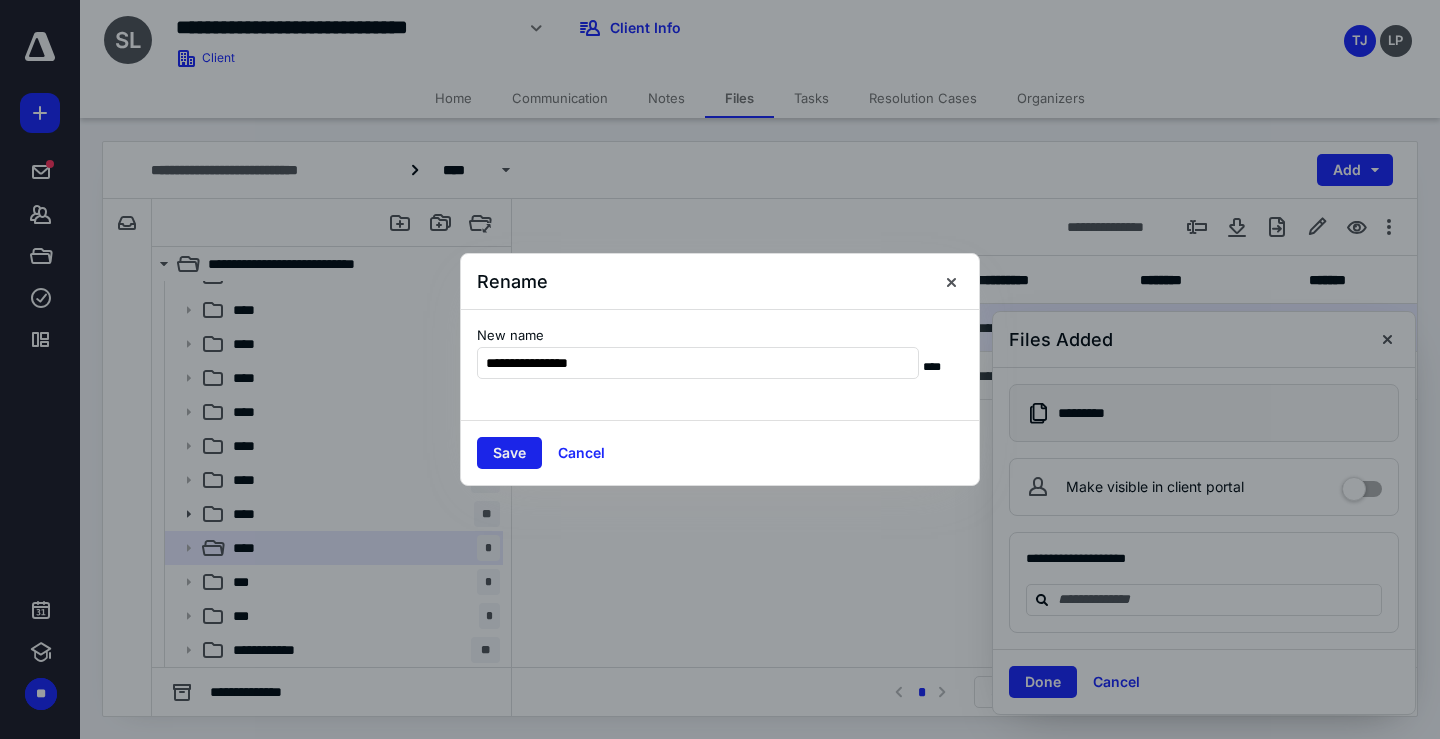 type on "**********" 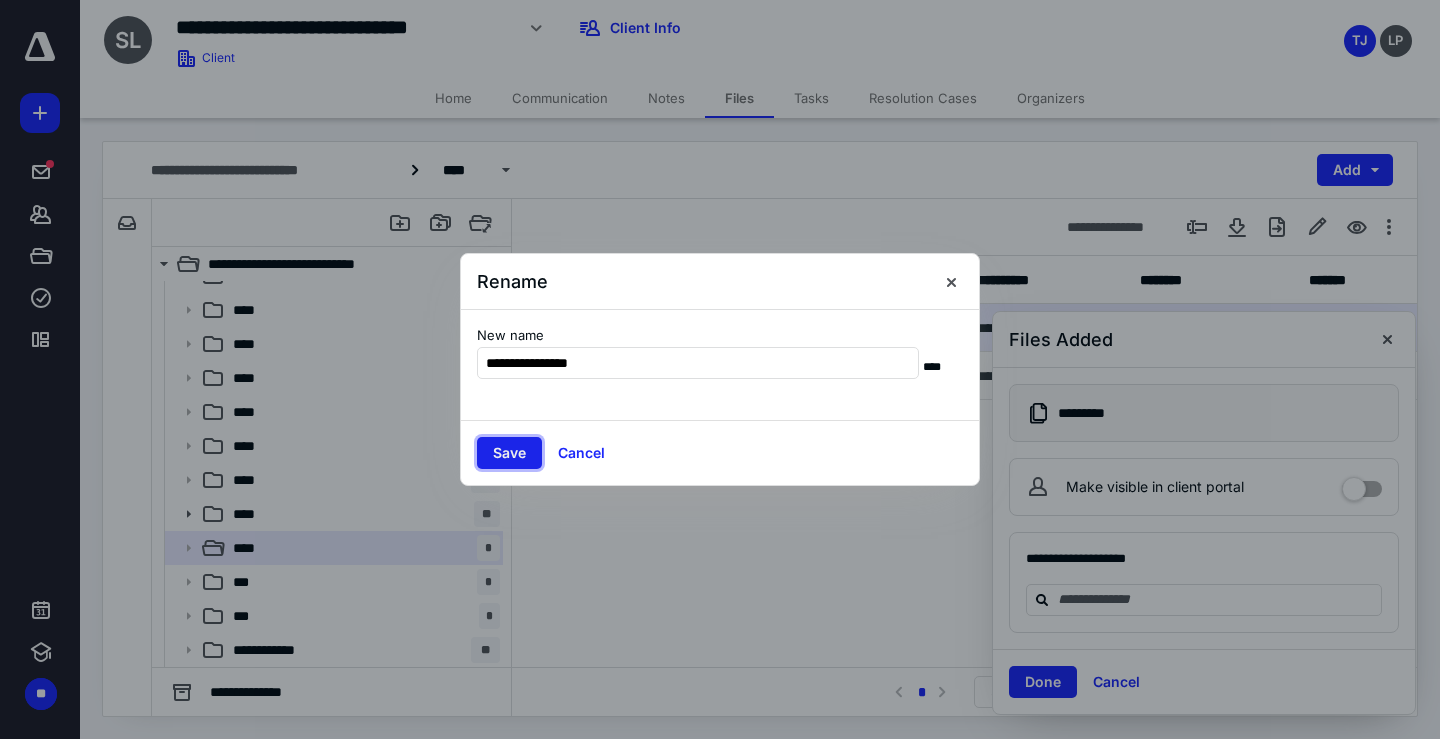 click on "Save" at bounding box center (509, 453) 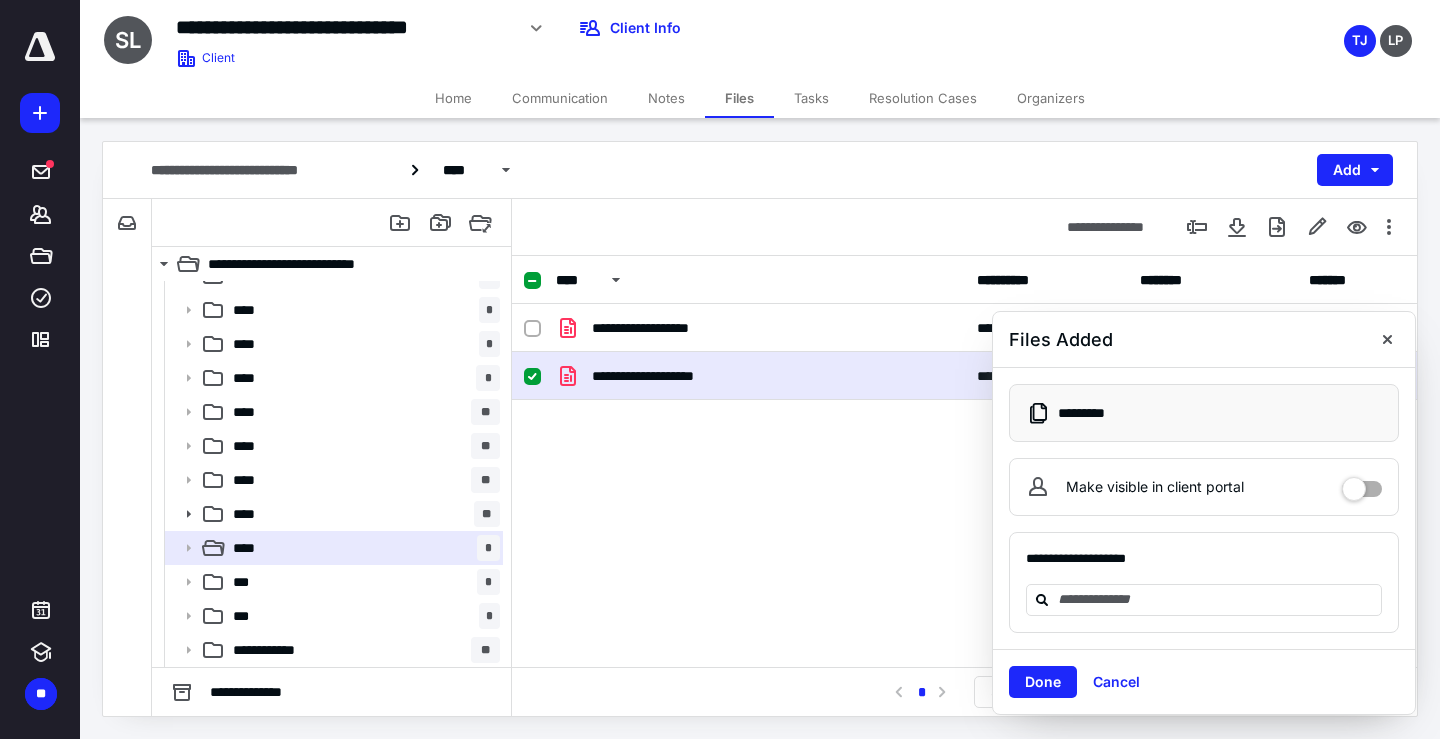click on "Files Added" at bounding box center (1204, 340) 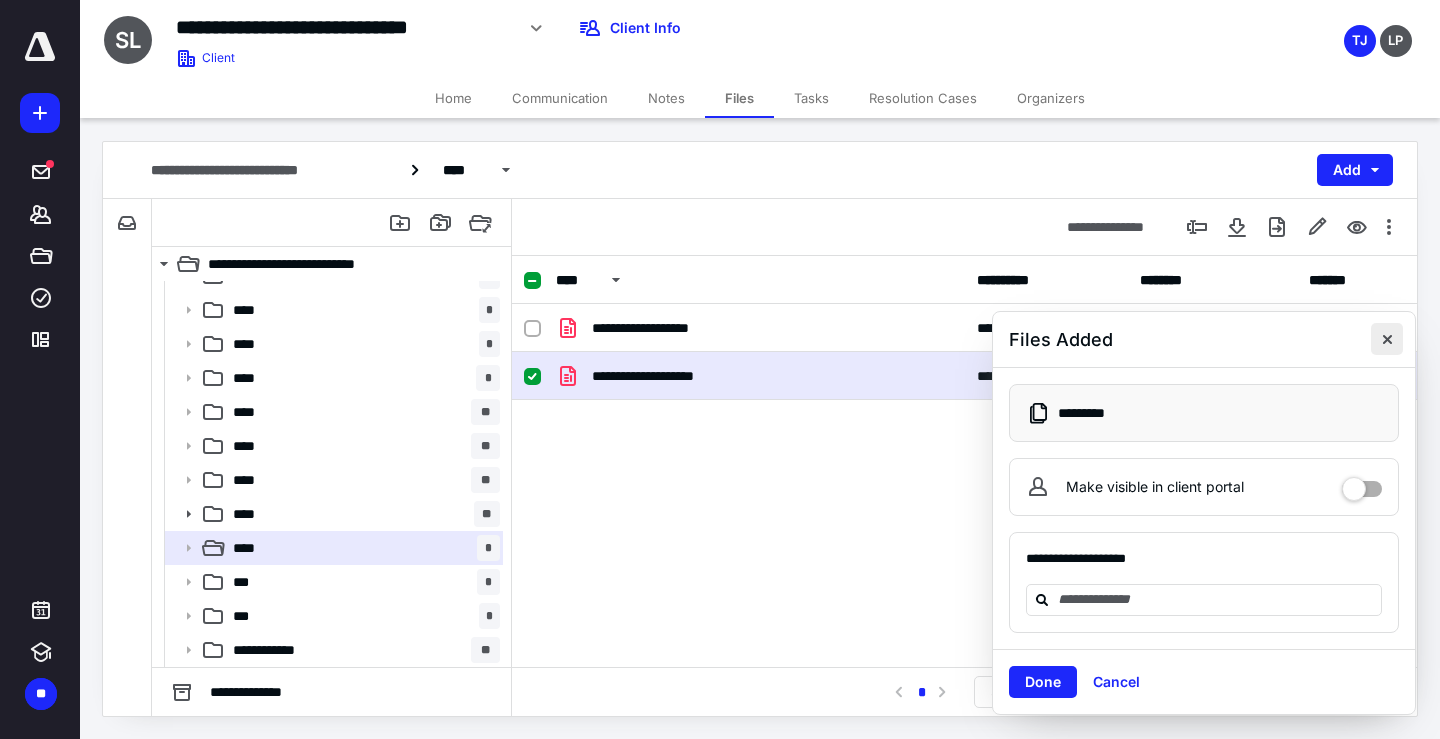 click at bounding box center [1387, 339] 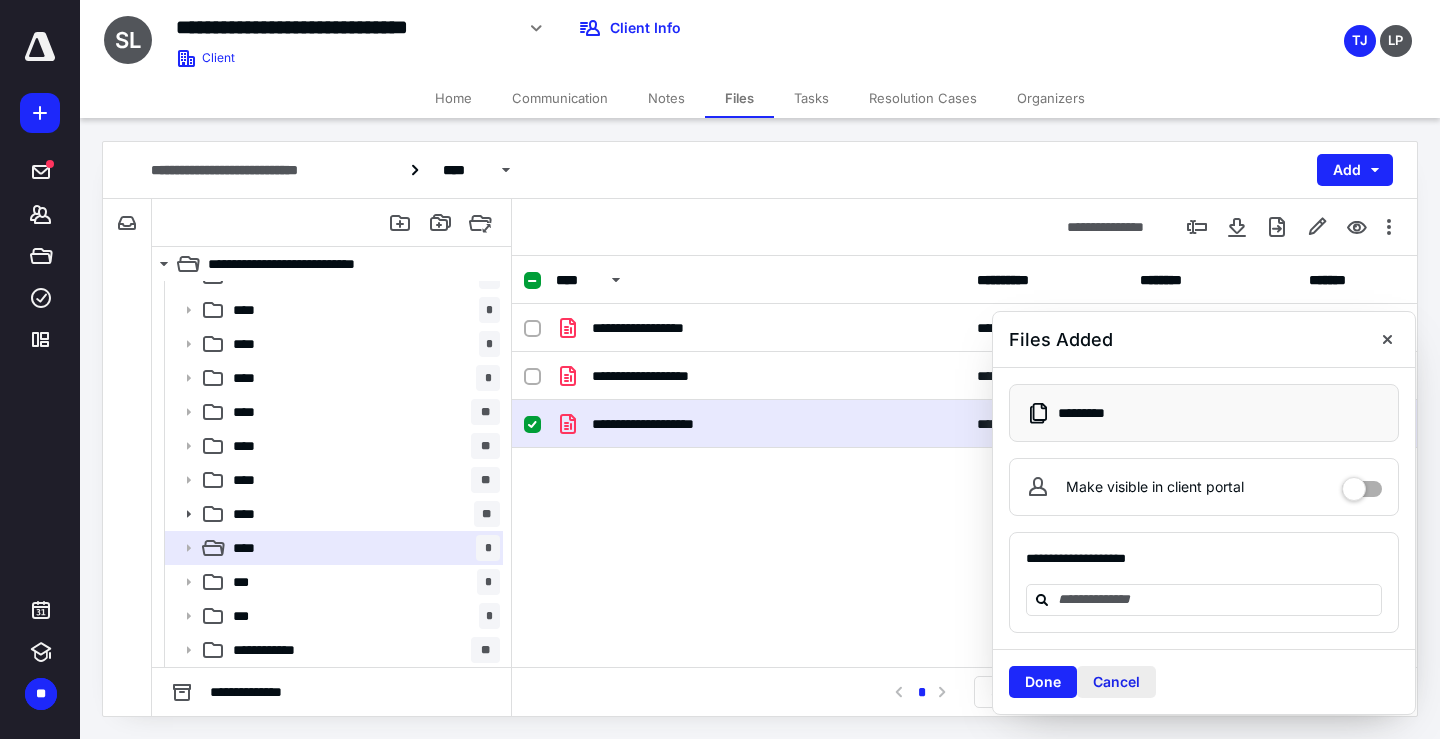 click on "Cancel" at bounding box center [1116, 682] 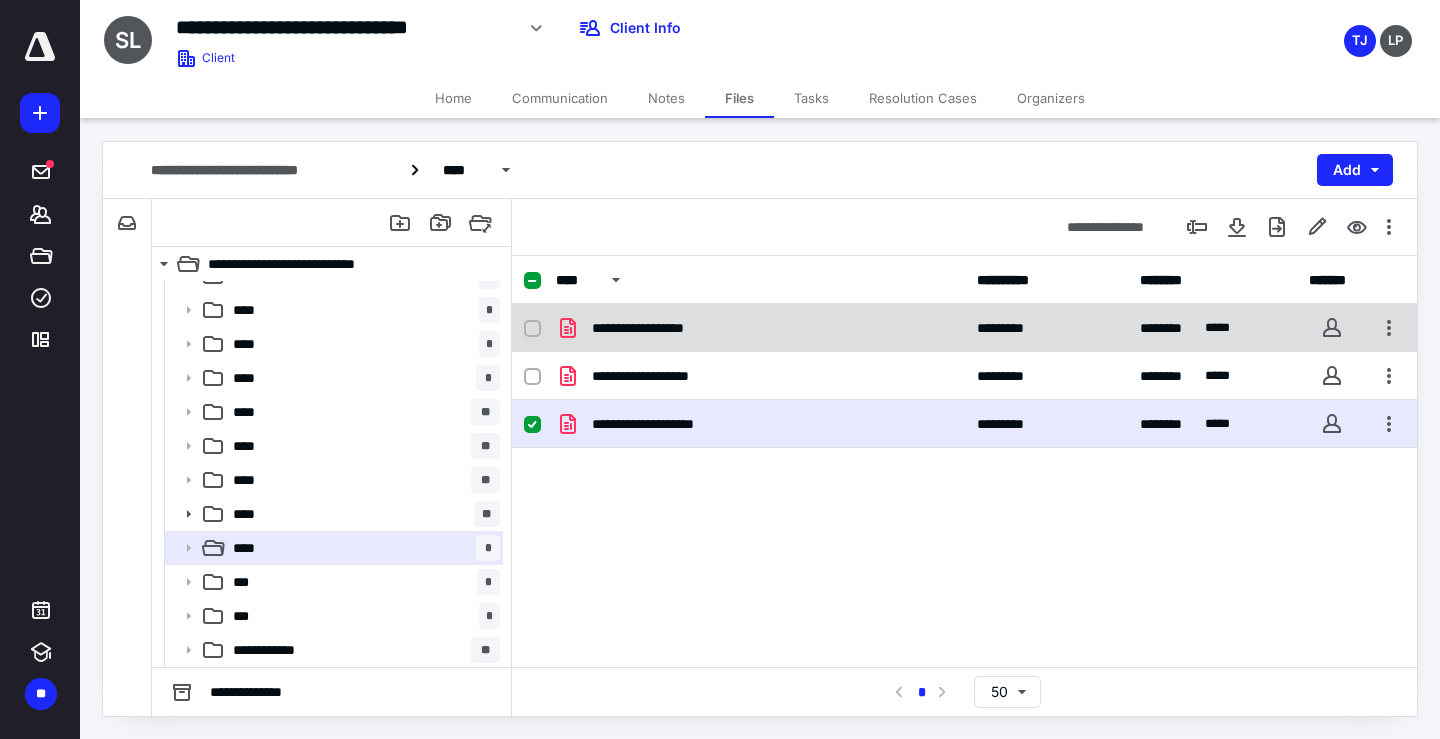 checkbox on "false" 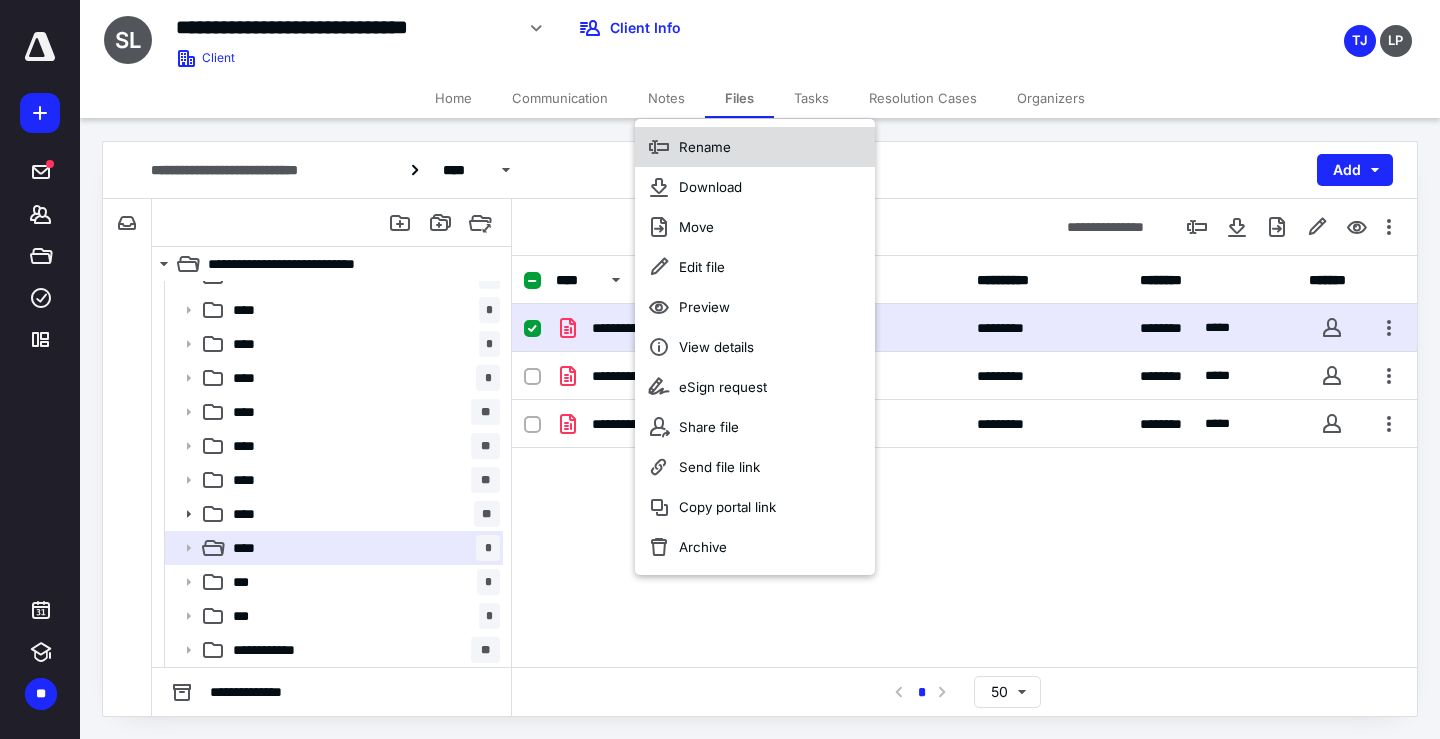 click on "Rename" at bounding box center (705, 147) 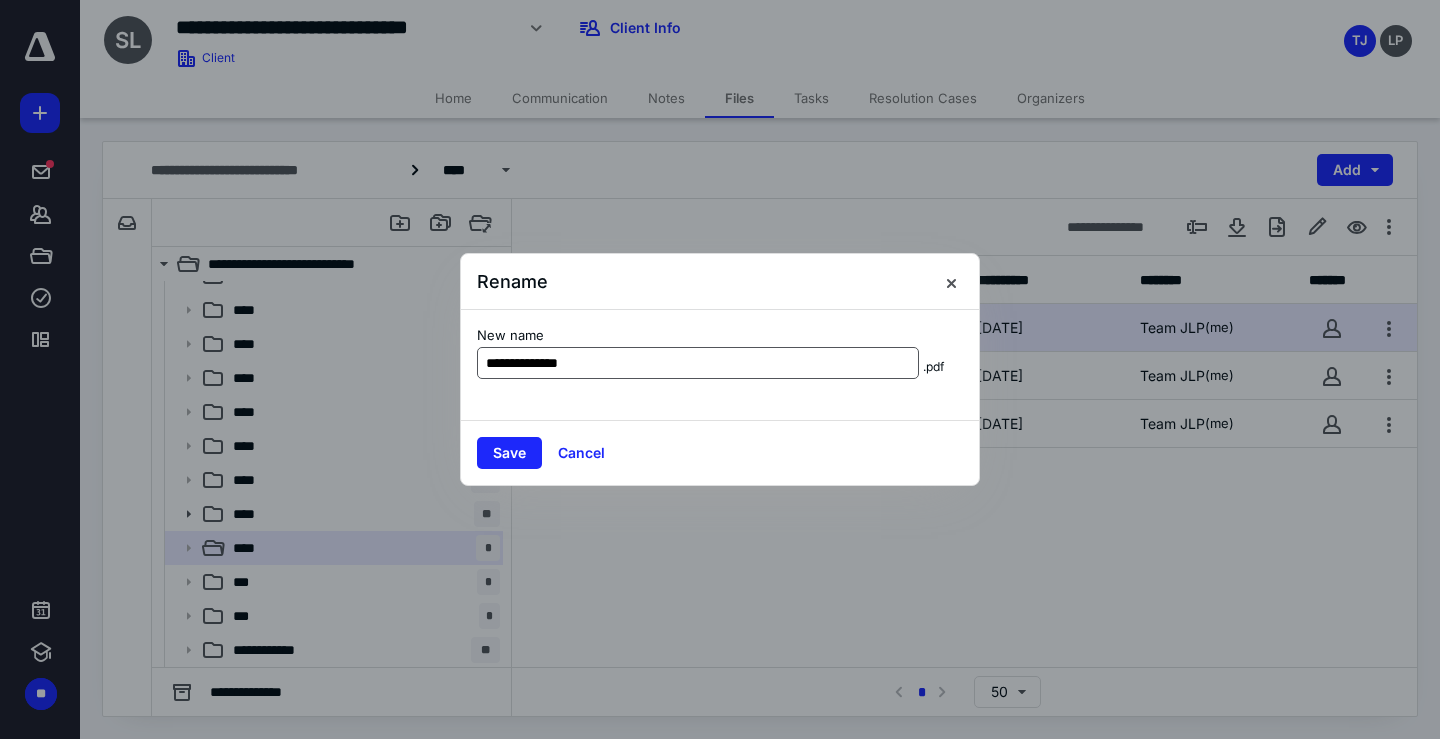 click on "**********" at bounding box center [698, 363] 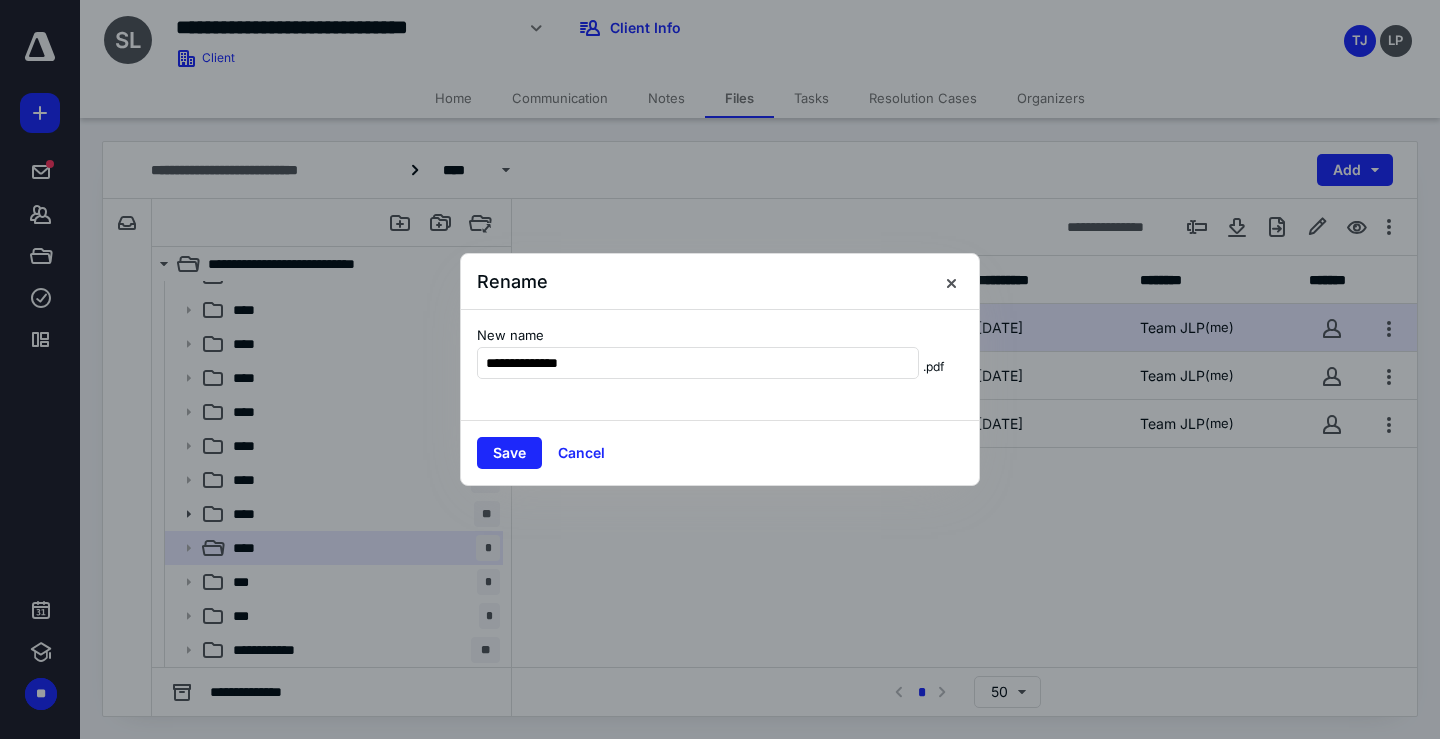 drag, startPoint x: 618, startPoint y: 358, endPoint x: 286, endPoint y: 330, distance: 333.17862 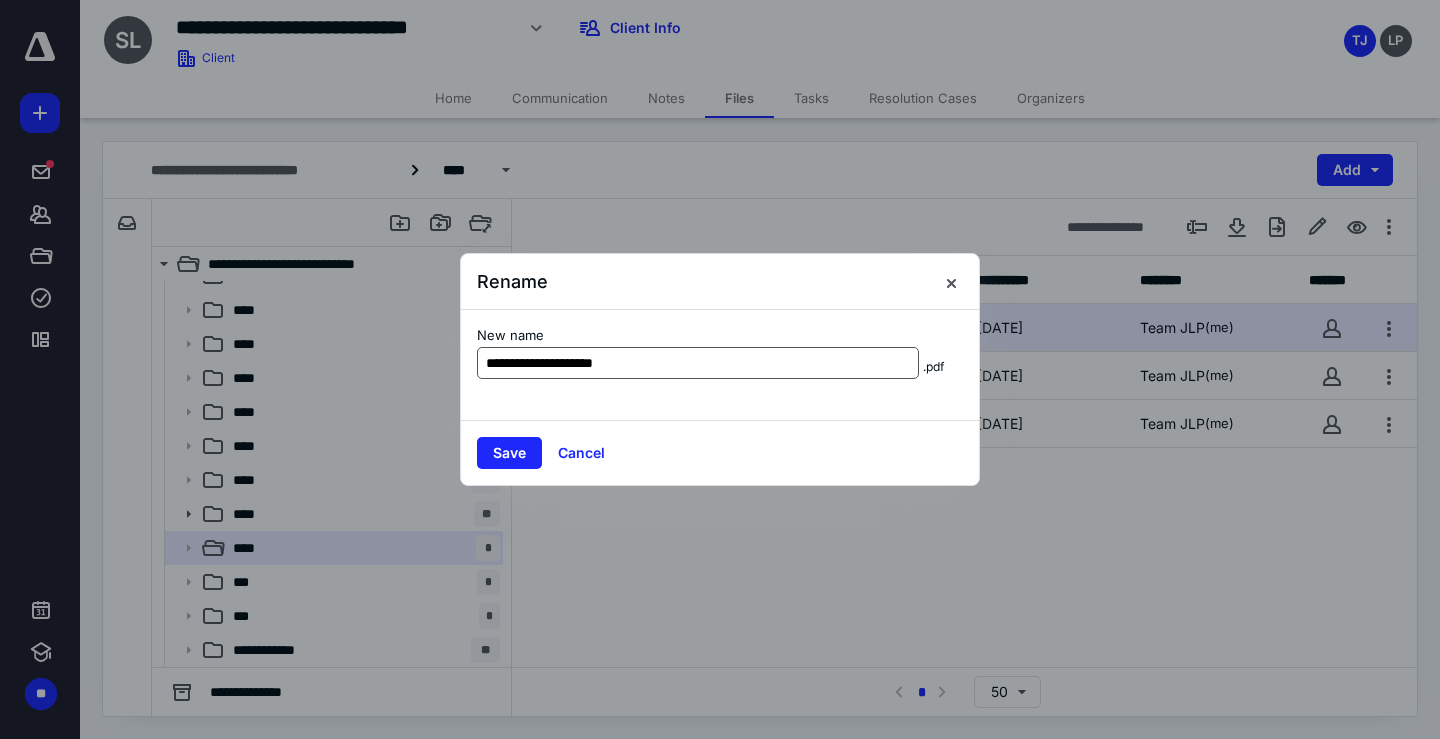 click on "**********" at bounding box center (698, 363) 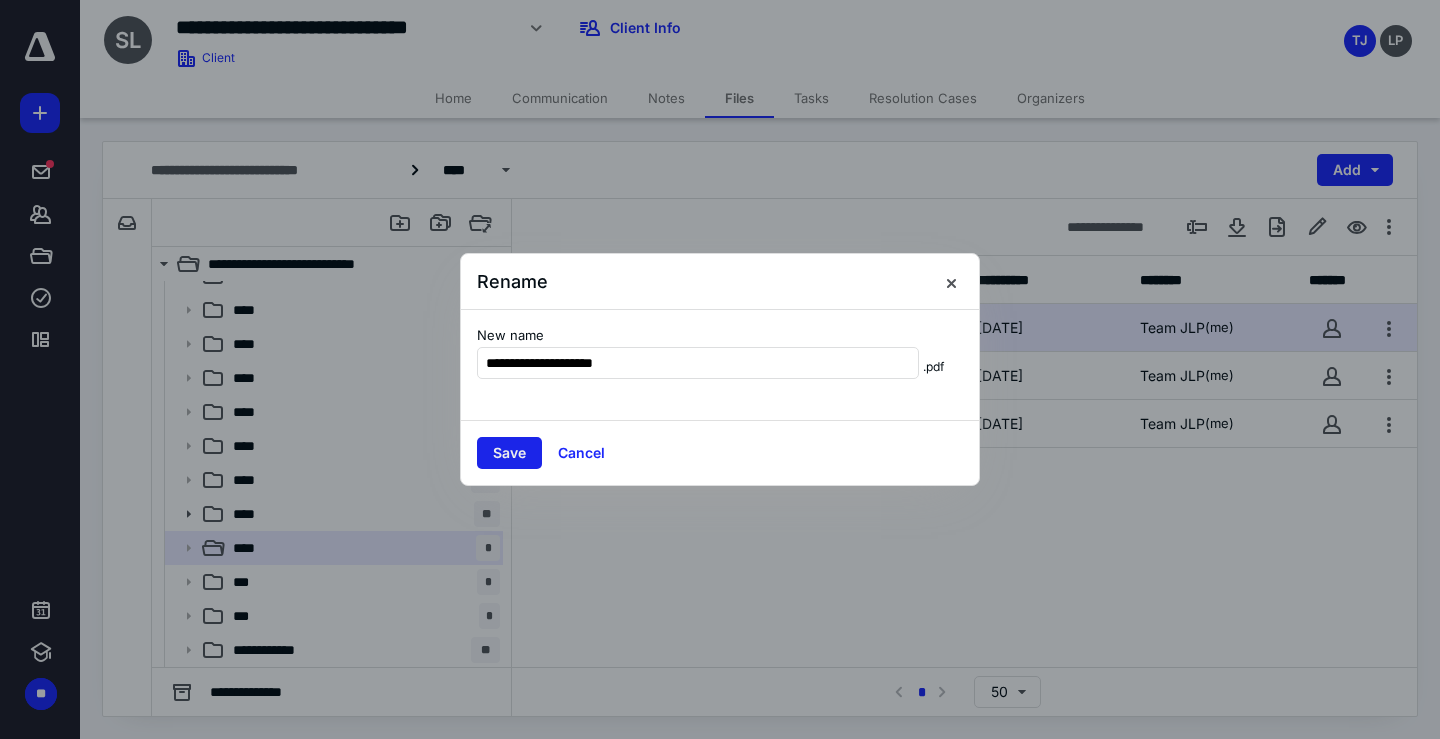 type on "**********" 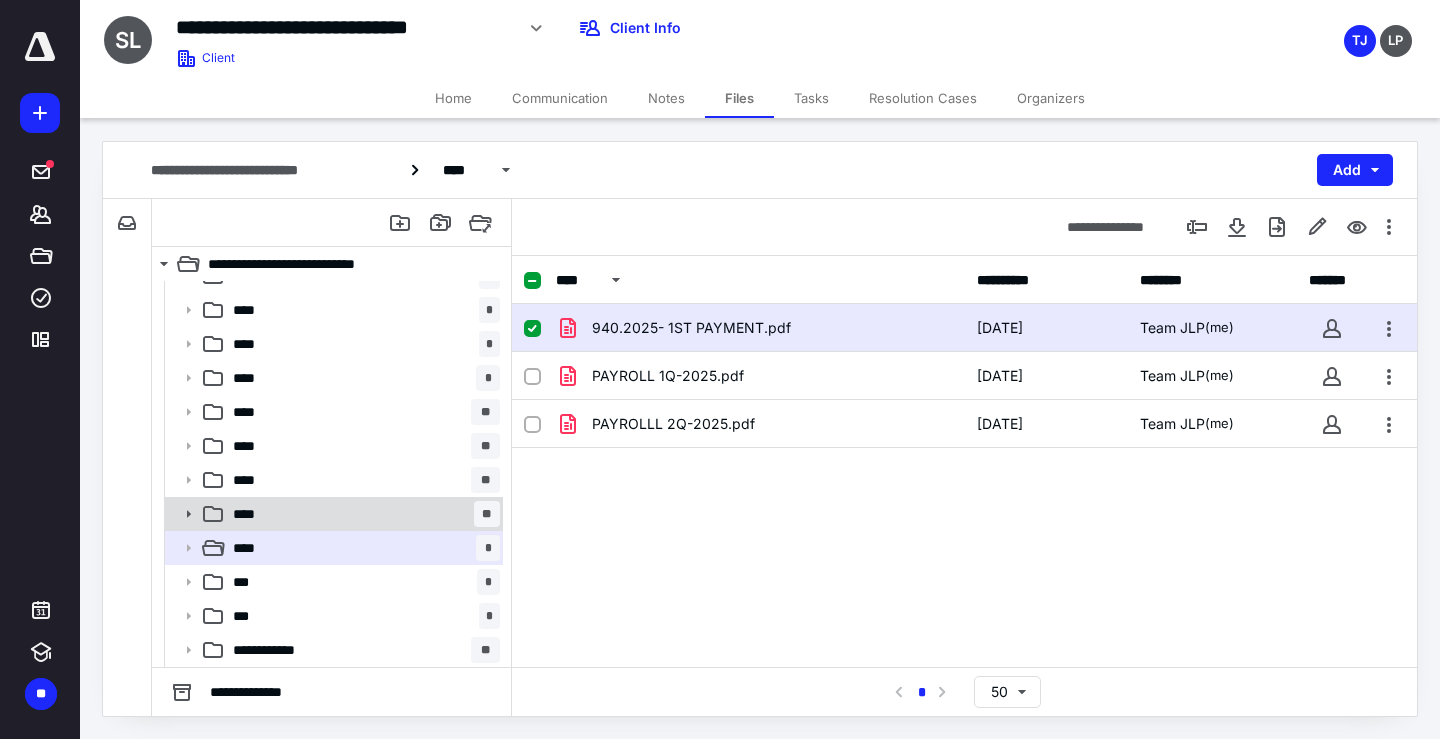 click on "**** **" at bounding box center (362, 514) 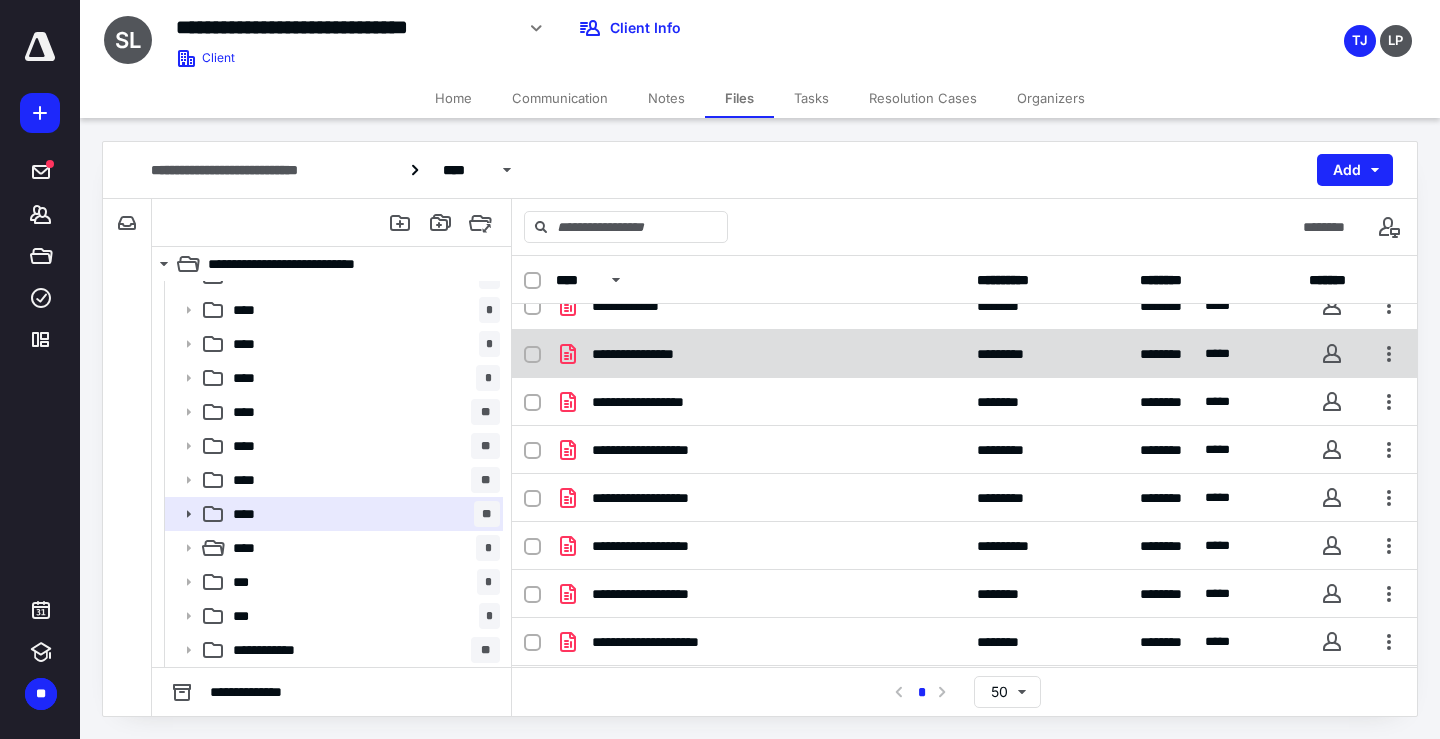 scroll, scrollTop: 213, scrollLeft: 0, axis: vertical 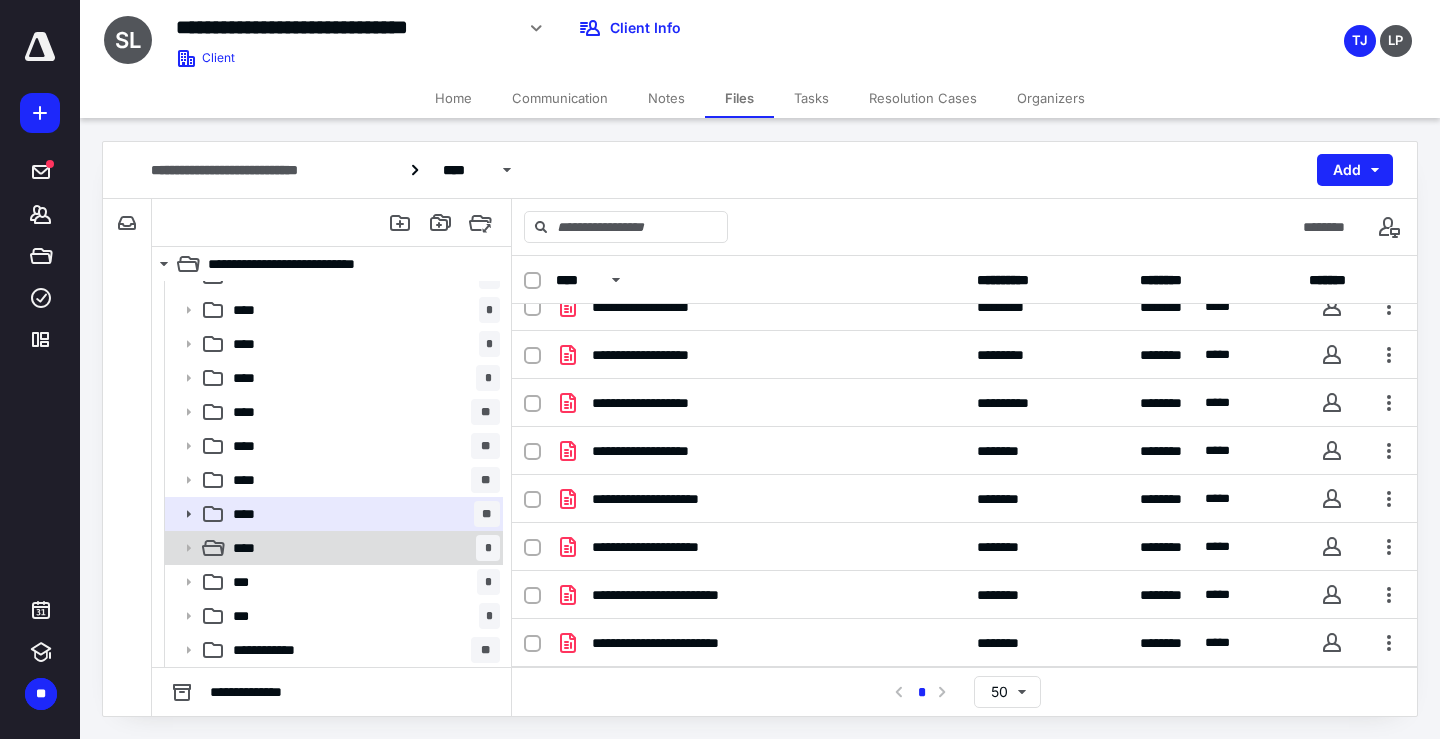click on "**** *" at bounding box center [332, 548] 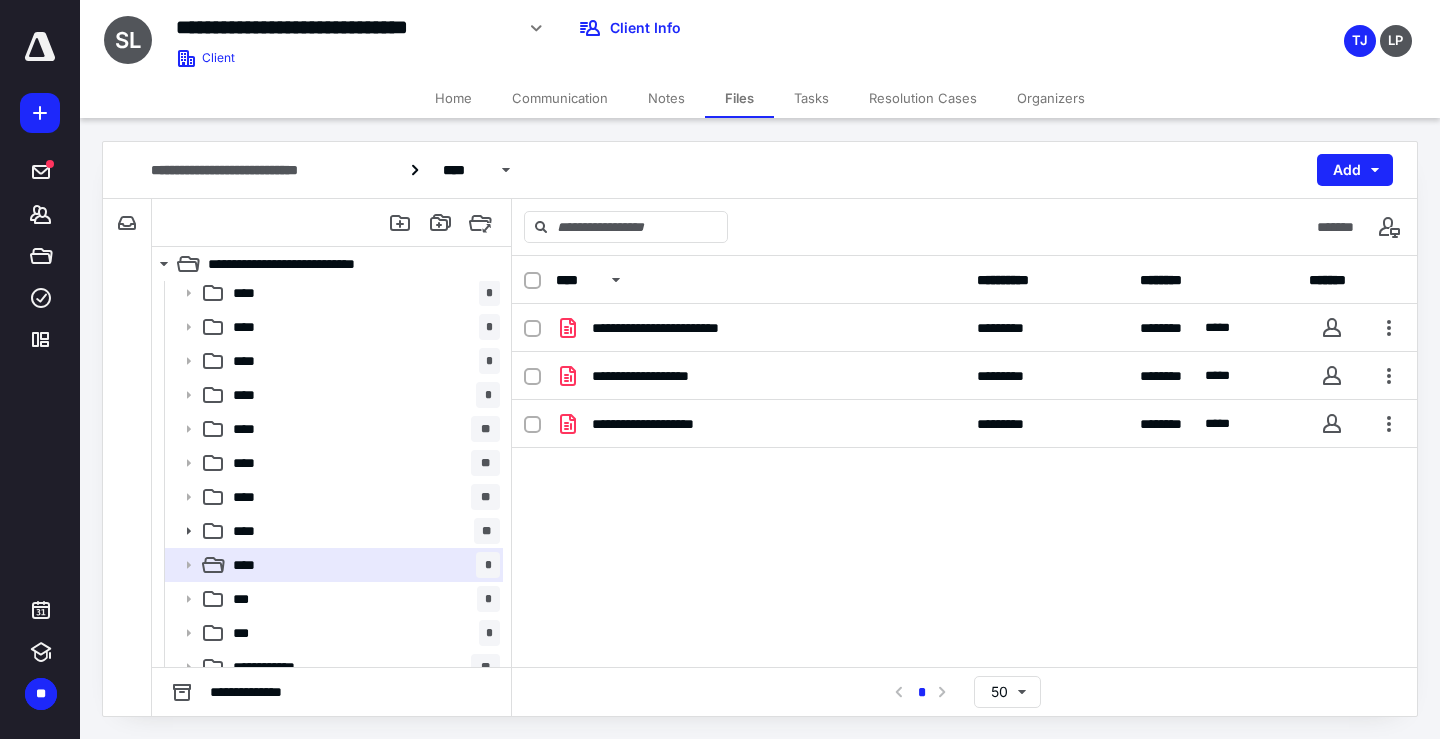 scroll, scrollTop: 0, scrollLeft: 0, axis: both 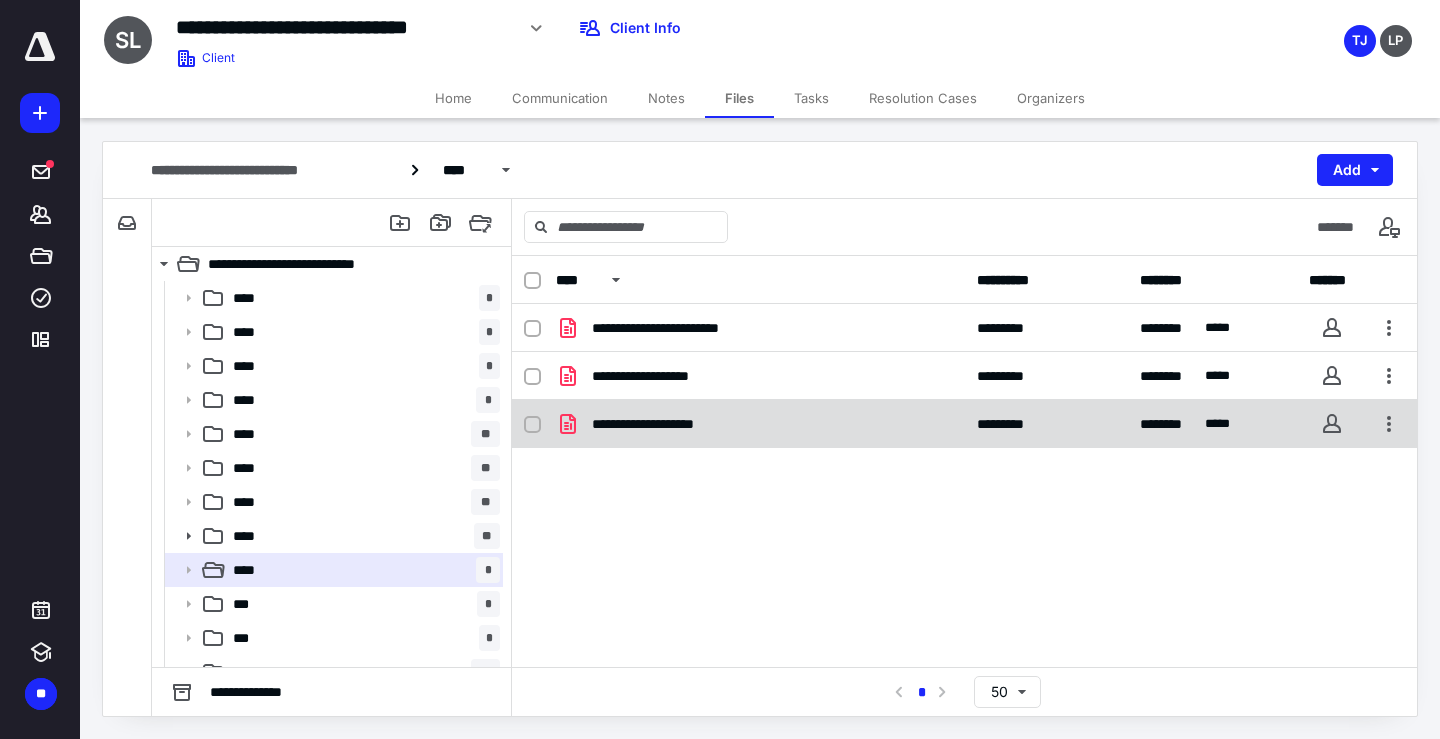click on "**********" at bounding box center (671, 424) 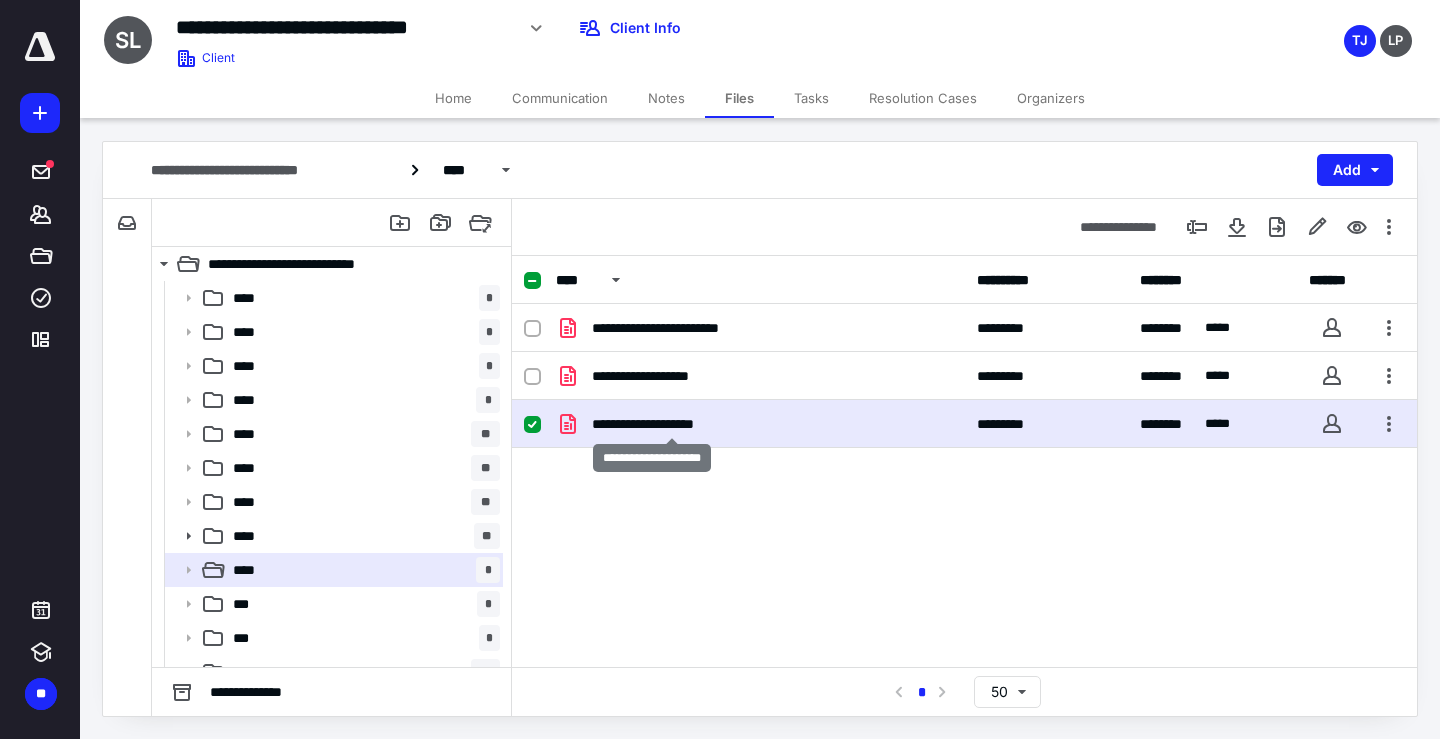 click on "**********" at bounding box center [671, 424] 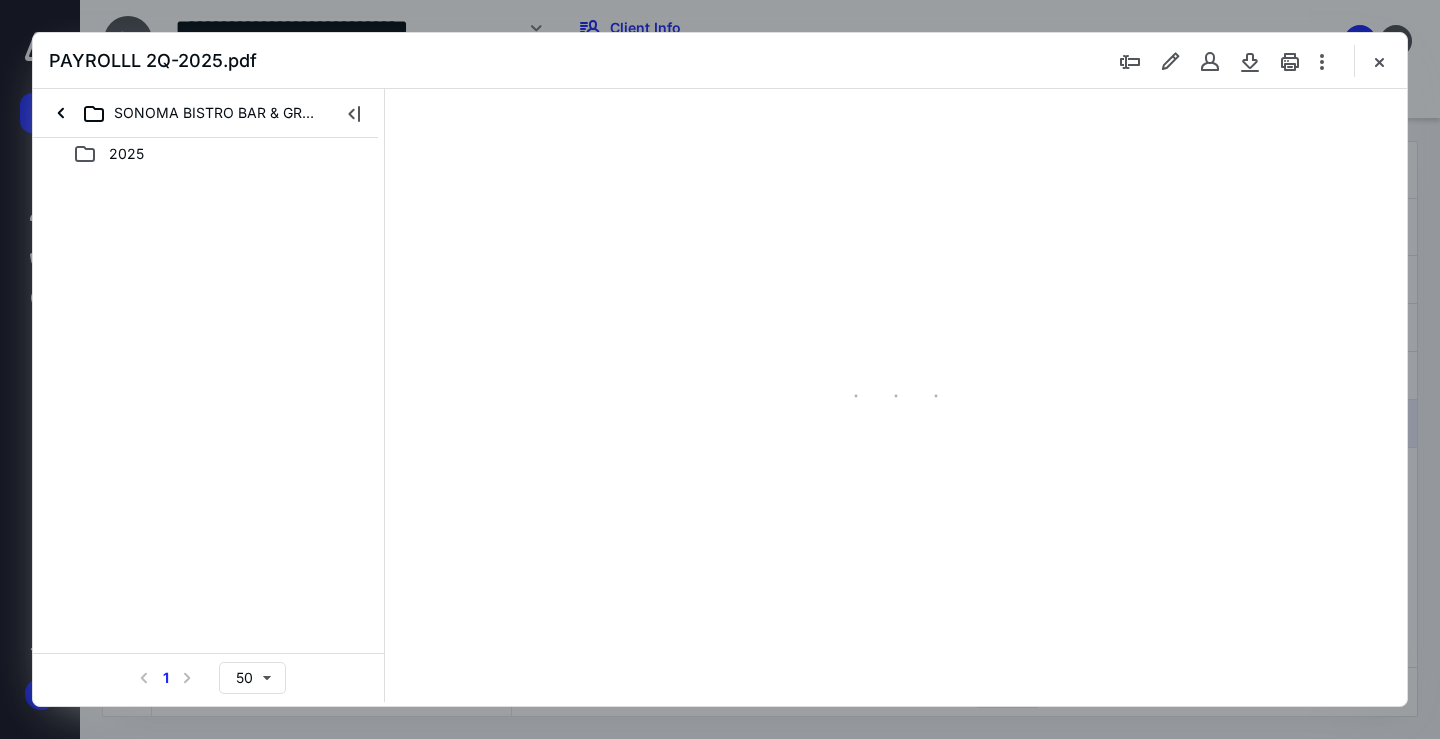 scroll, scrollTop: 0, scrollLeft: 0, axis: both 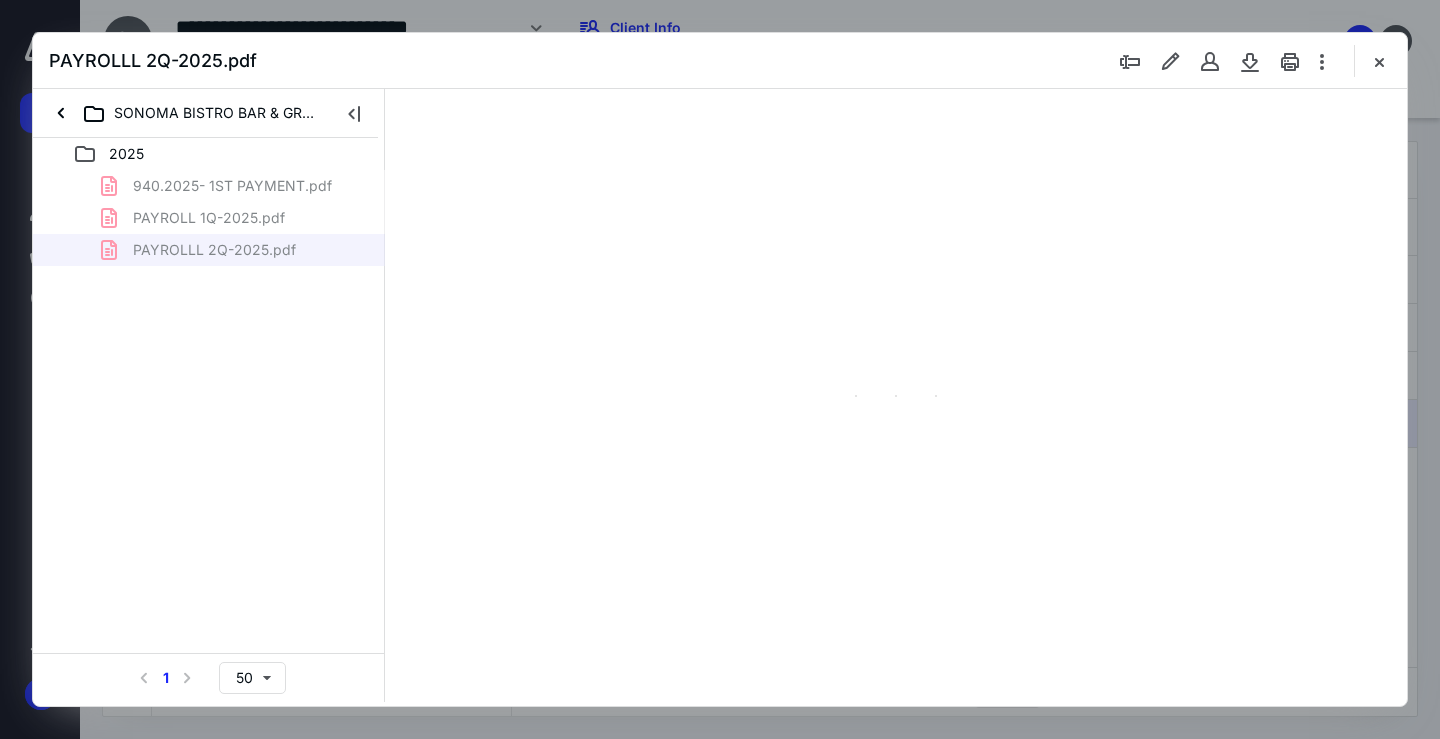 type on "68" 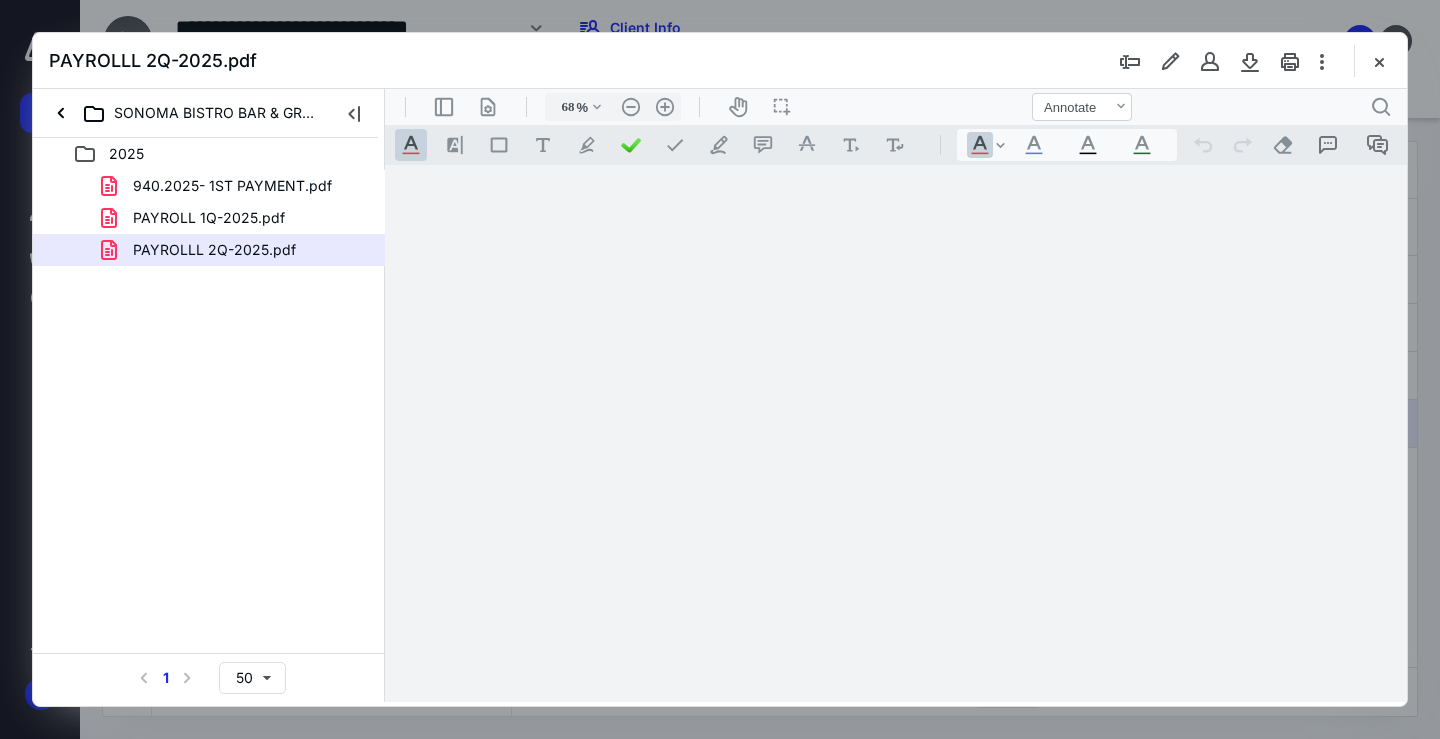scroll, scrollTop: 79, scrollLeft: 0, axis: vertical 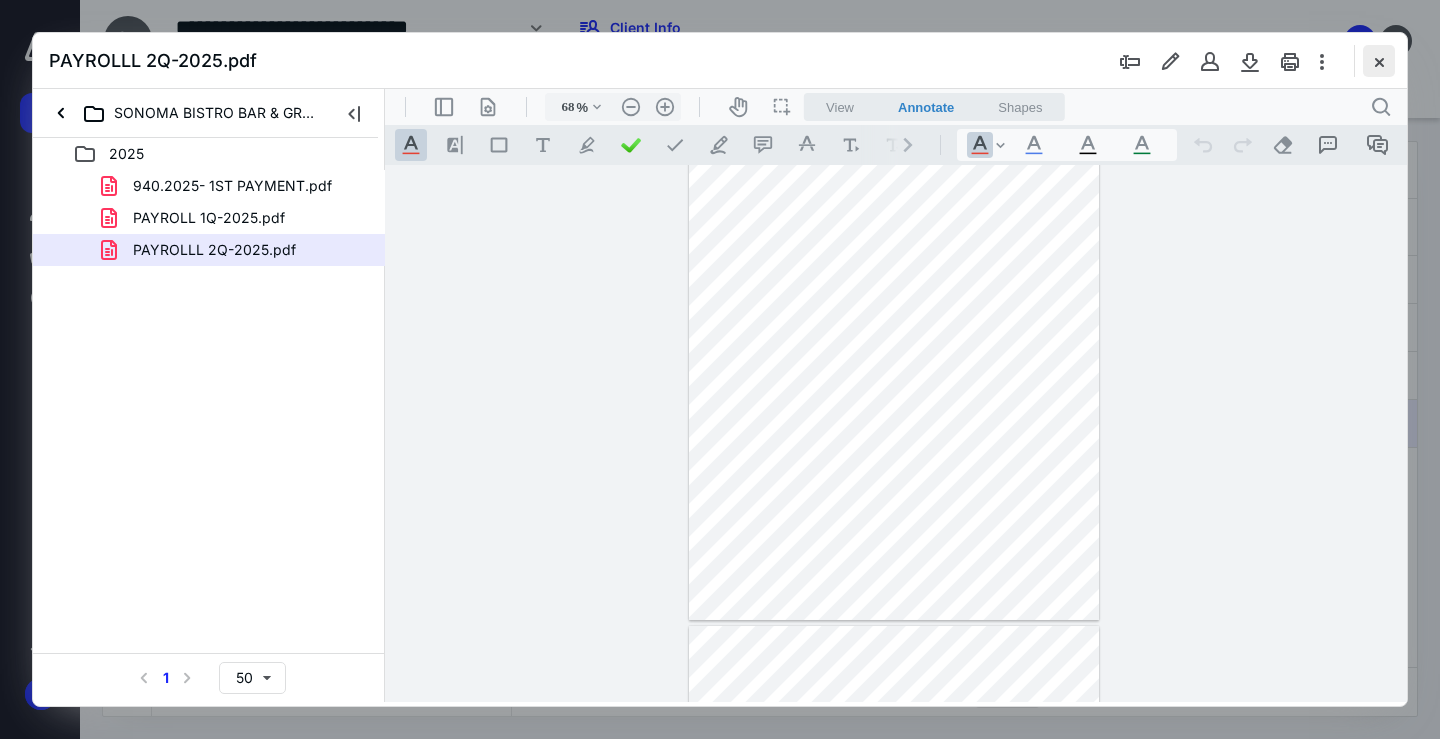 click at bounding box center [1379, 61] 